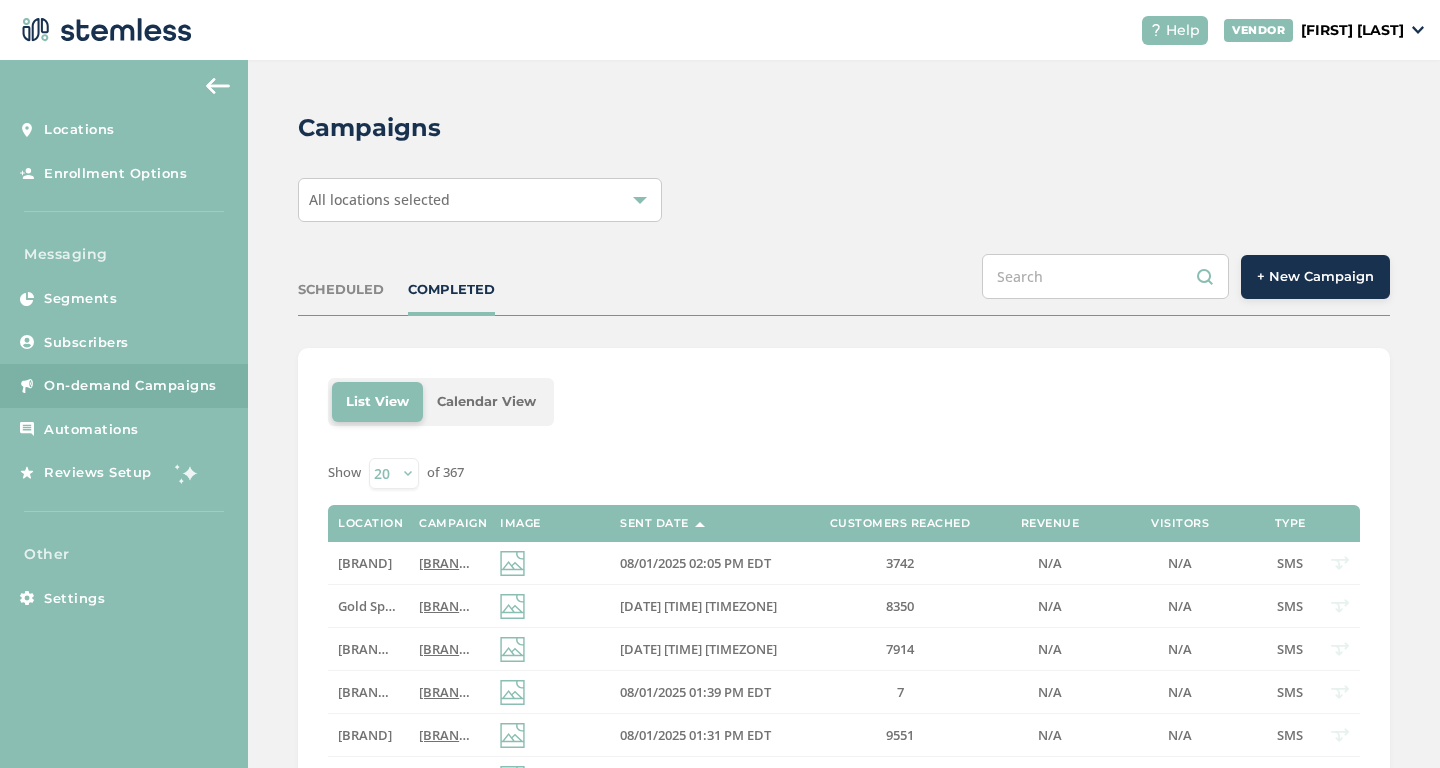 scroll, scrollTop: 0, scrollLeft: 0, axis: both 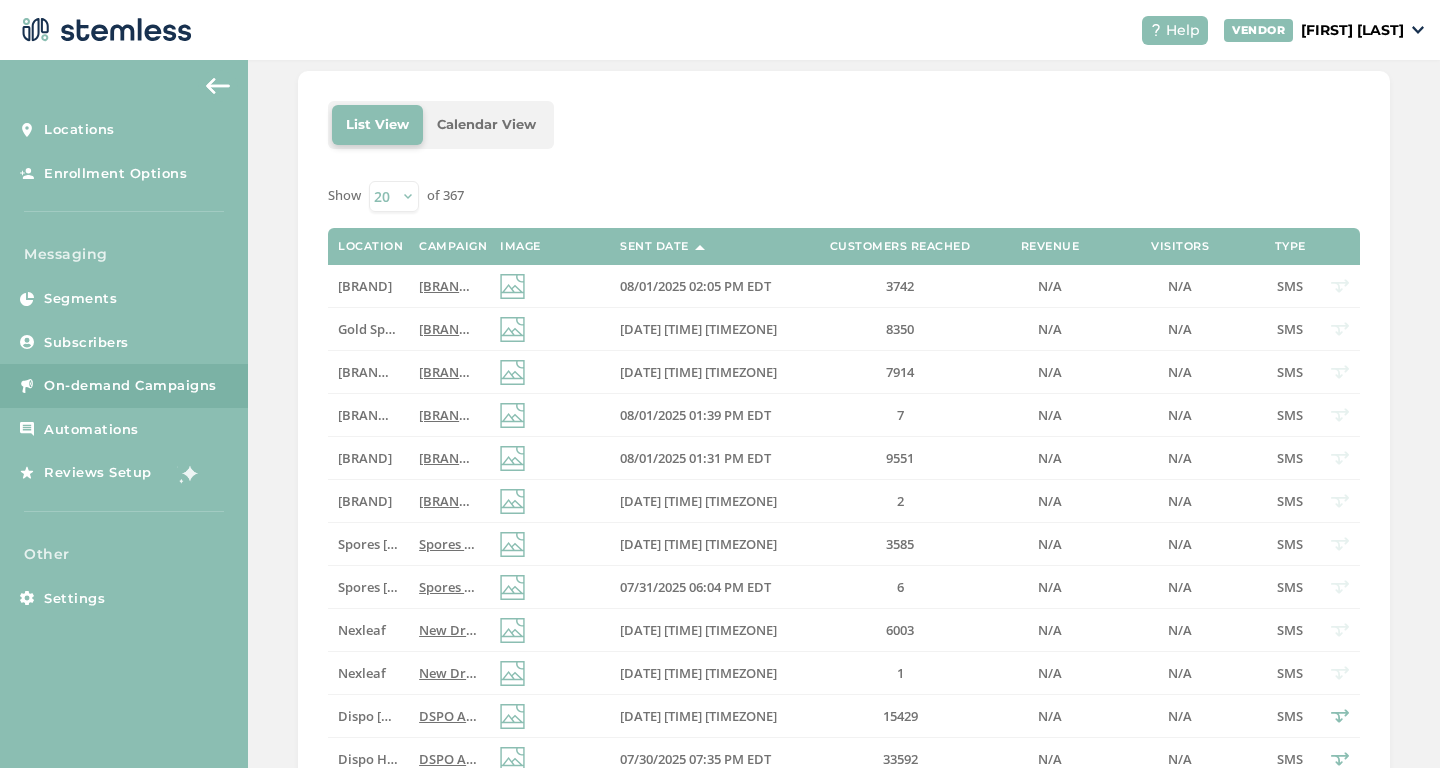 click on "On-demand Campaigns" at bounding box center [130, 386] 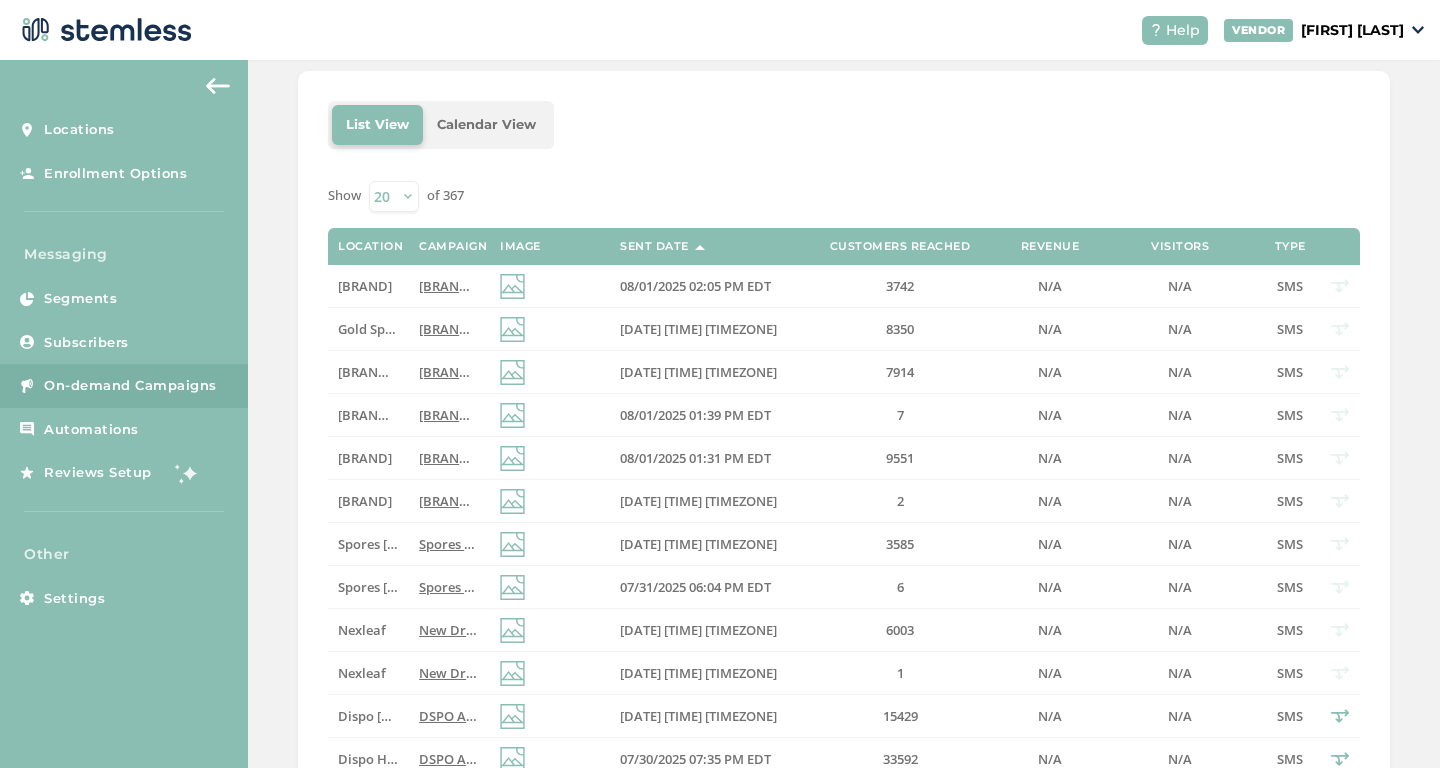 scroll, scrollTop: 0, scrollLeft: 0, axis: both 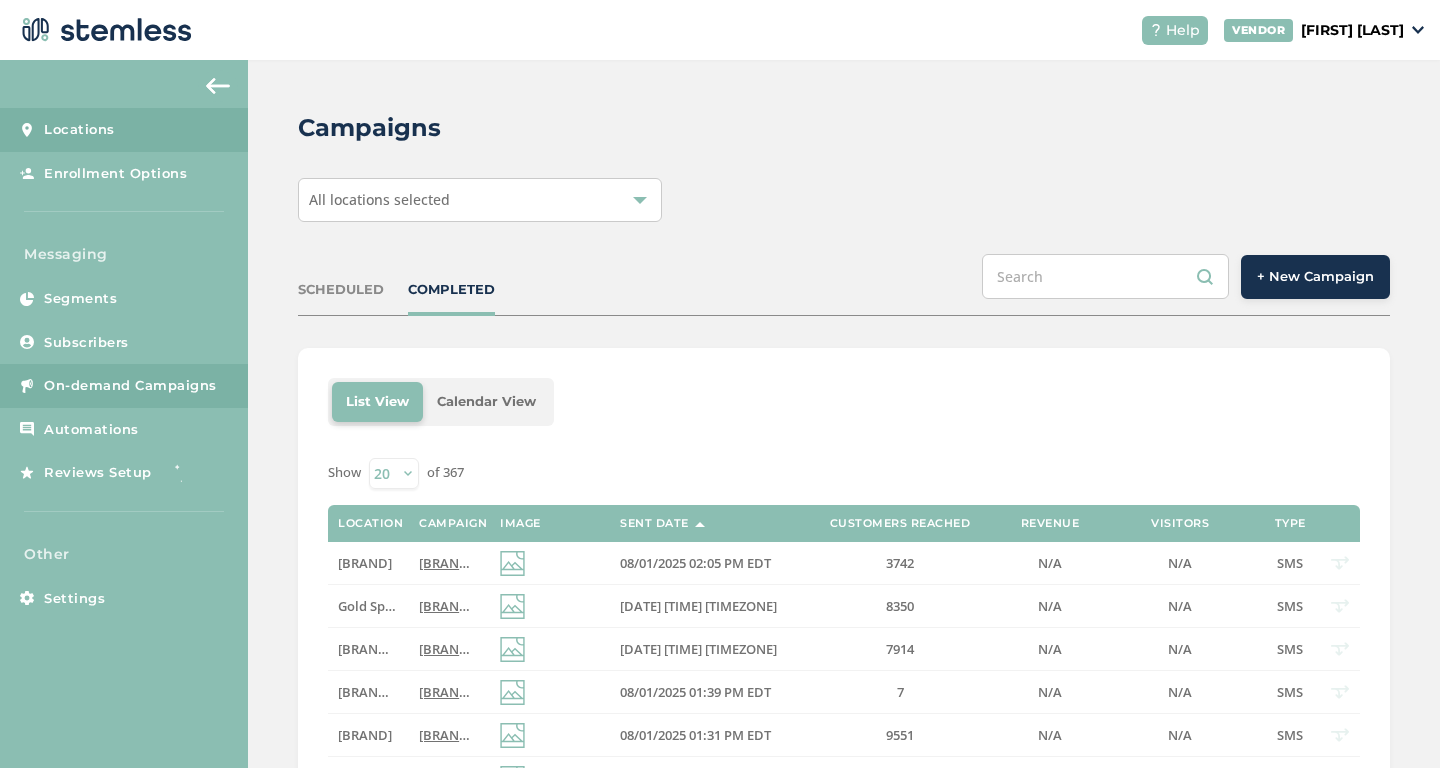 click on "Locations" at bounding box center (124, 130) 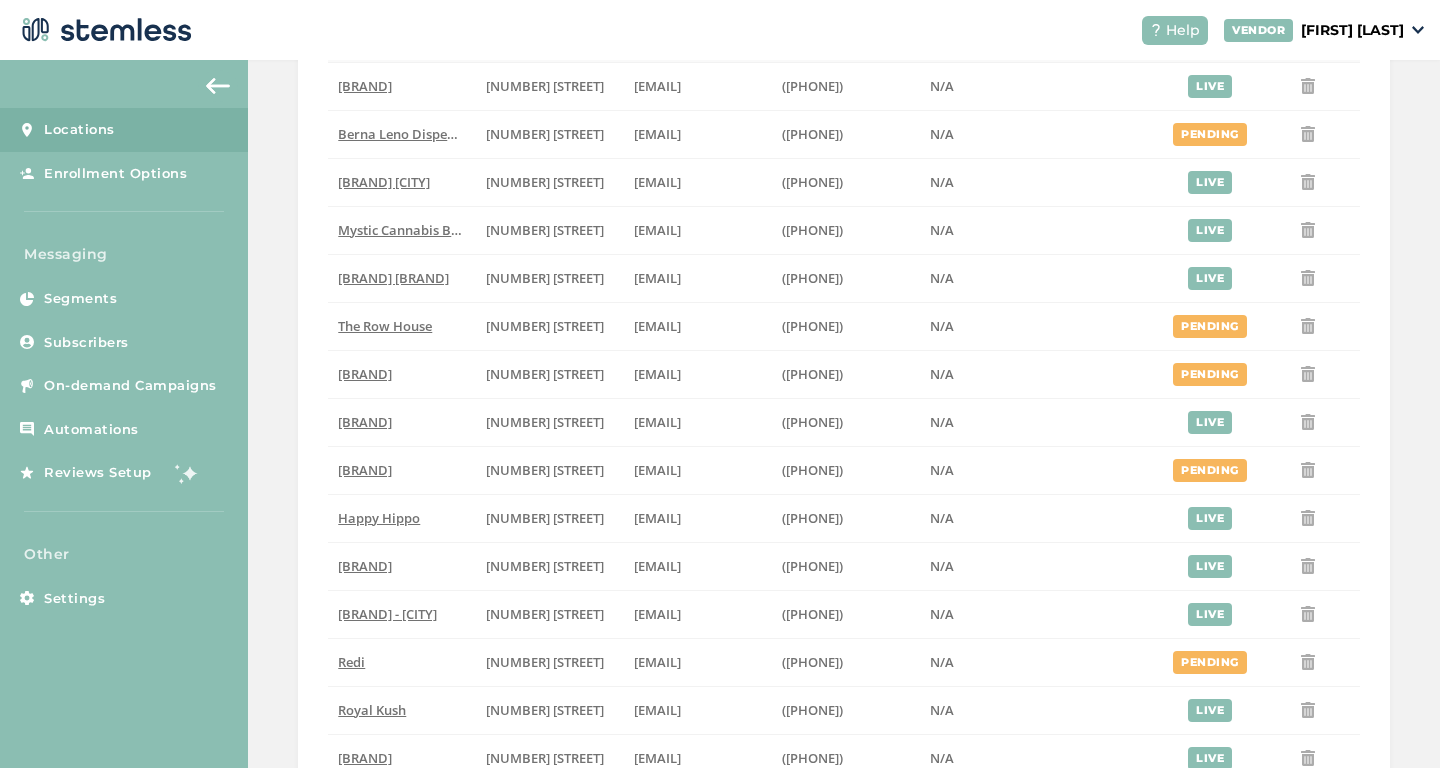scroll, scrollTop: 631, scrollLeft: 0, axis: vertical 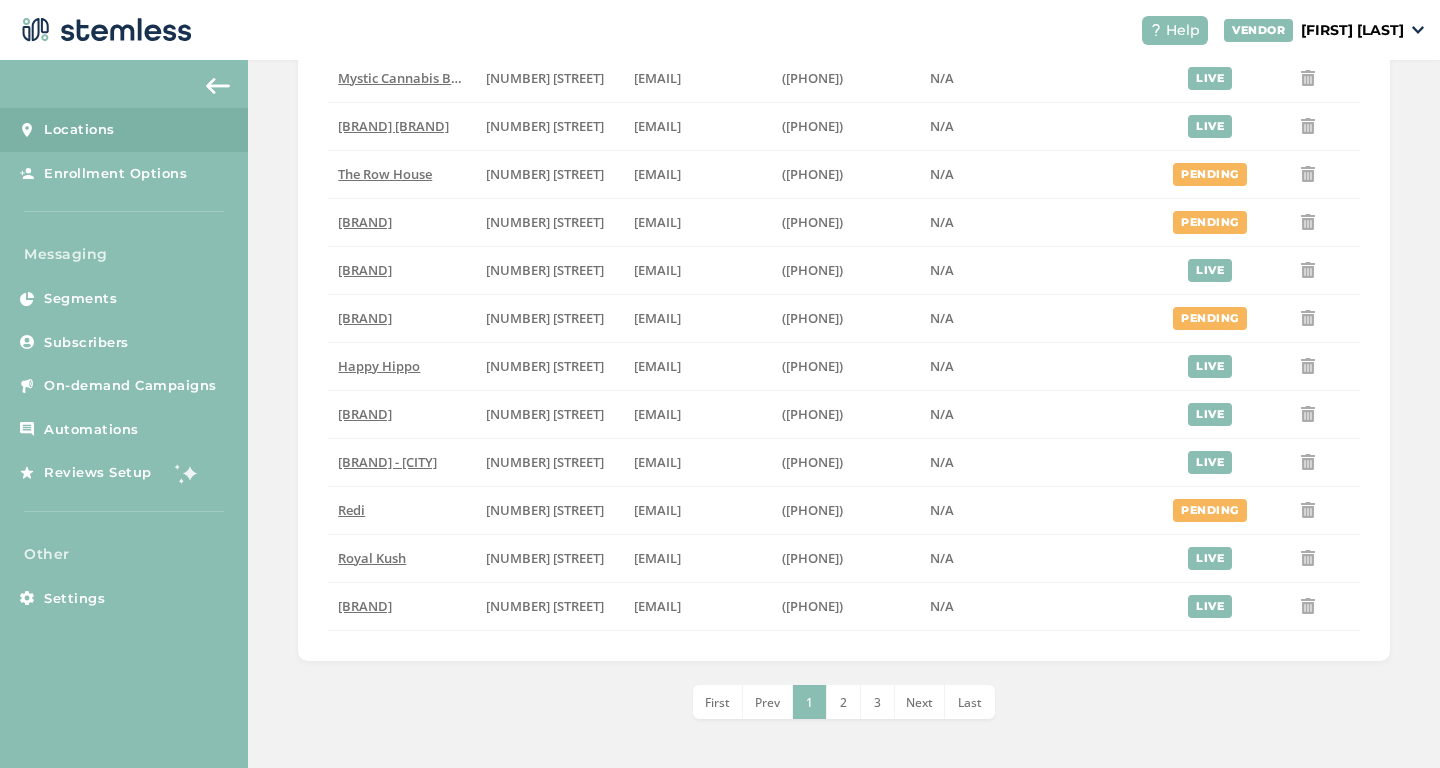 click on "3" at bounding box center [878, 702] 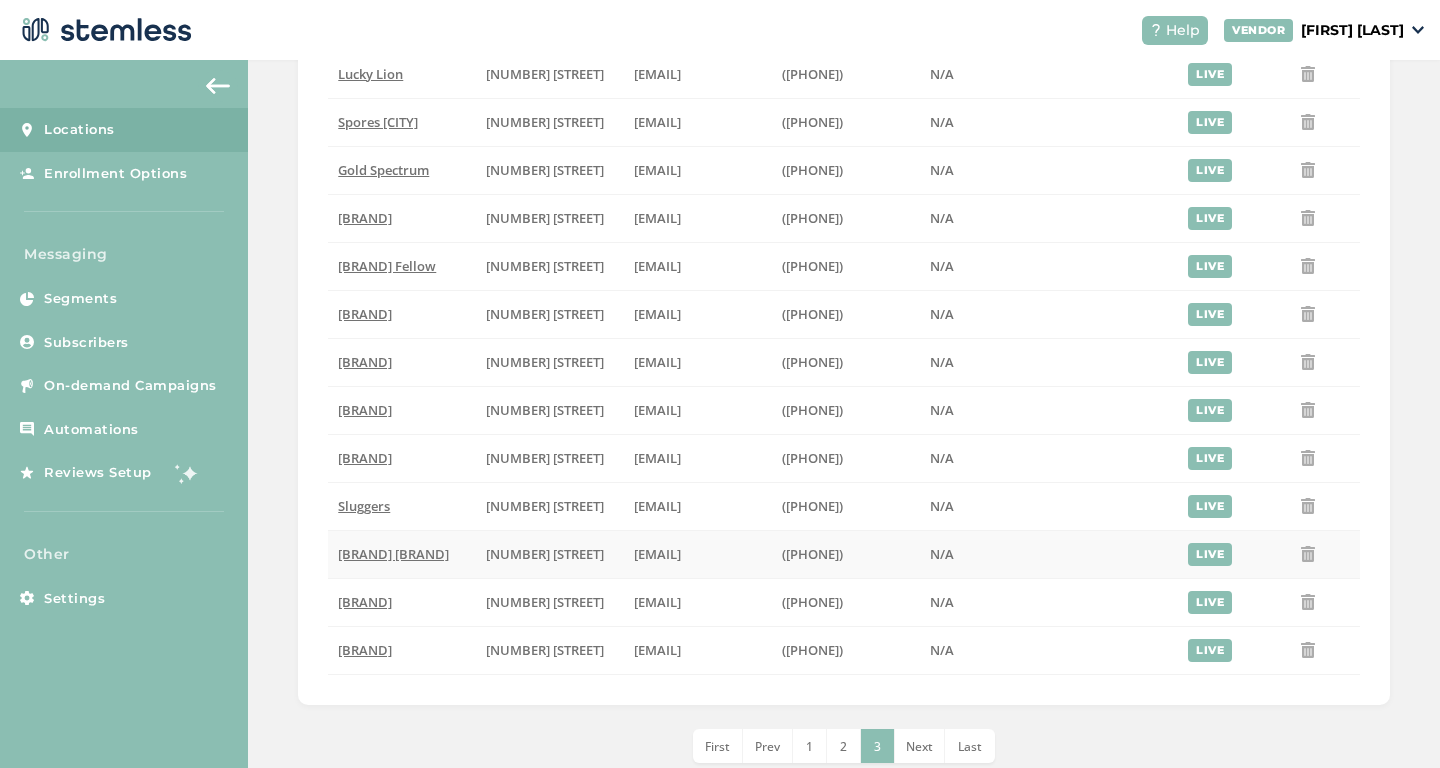 scroll, scrollTop: 295, scrollLeft: 0, axis: vertical 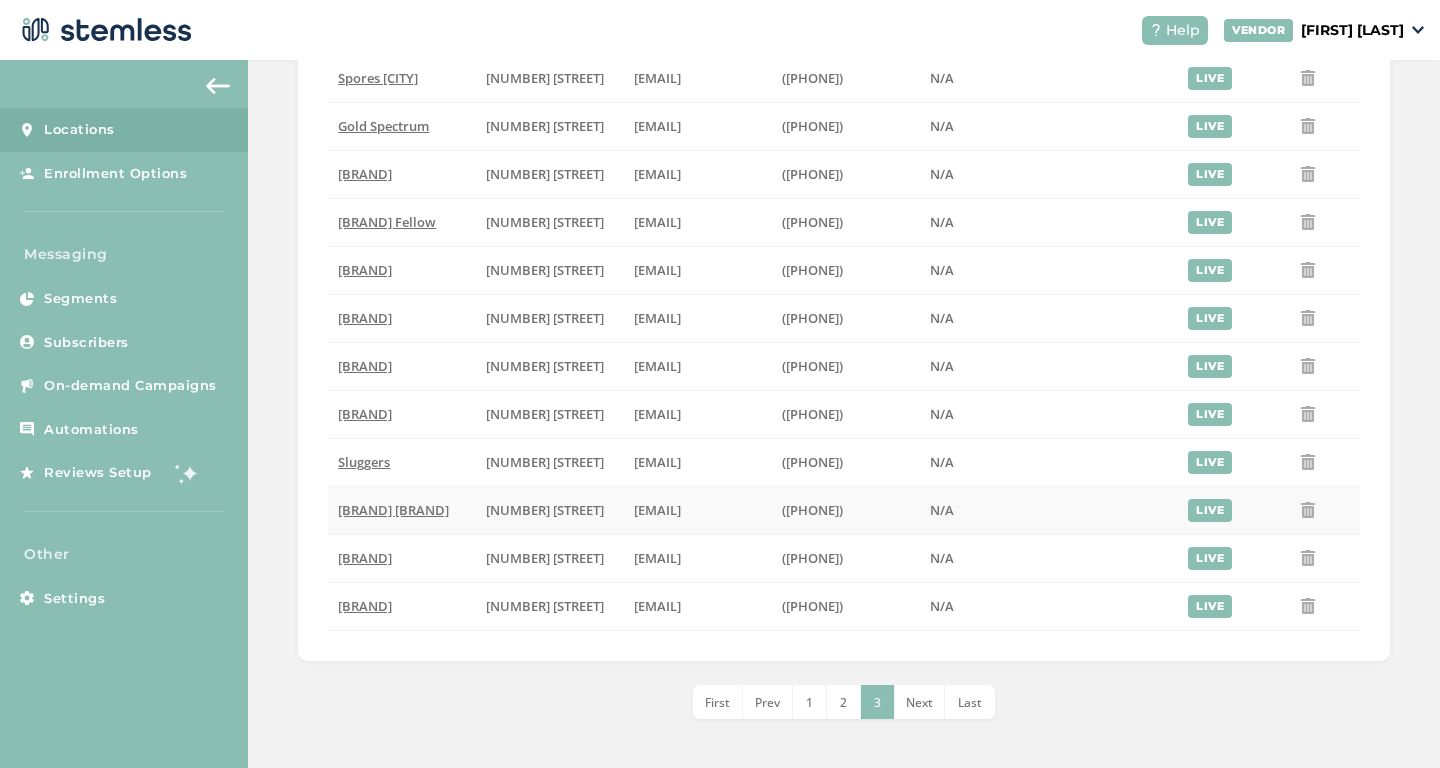 click on "[BRAND] [BRAND]" at bounding box center (393, 510) 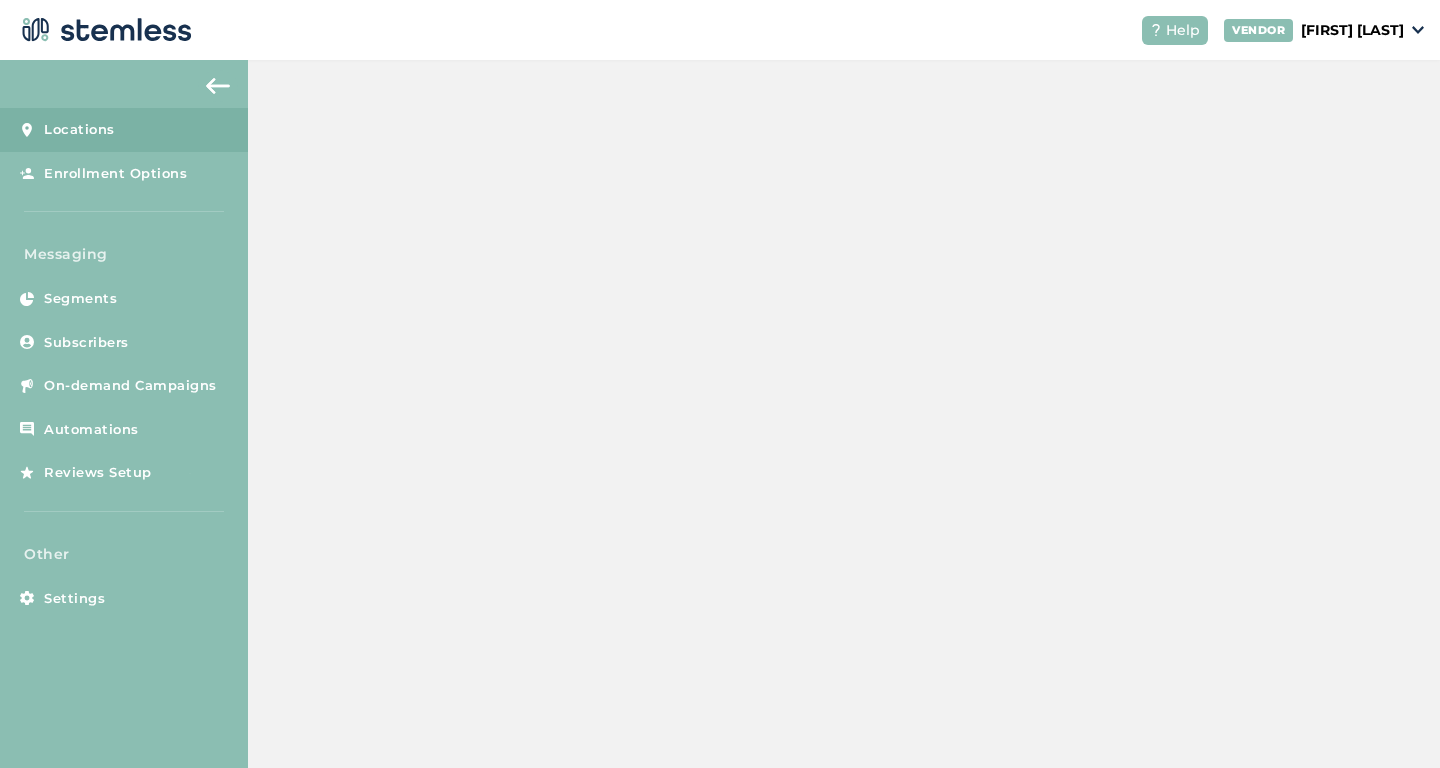 scroll, scrollTop: 0, scrollLeft: 0, axis: both 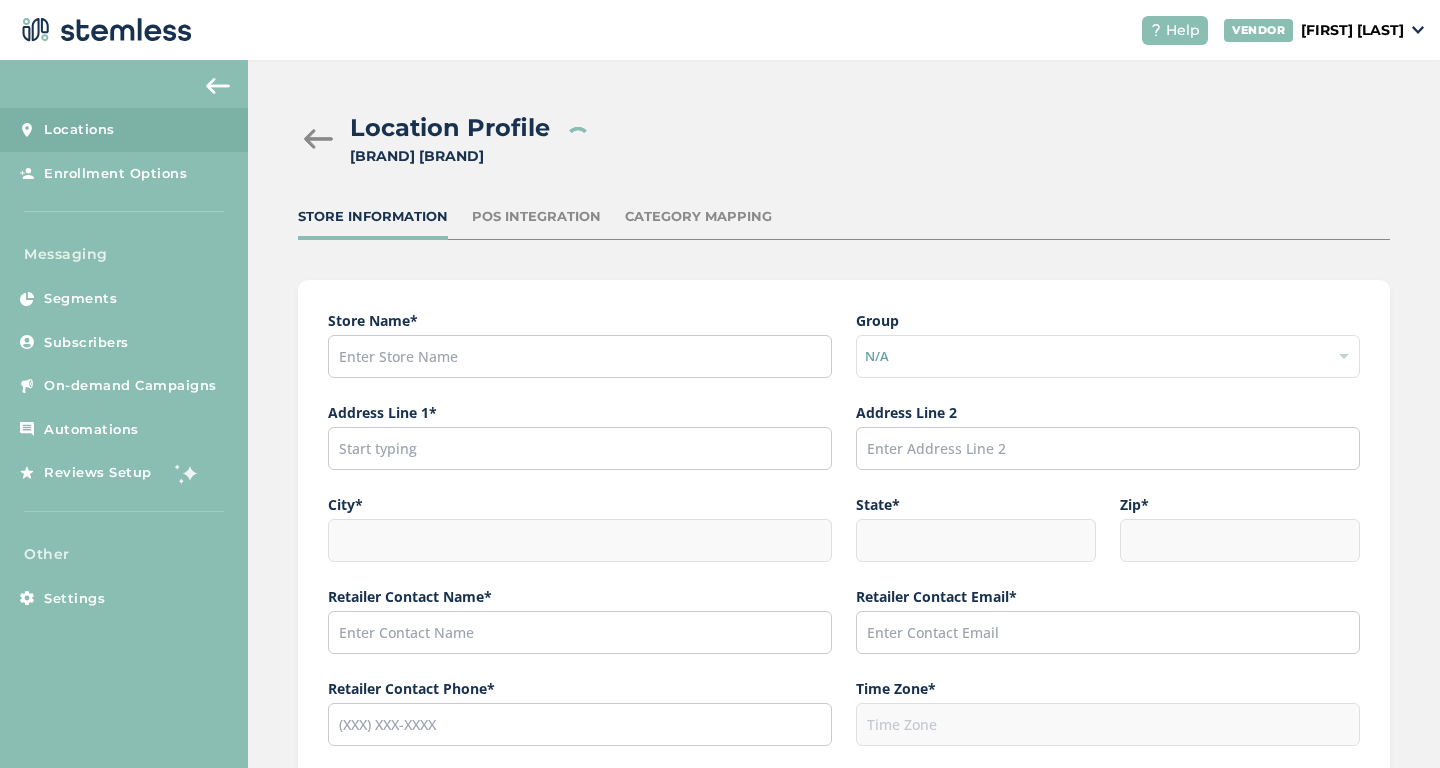 type on "[BRAND] [BRAND]" 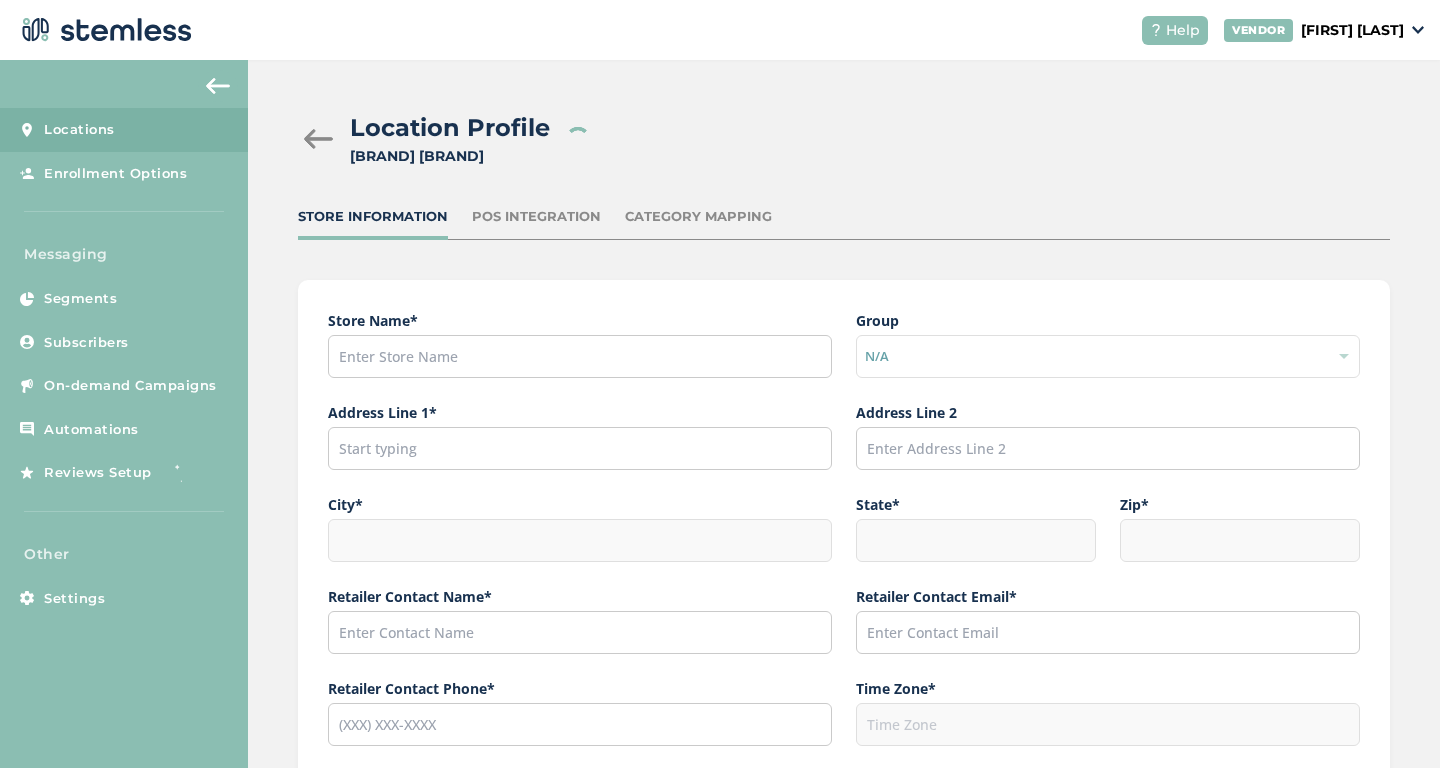 type on "[CITY]" 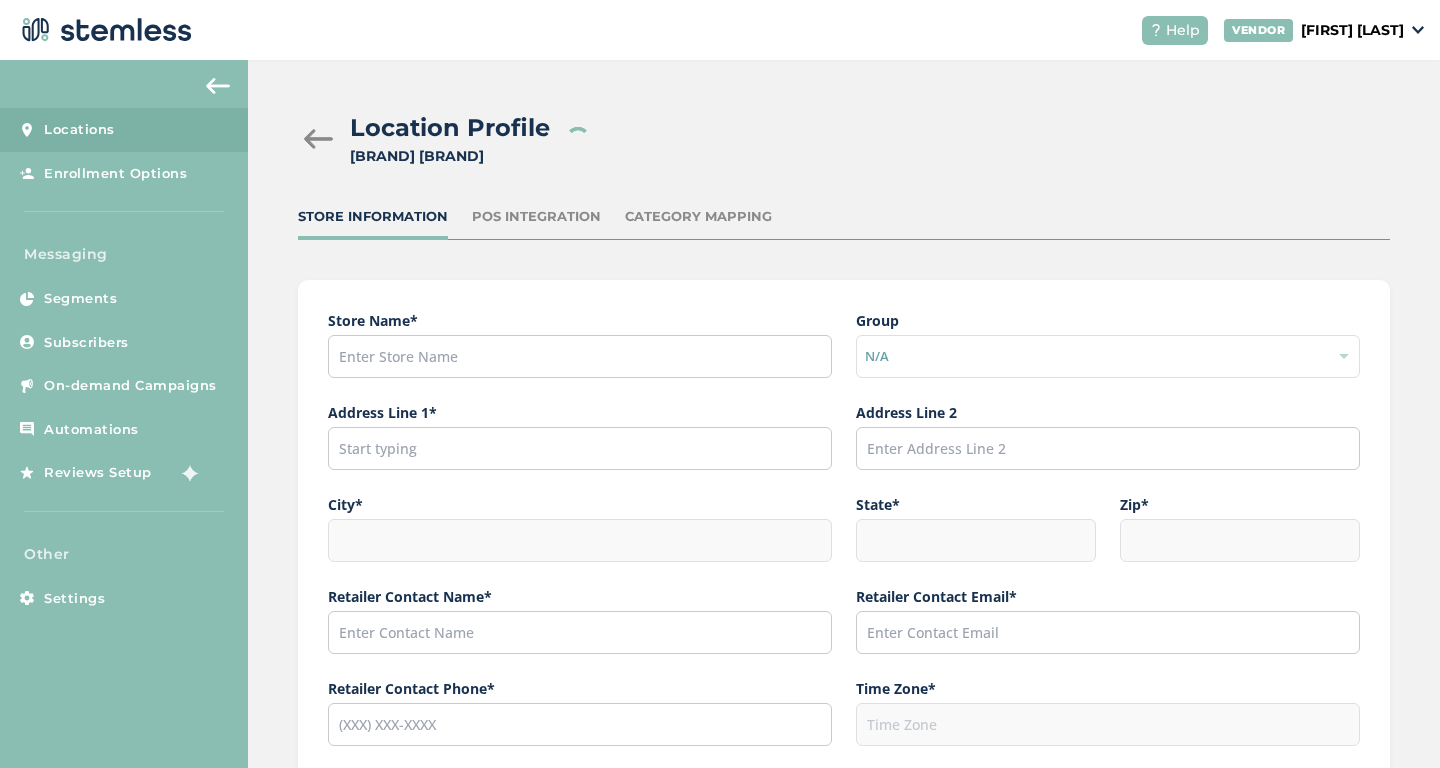 type on "BC" 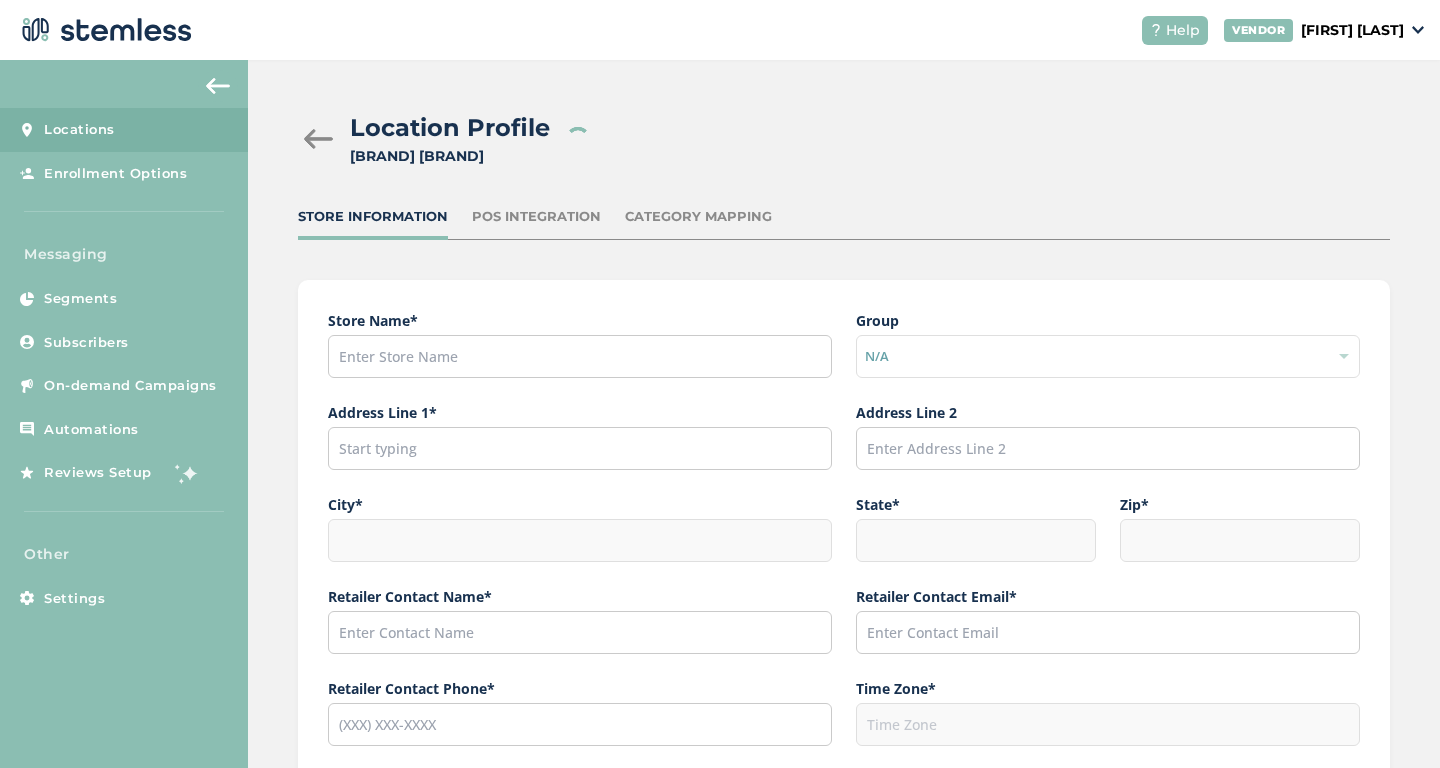 type on "V5T 1X9" 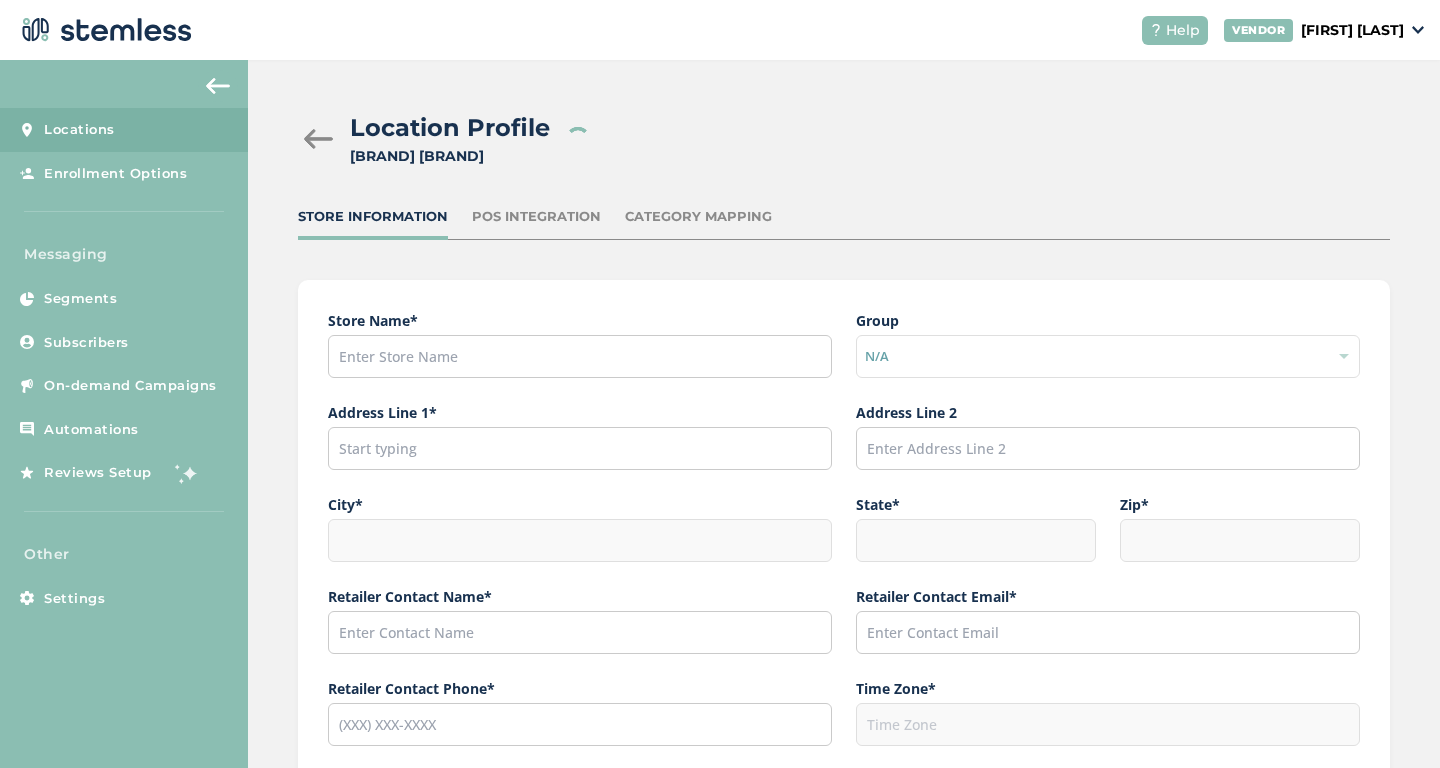 type on "[EMAIL]" 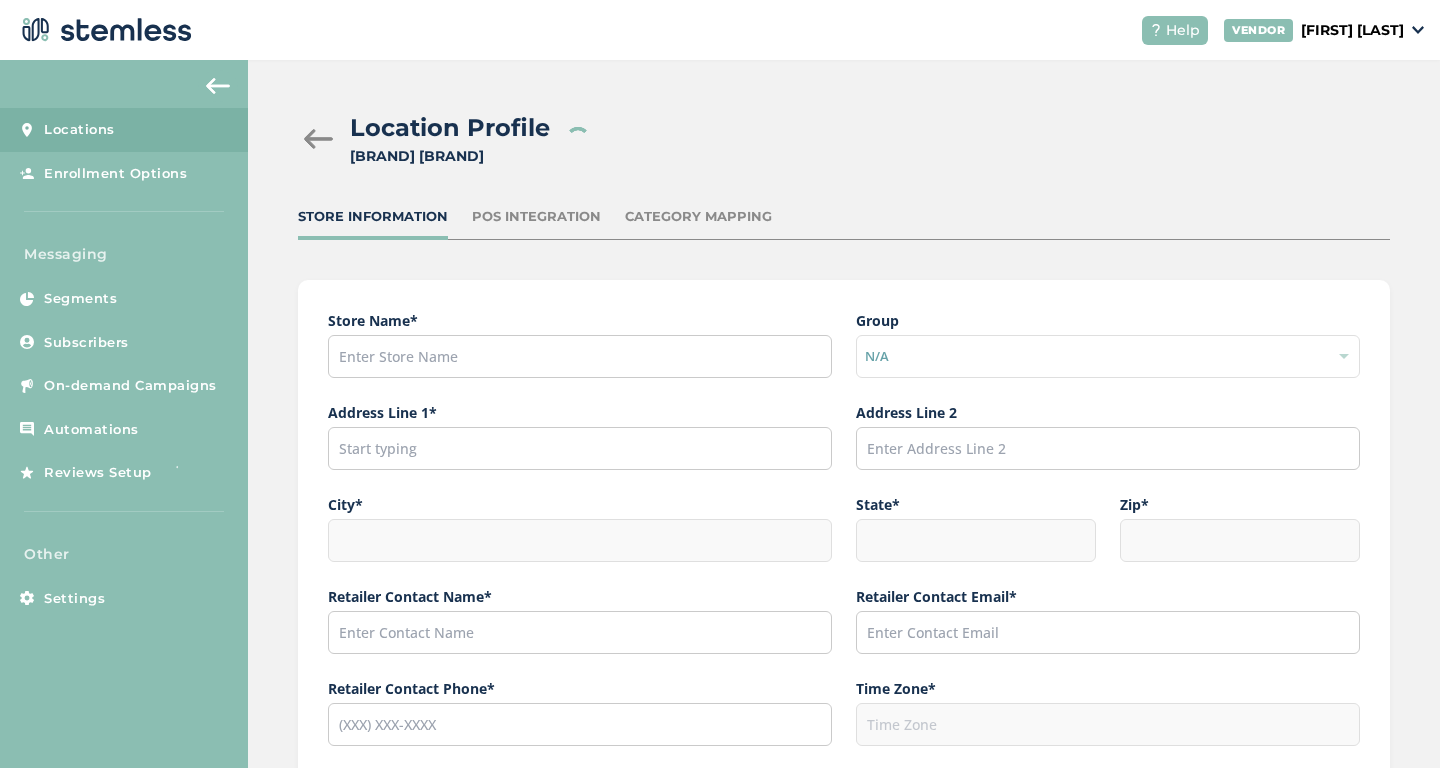 type on "([PHONE])" 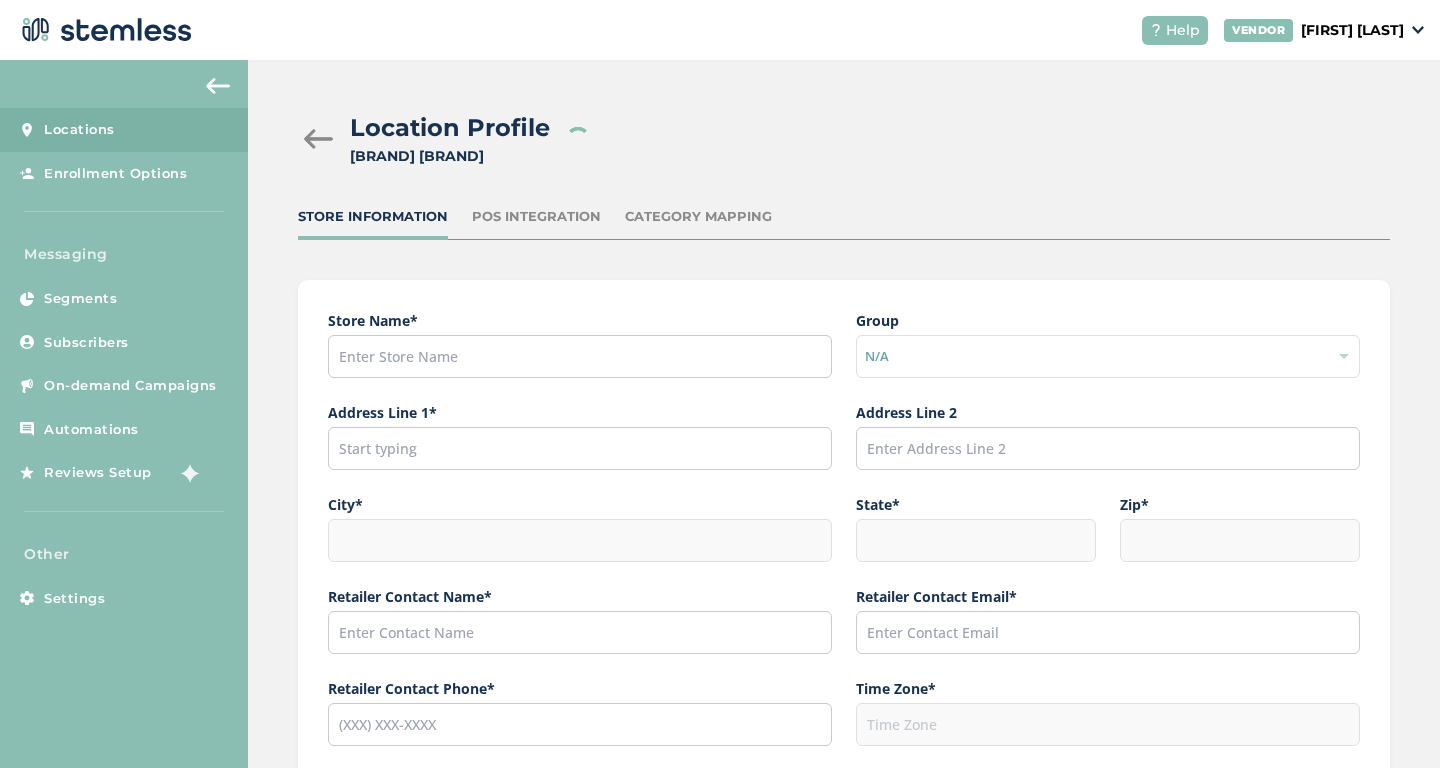 type on "America/Vancouver" 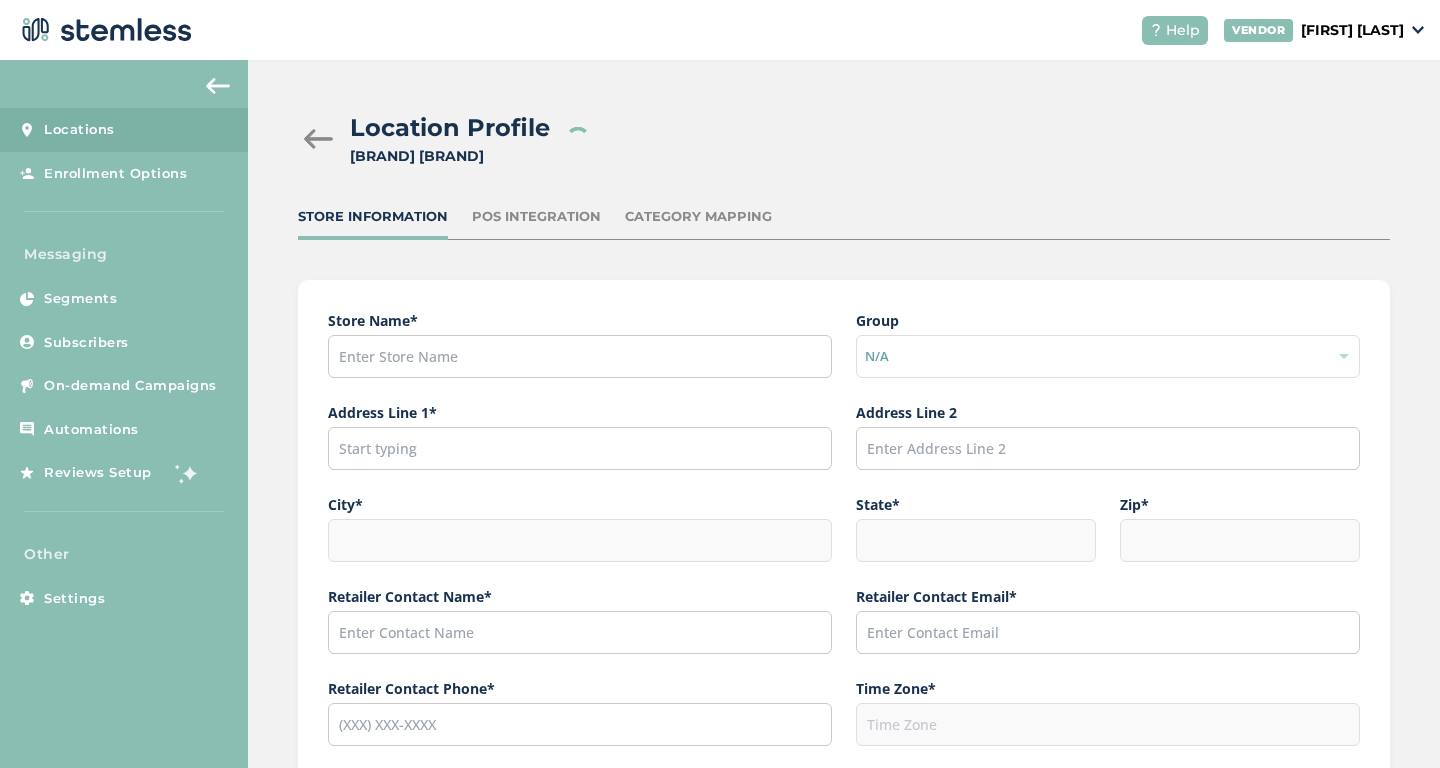 type on "[BRAND]'s" 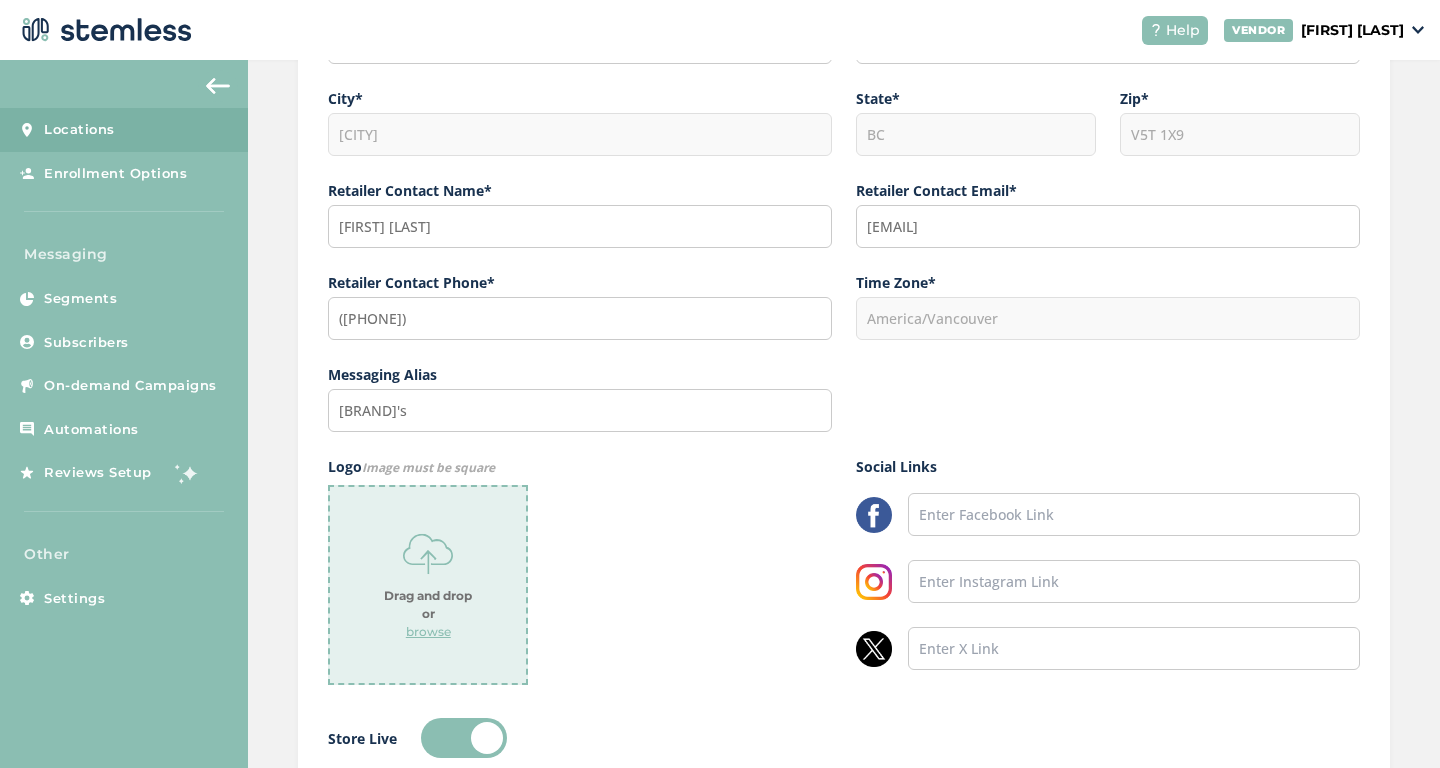 scroll, scrollTop: 552, scrollLeft: 0, axis: vertical 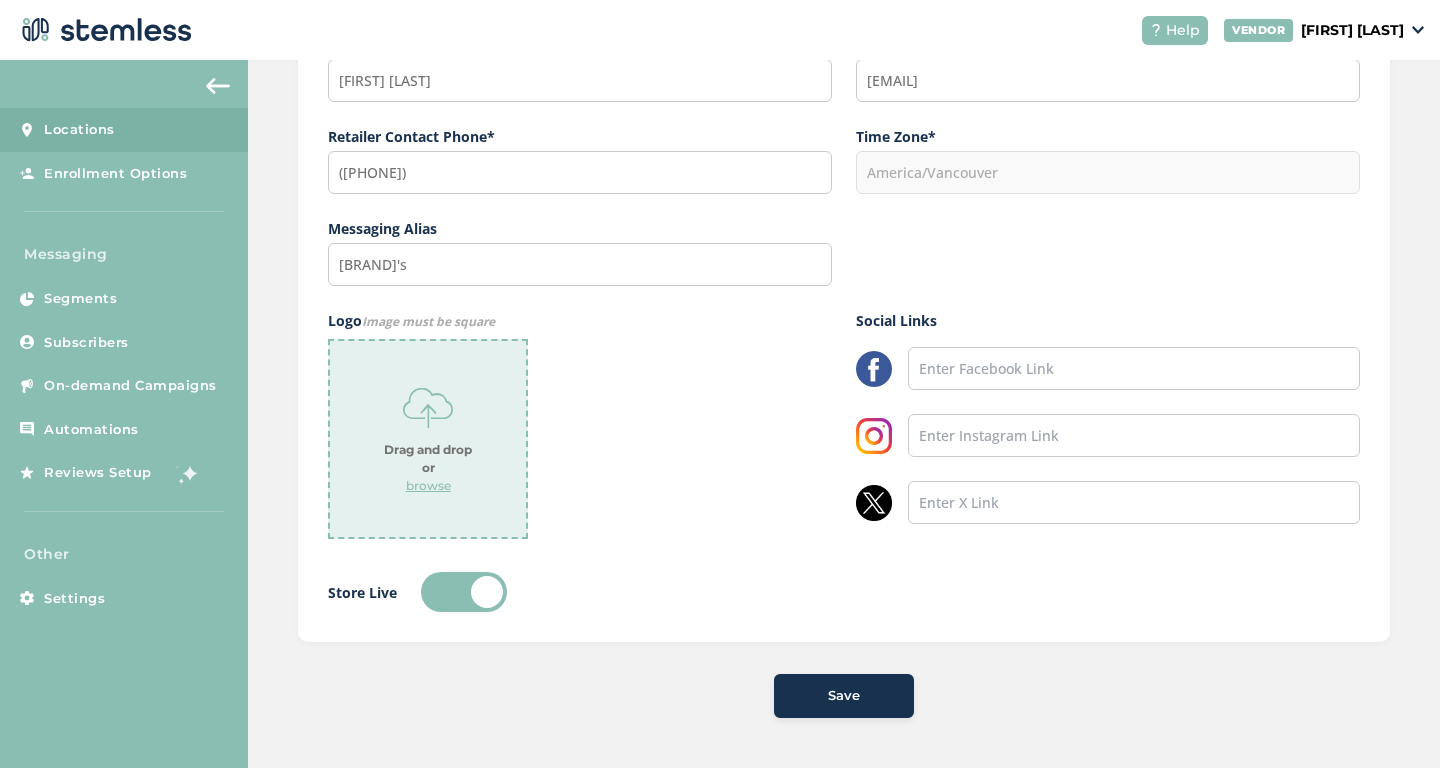 click on "browse" at bounding box center (428, 486) 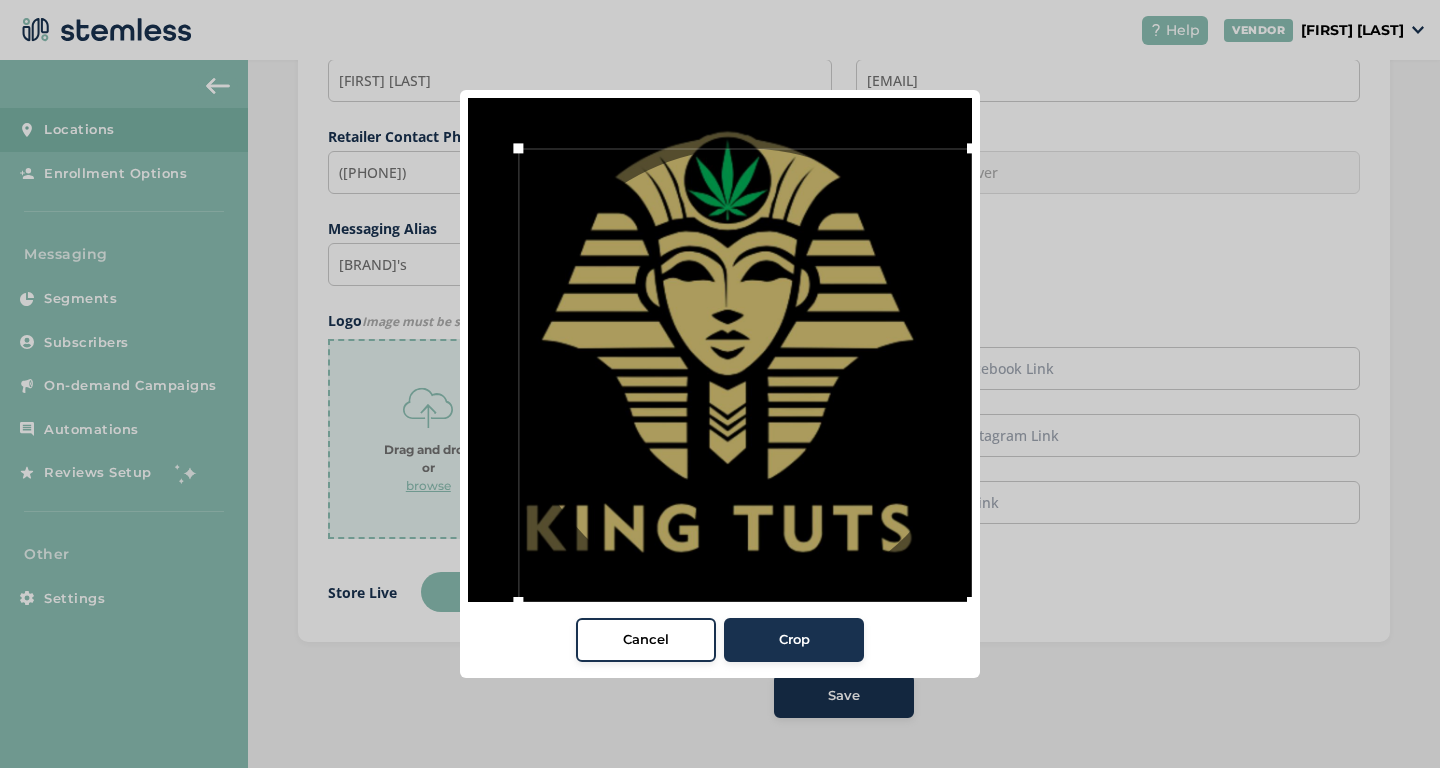 drag, startPoint x: 919, startPoint y: 547, endPoint x: 987, endPoint y: 621, distance: 100.49876 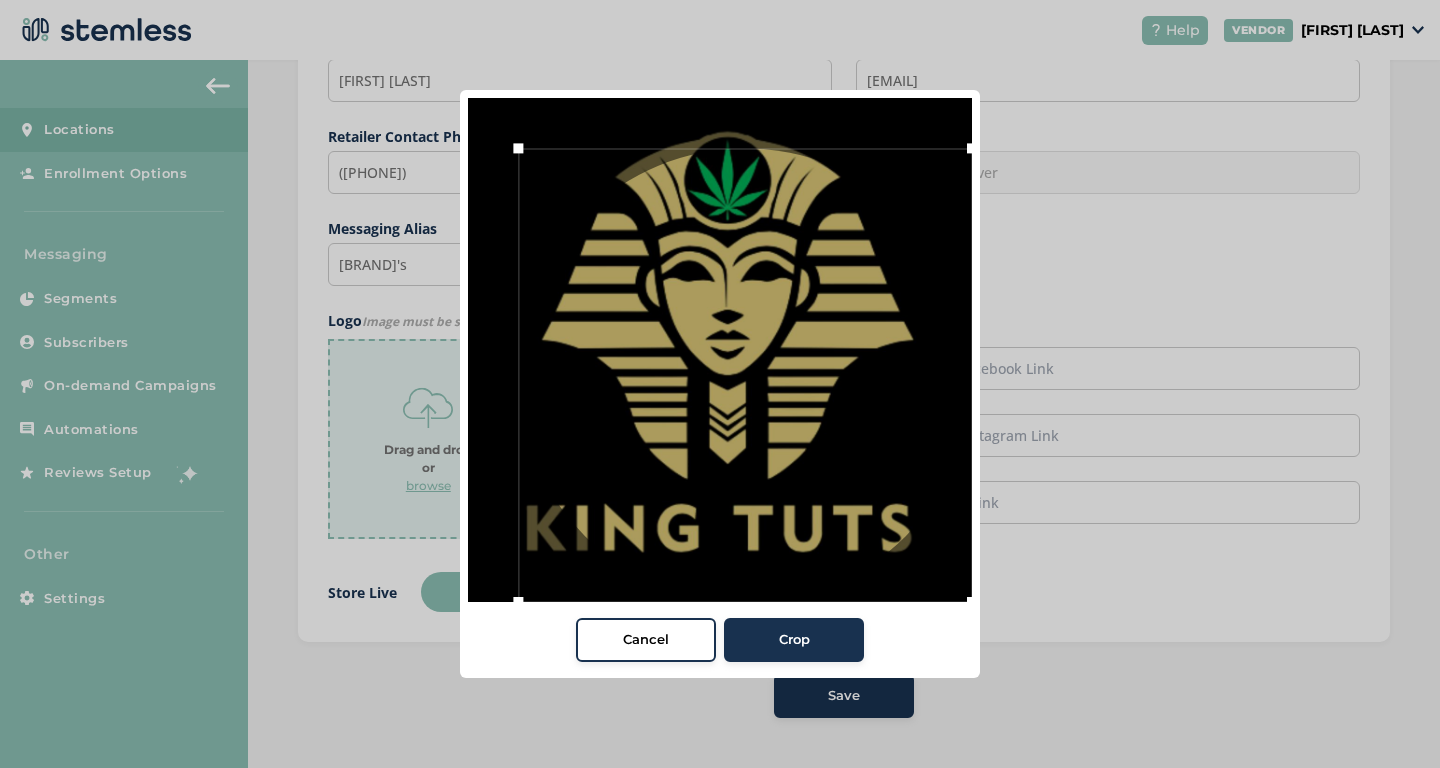 click on "Cancel Crop" at bounding box center [720, 384] 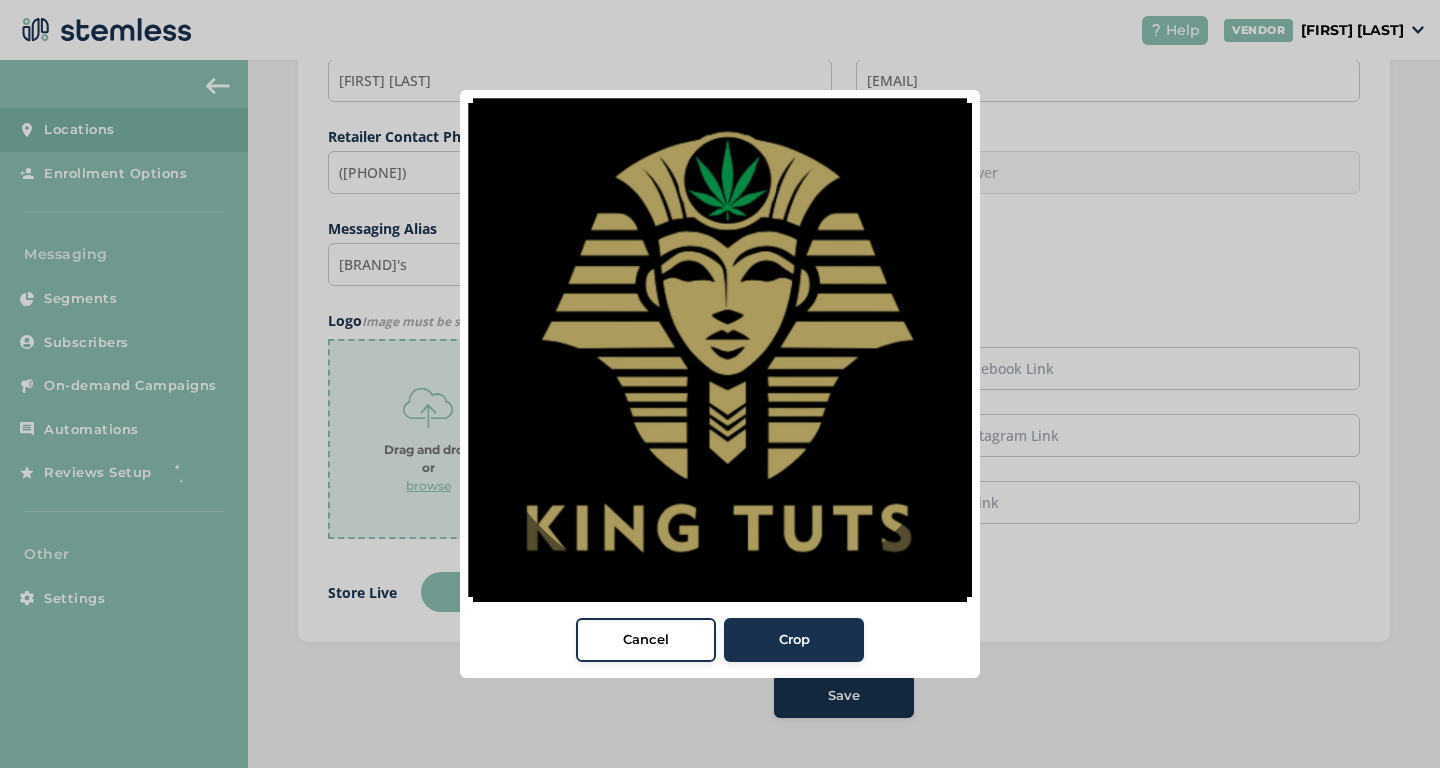 drag, startPoint x: 524, startPoint y: 152, endPoint x: 444, endPoint y: 104, distance: 93.29523 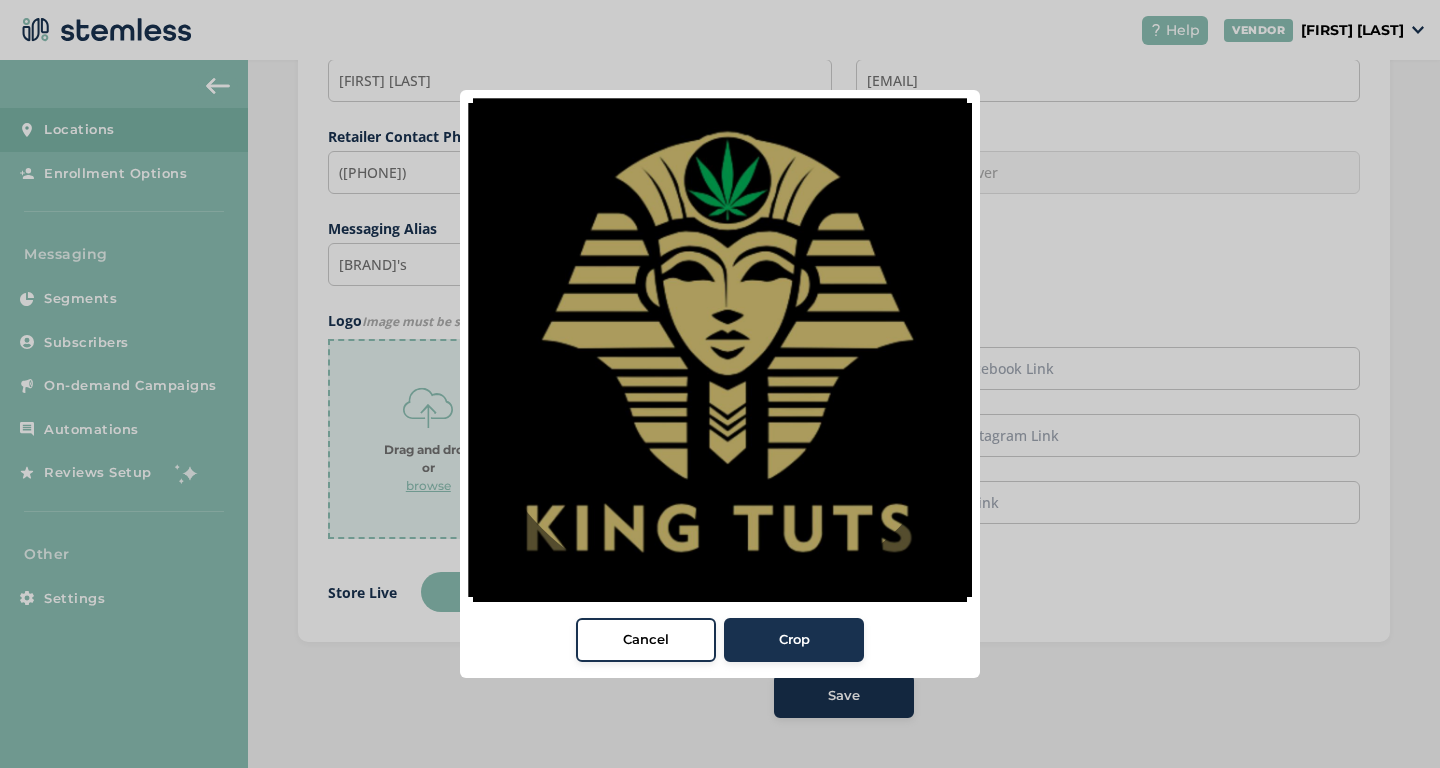 click on "Cancel Crop" at bounding box center [720, 384] 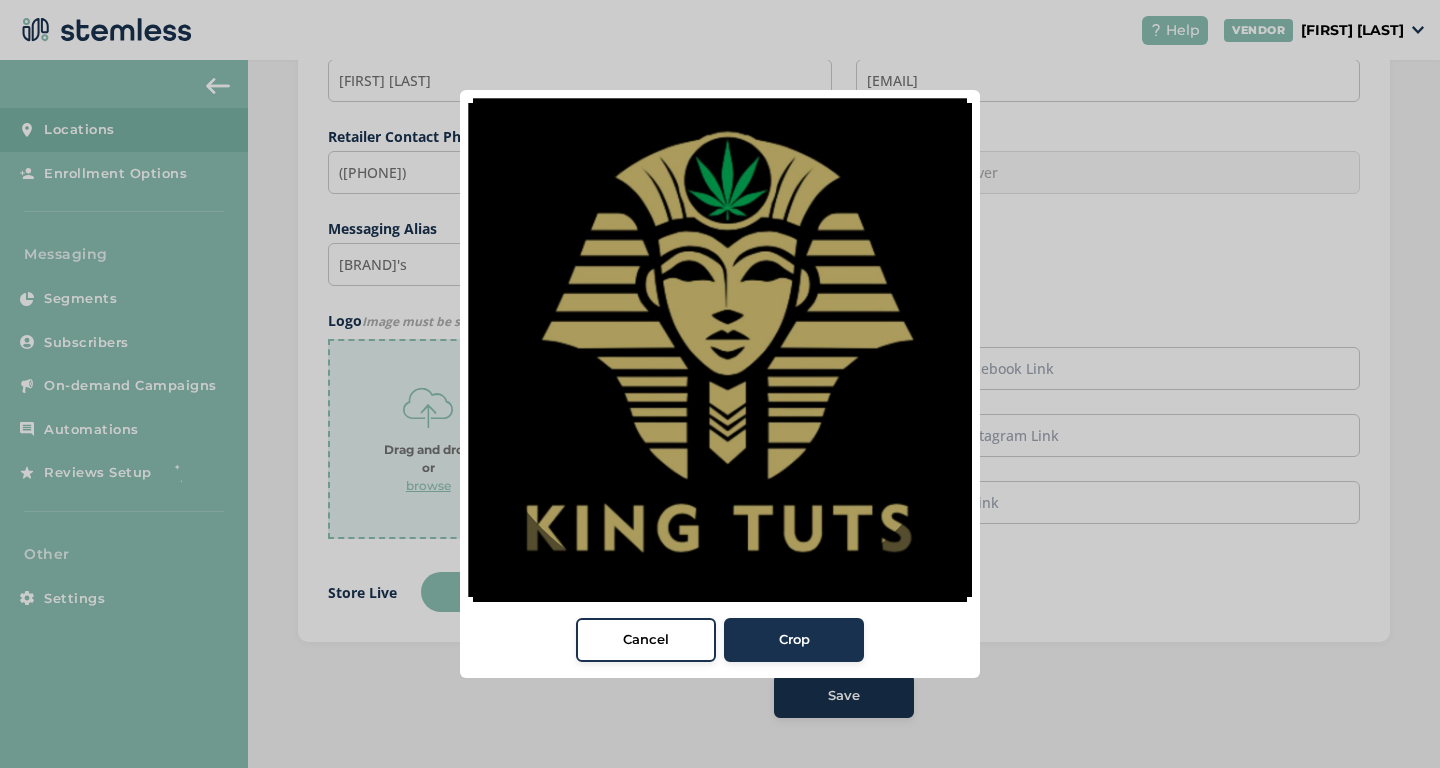 drag, startPoint x: 730, startPoint y: 443, endPoint x: 730, endPoint y: 490, distance: 47 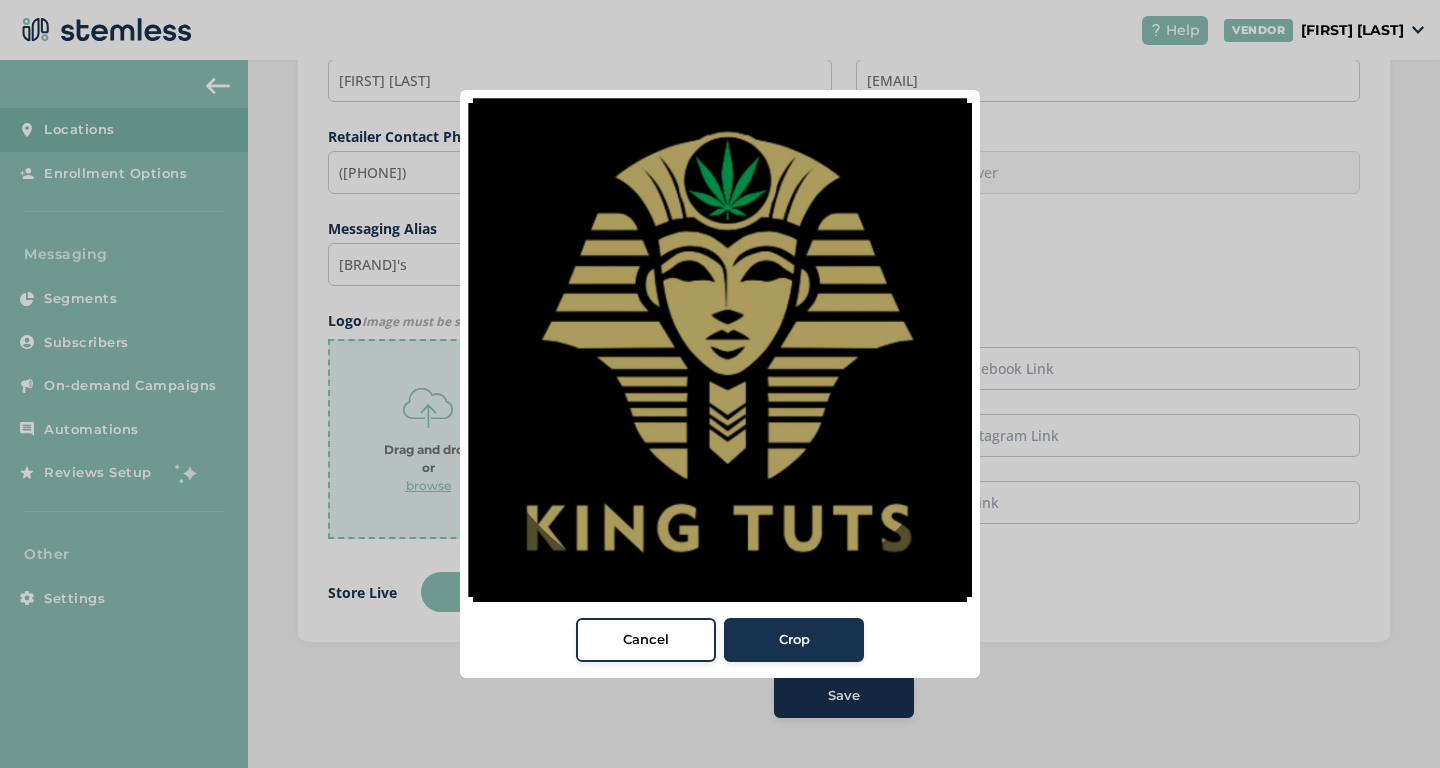 click at bounding box center (720, 350) 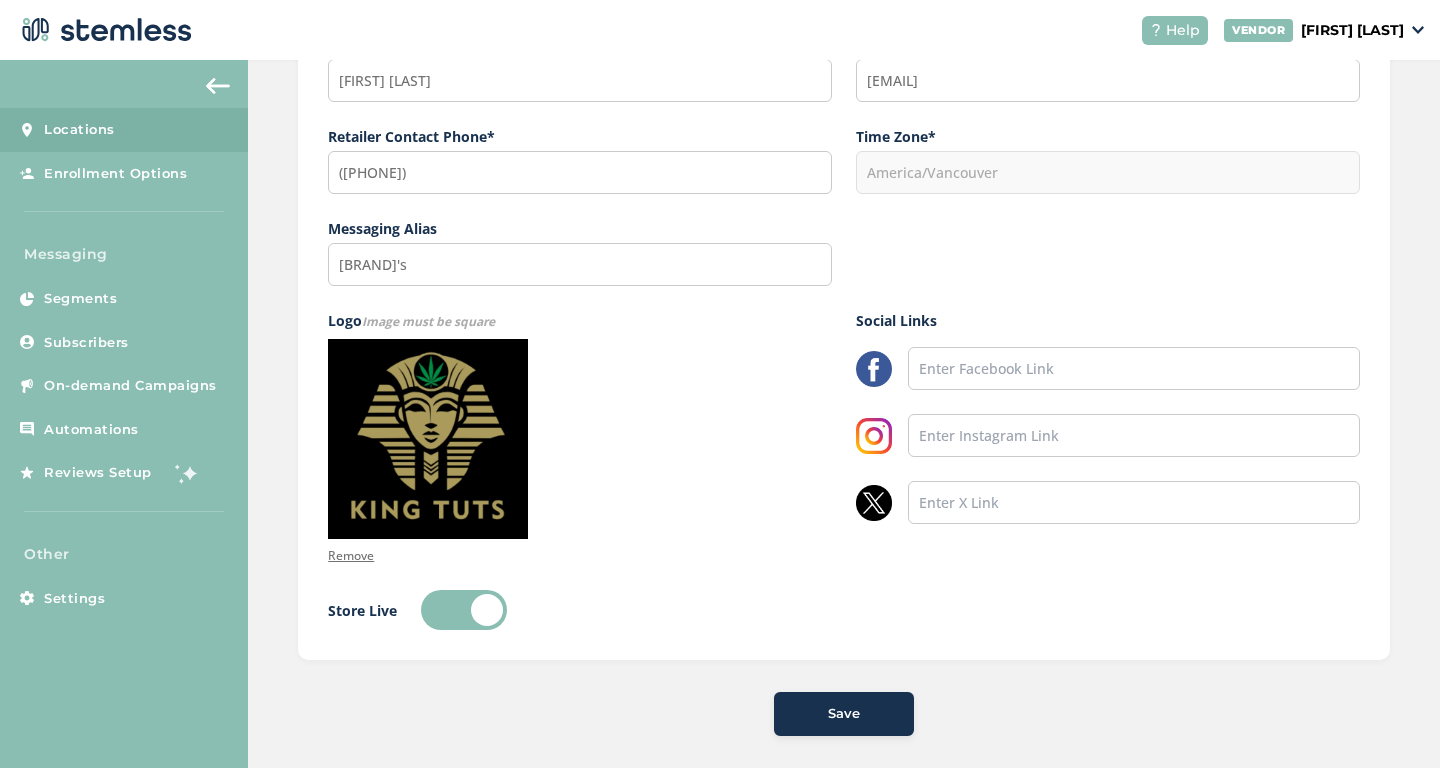 click on "Save" at bounding box center [844, 714] 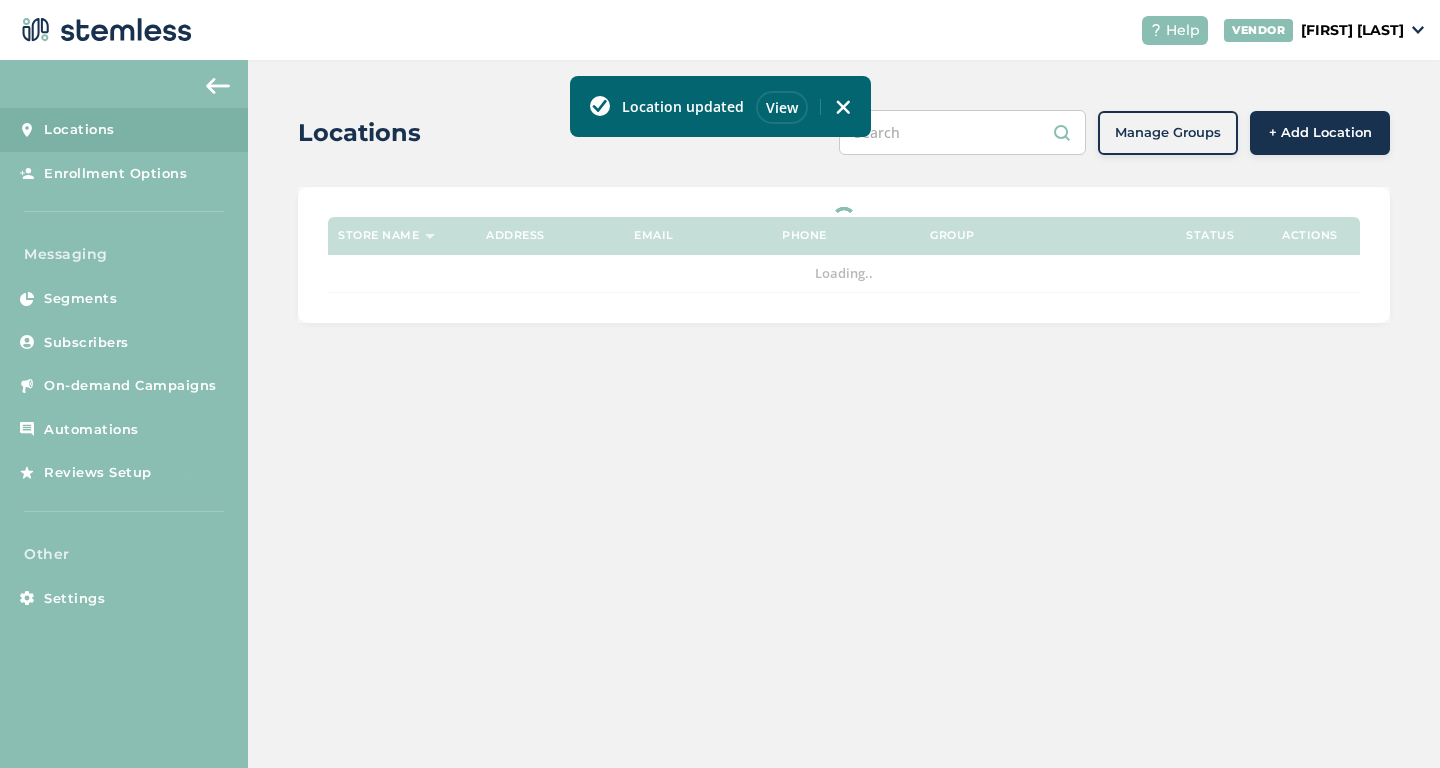 scroll, scrollTop: 0, scrollLeft: 0, axis: both 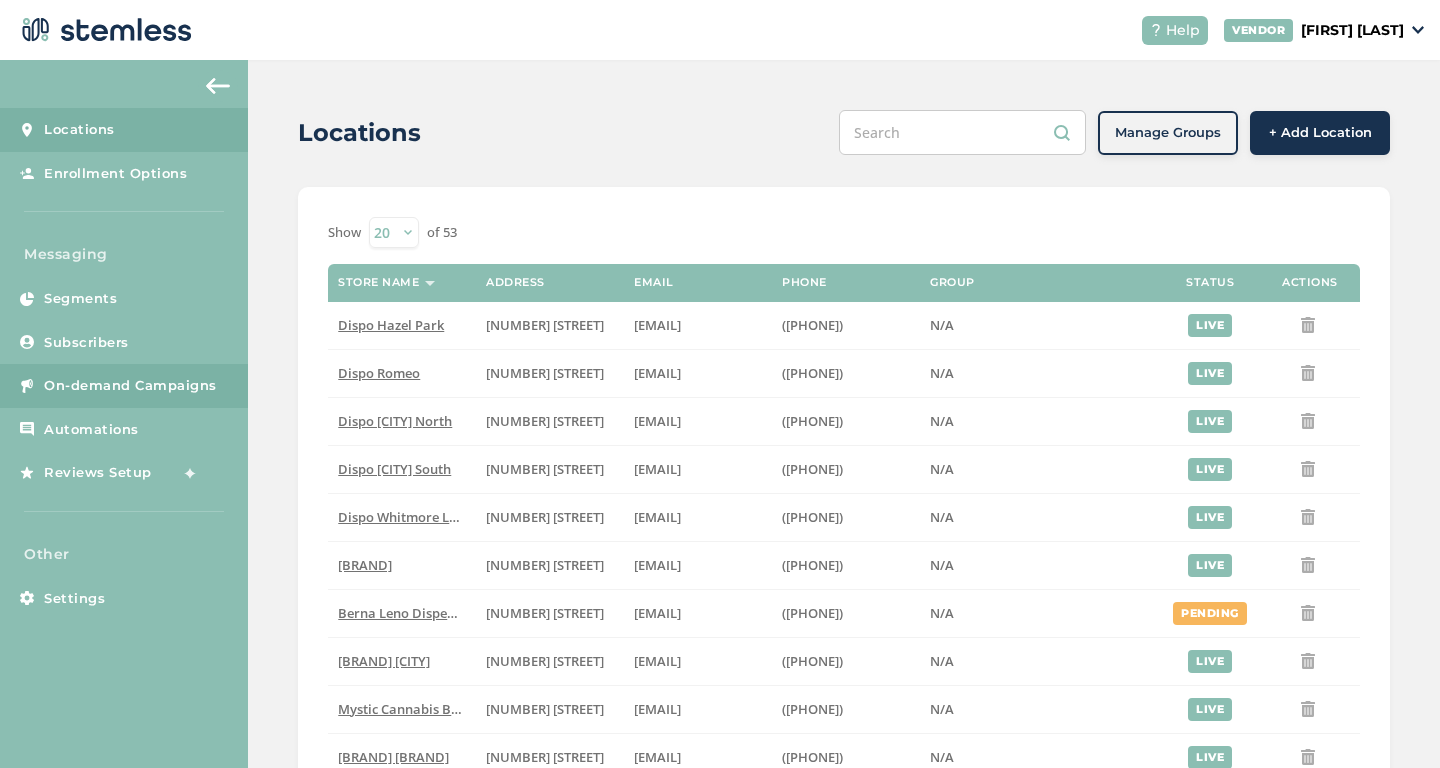 click on "On-demand Campaigns" at bounding box center [130, 386] 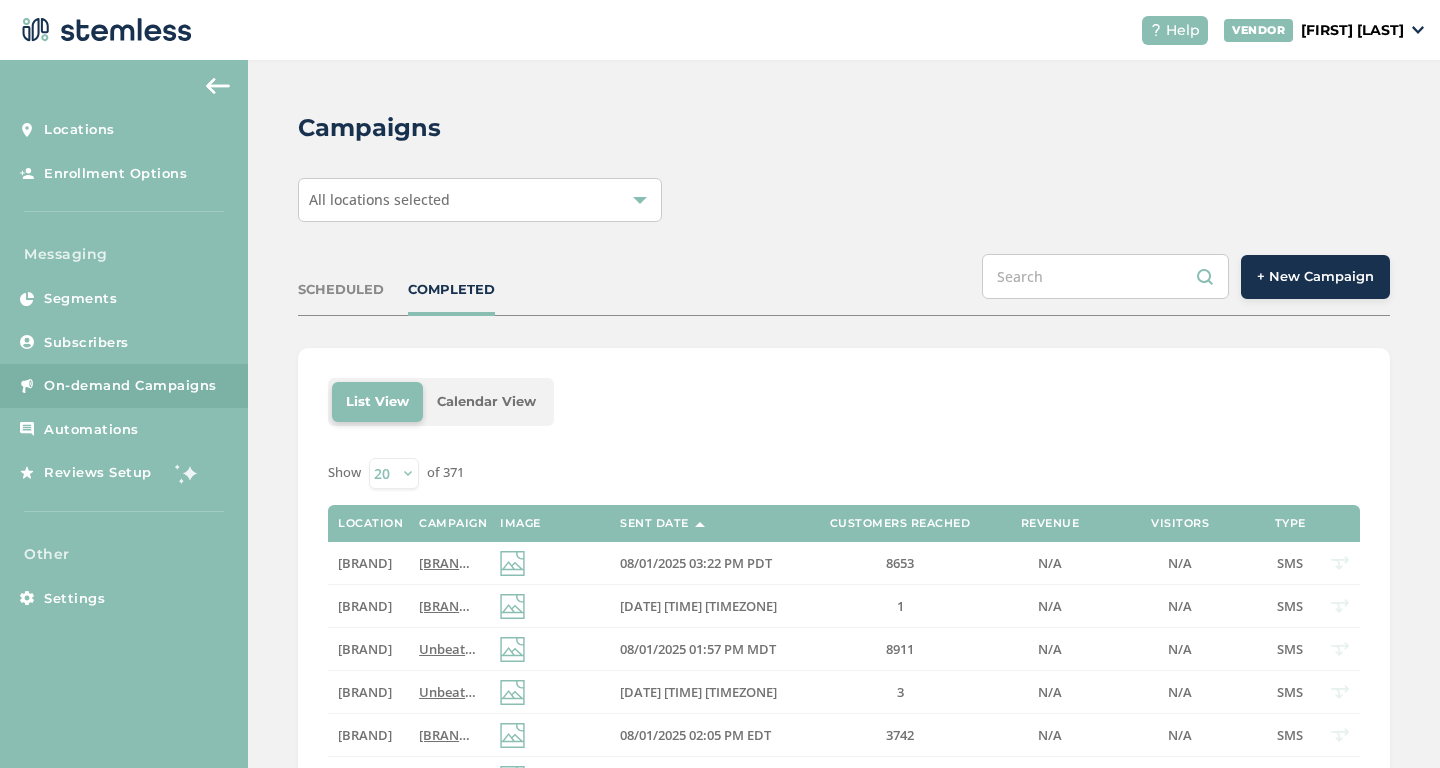 click on "All locations selected" at bounding box center [480, 200] 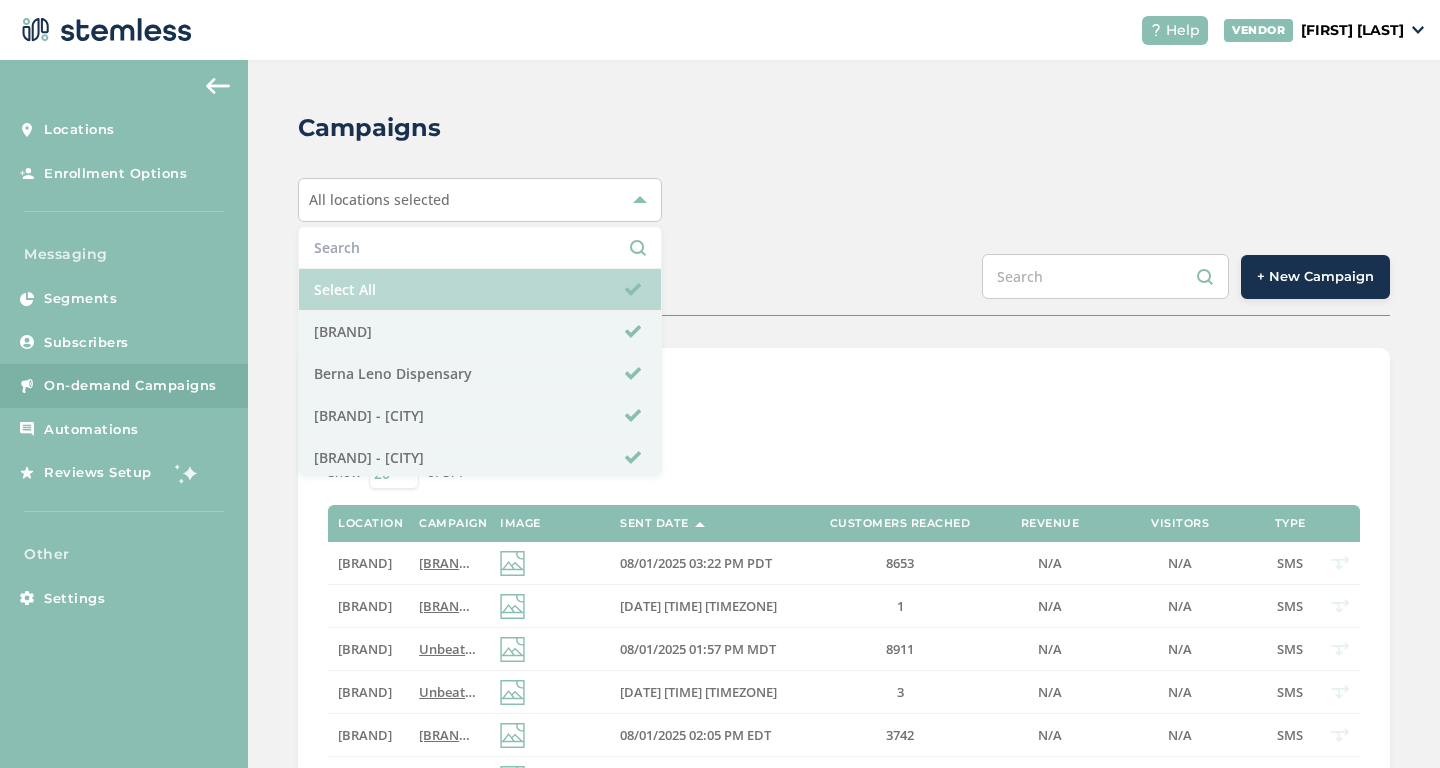 click on "Select All" at bounding box center [480, 290] 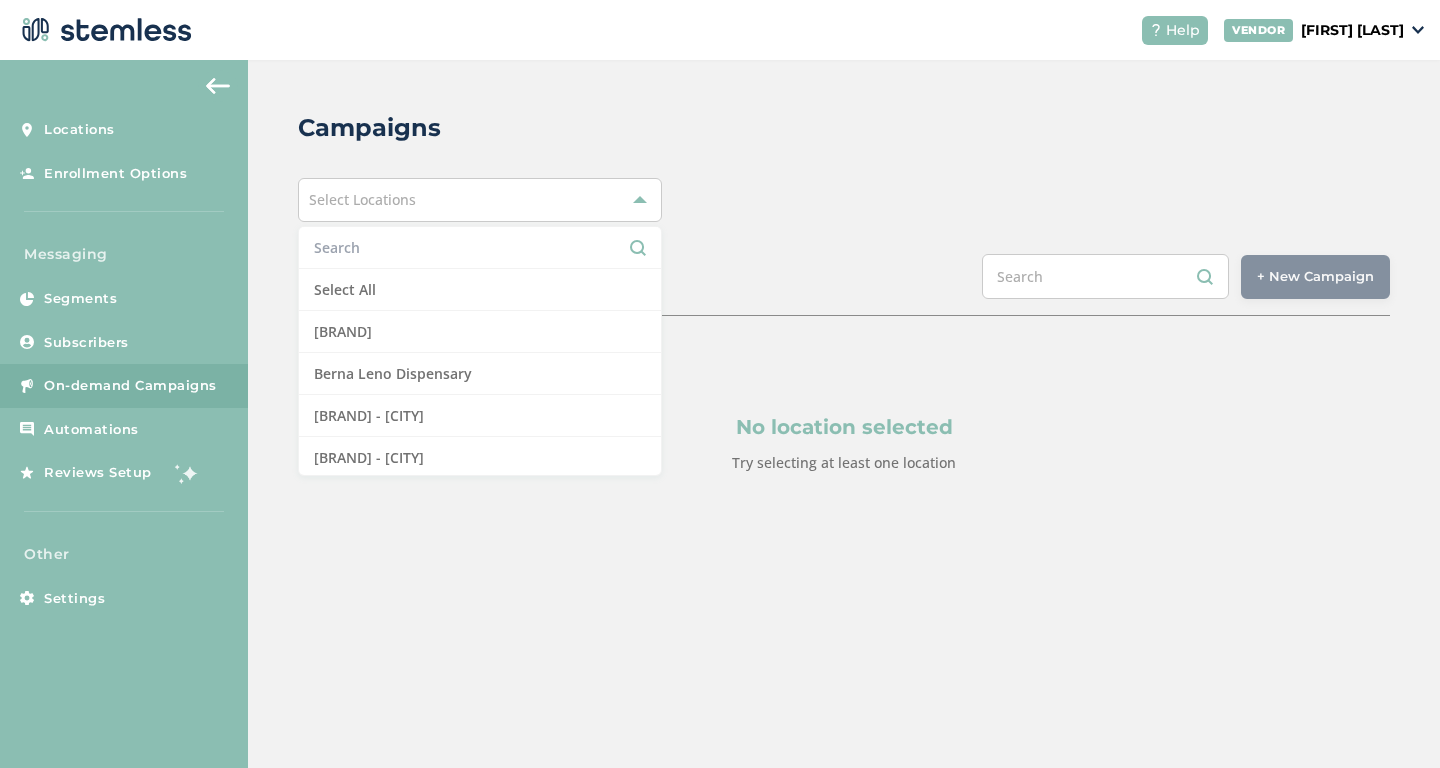 click on "Campaigns Select Locations  Select All   [BRAND]   [BRAND]   [BRAND] - [CITY]   [BRAND] - [CITY]   [BRAND]   [BRAND]   [BRAND]   [BRAND]   Dispo [CITY] North   Dispo [CITY] South   Dispo [CITY] Park   Dispo [CITY]   Dispo [CITY]   [BRAND]   [BRAND]   [BRAND] Table   [BRAND]   [BRAND]   Get Bak'd   [BRAND]   [BRAND] Buddha   [BRAND]   [BRAND] Hippo   [BRAND]   [BRAND] - All (minus Centerline)   [BRAND] - Centerline   [BRAND] Cannabis   [CITY] Cannabis   [BRAND]   [BRAND] Lion   [BRAND]   [BRAND] Fellow   [BRAND]   [BRAND] Meds   [BRAND] Mystic Burr Oak   [BRAND] Mystic [CITY]   [BRAND]   [BRAND]   [BRAND] Organics   [BRAND]   [BRAND] Kush   [BRAND] Root - Grover Beach   [BRAND] Roots - [BRAND] One   [BRAND] Roots - [CITY]   [BRAND]   [BRAND]   Spores [CITY]   [BRAND]   The Re-Up   The Row House   Trap Stars New Buffalo   SCHEDULED" at bounding box center [844, 340] 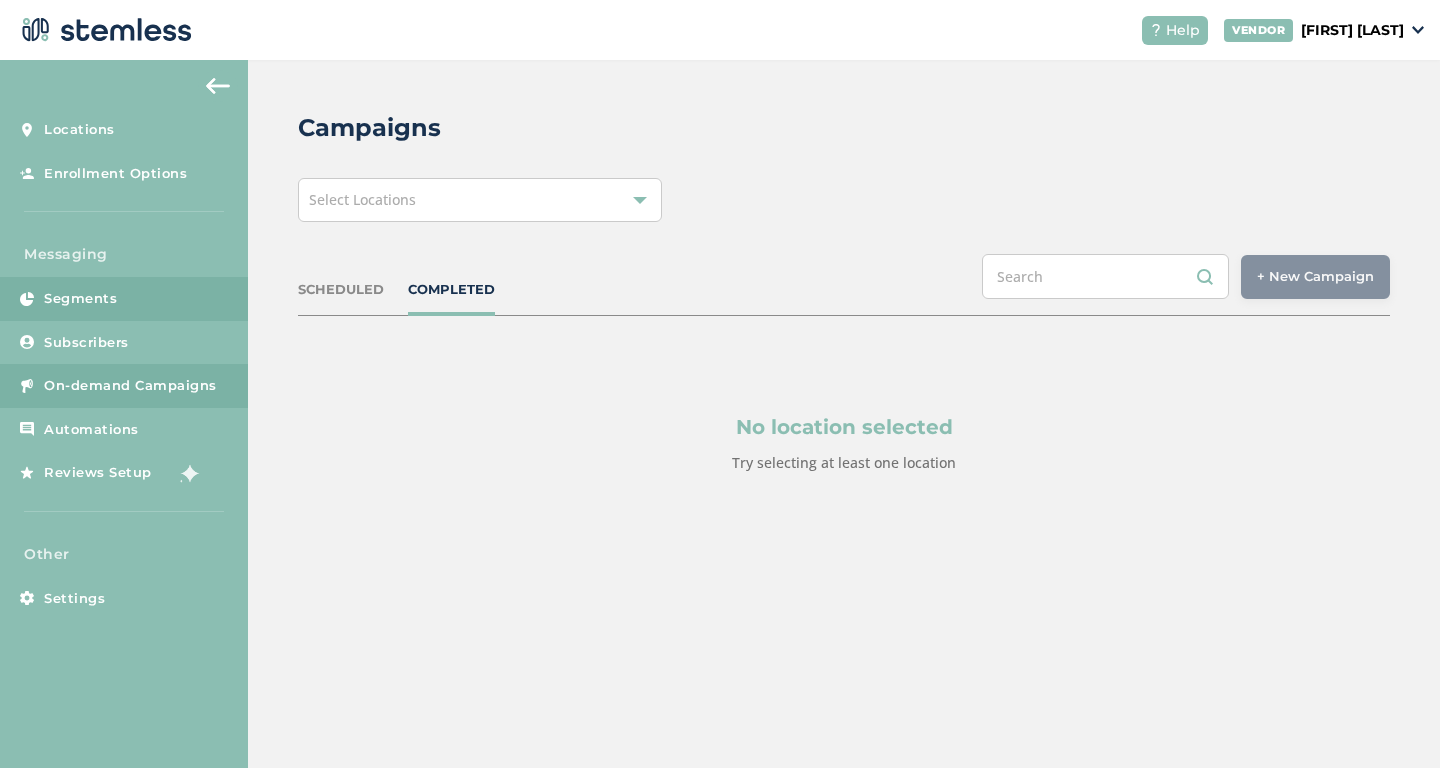 click on "Segments" at bounding box center (124, 299) 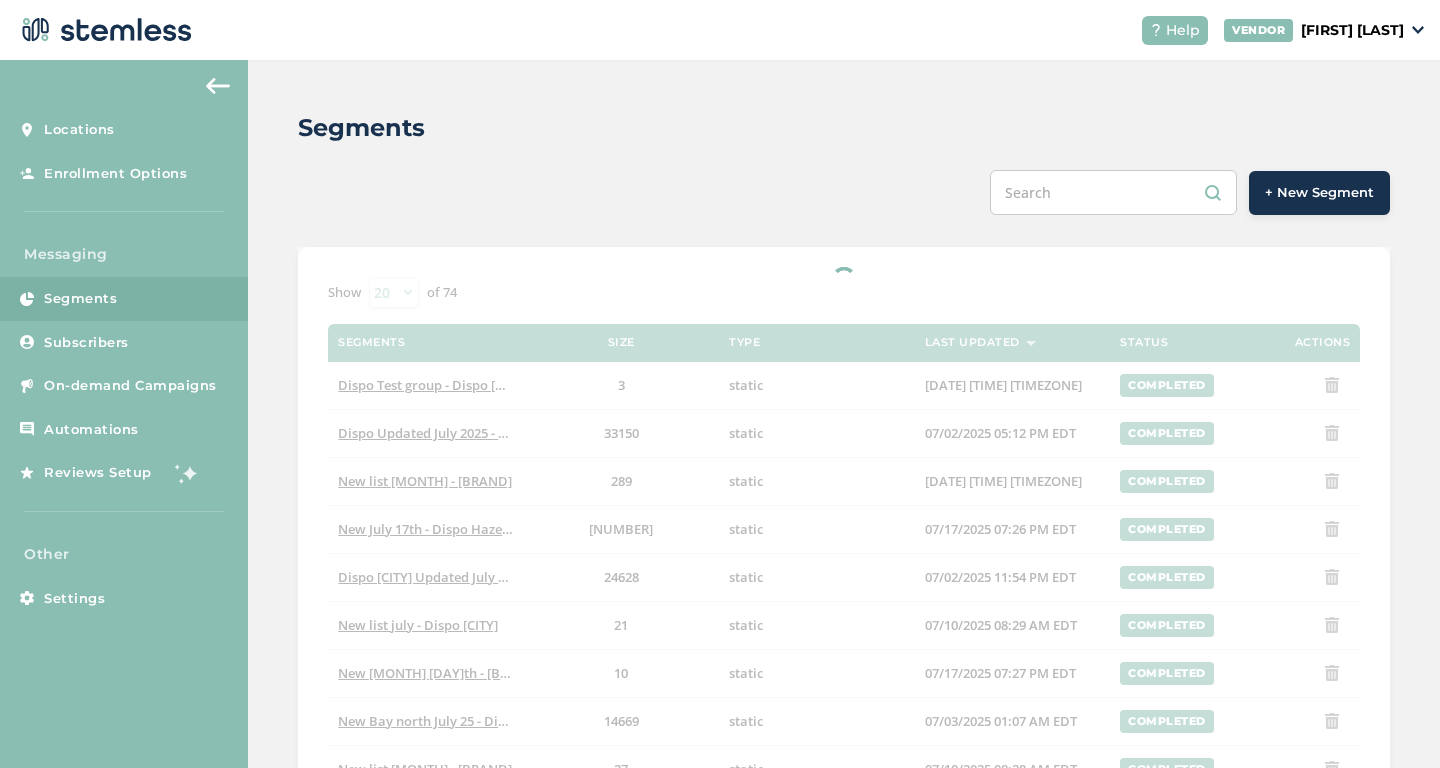 click on "+ New Segment" at bounding box center [1319, 193] 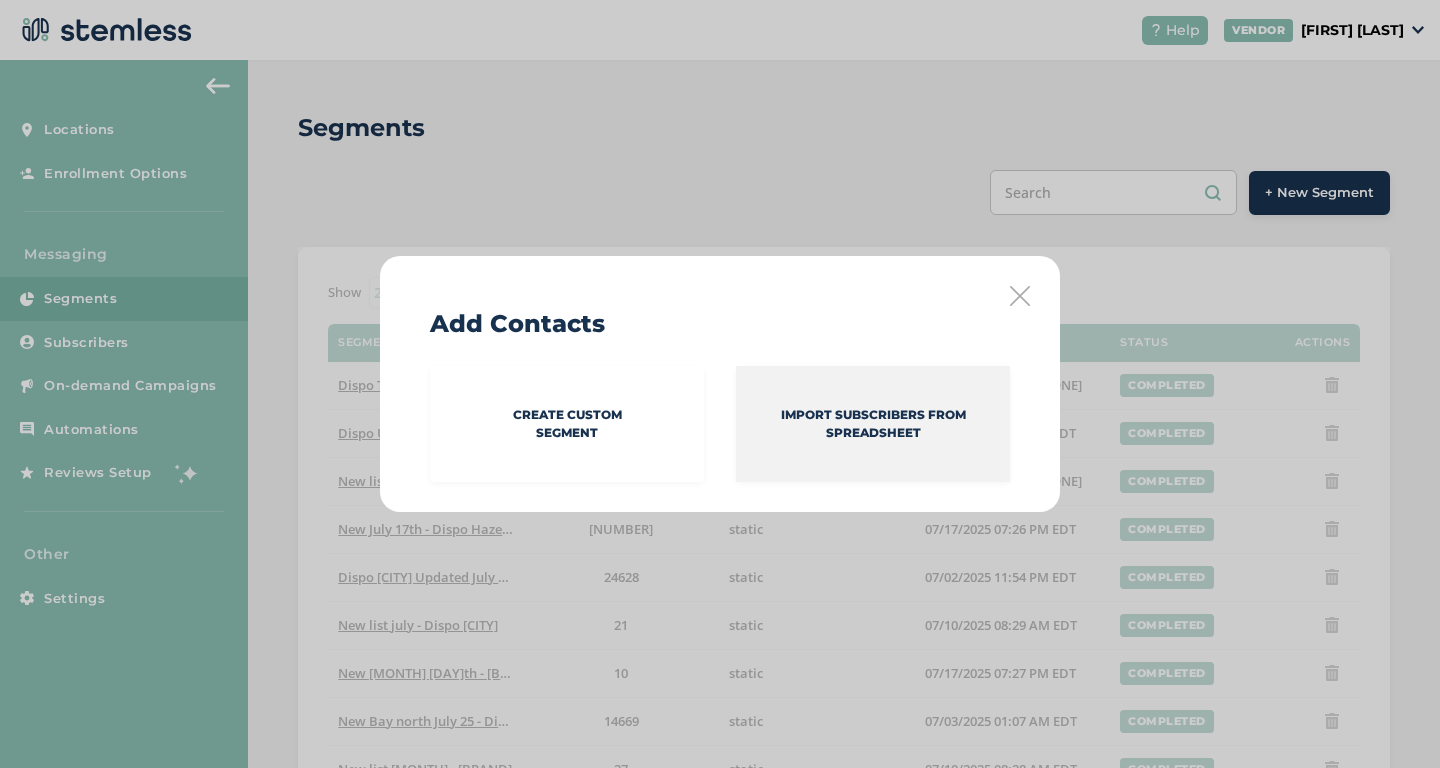 click on "Import Subscribers from spreadsheet" at bounding box center (873, 424) 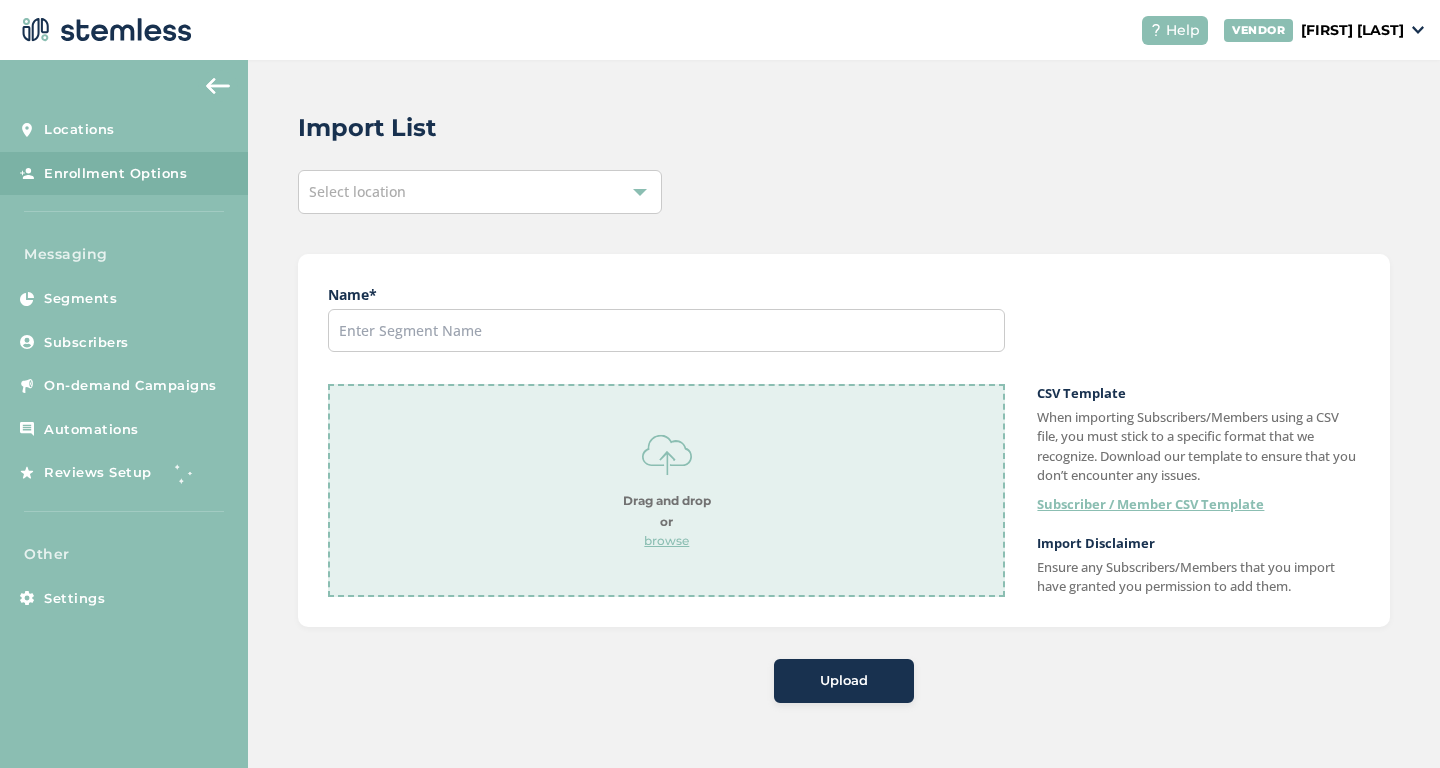 click on "Select location" at bounding box center [357, 191] 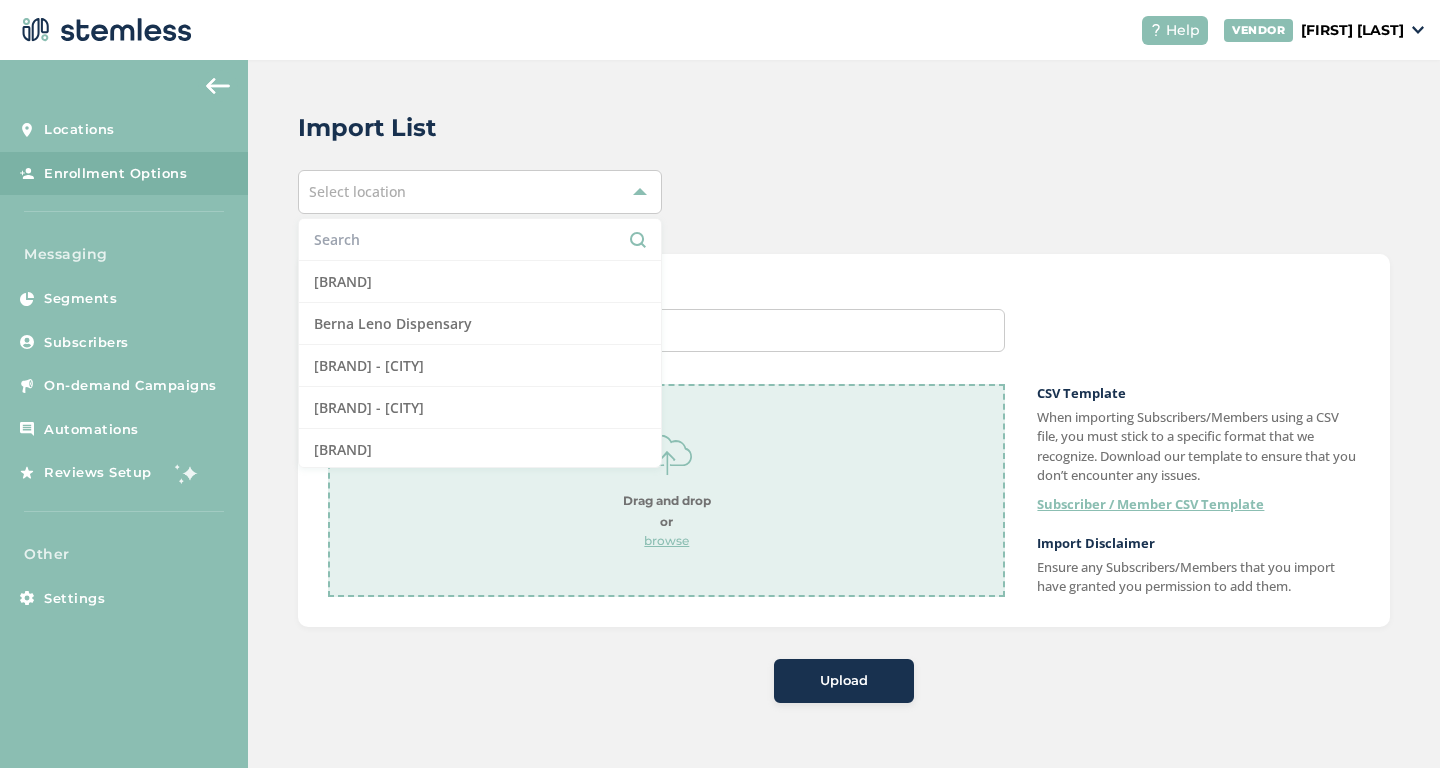 click at bounding box center (480, 239) 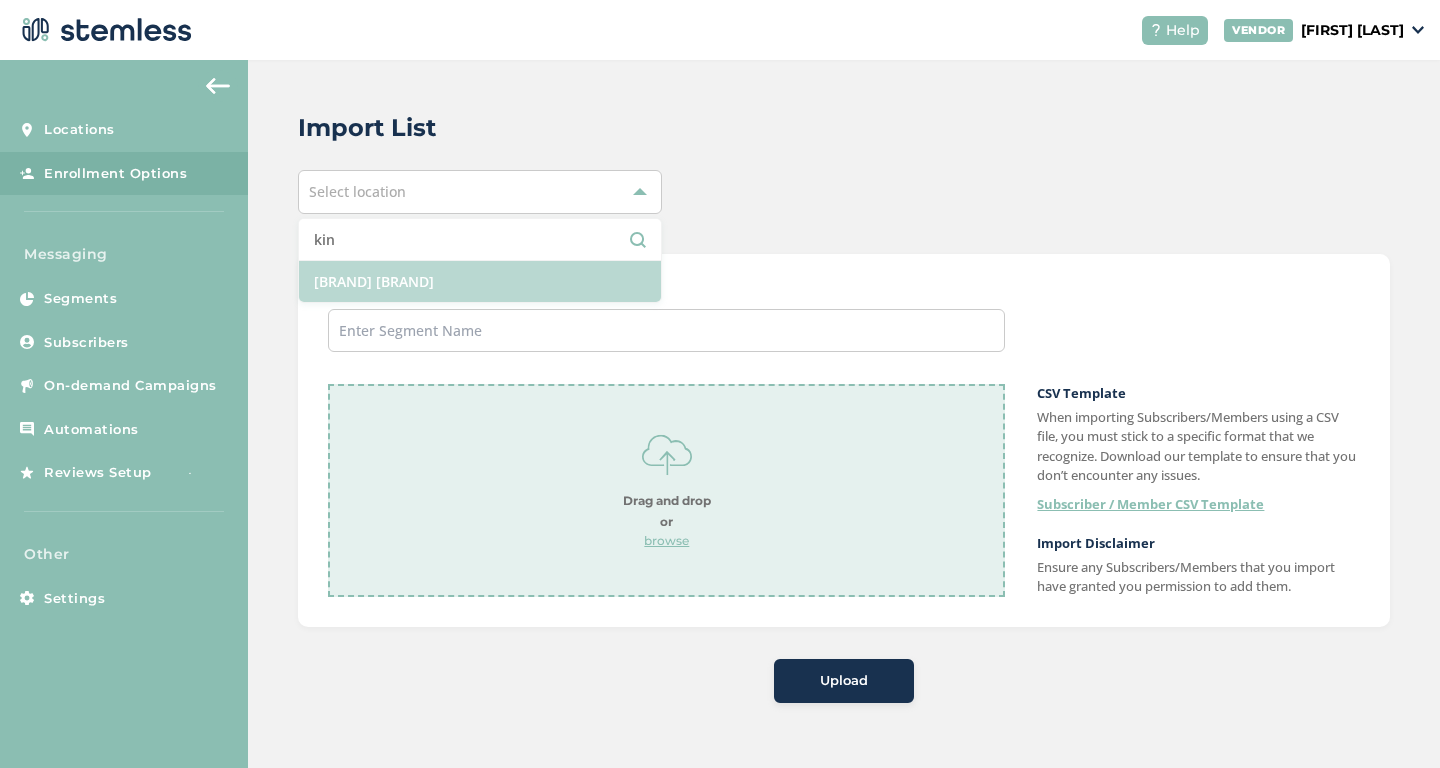 type on "kin" 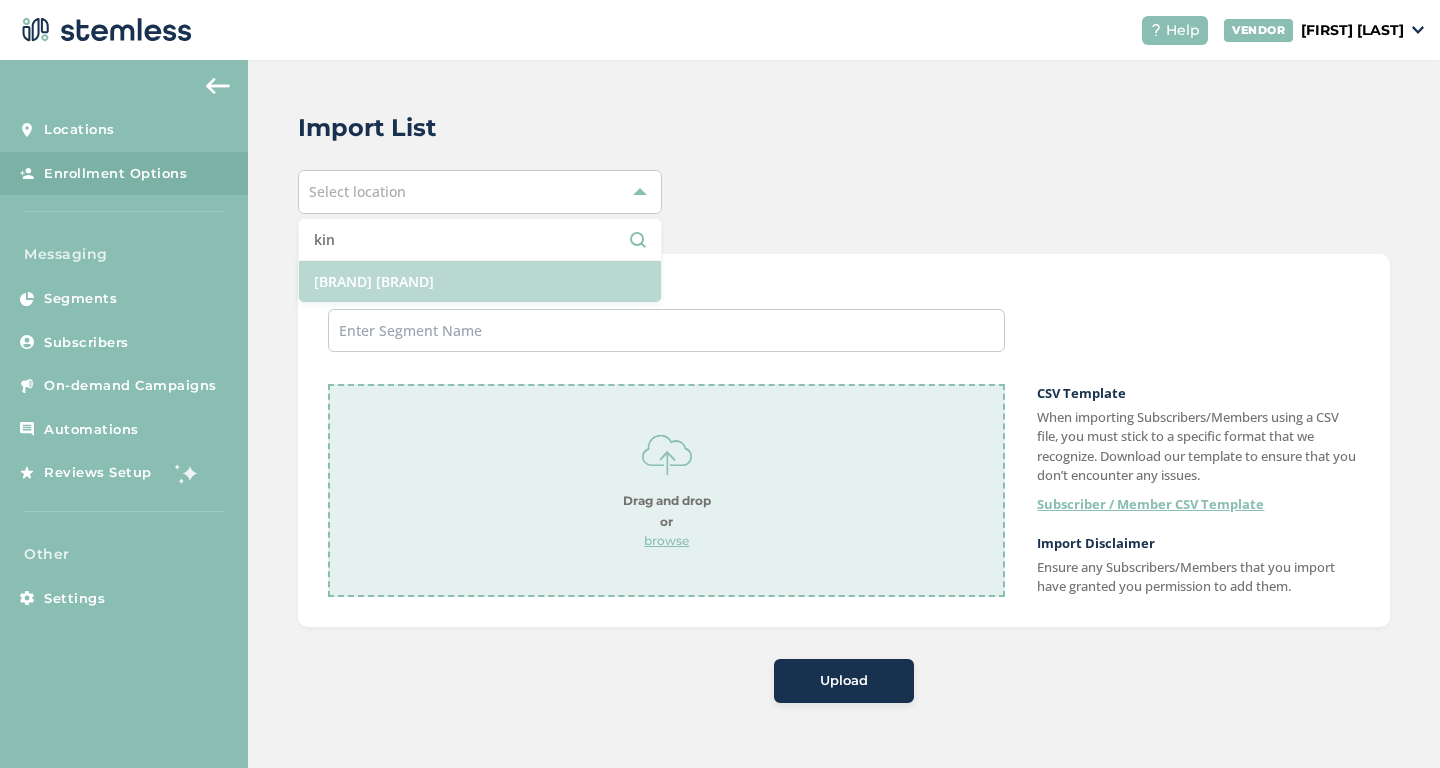 click on "[BRAND] [BRAND]" at bounding box center [480, 281] 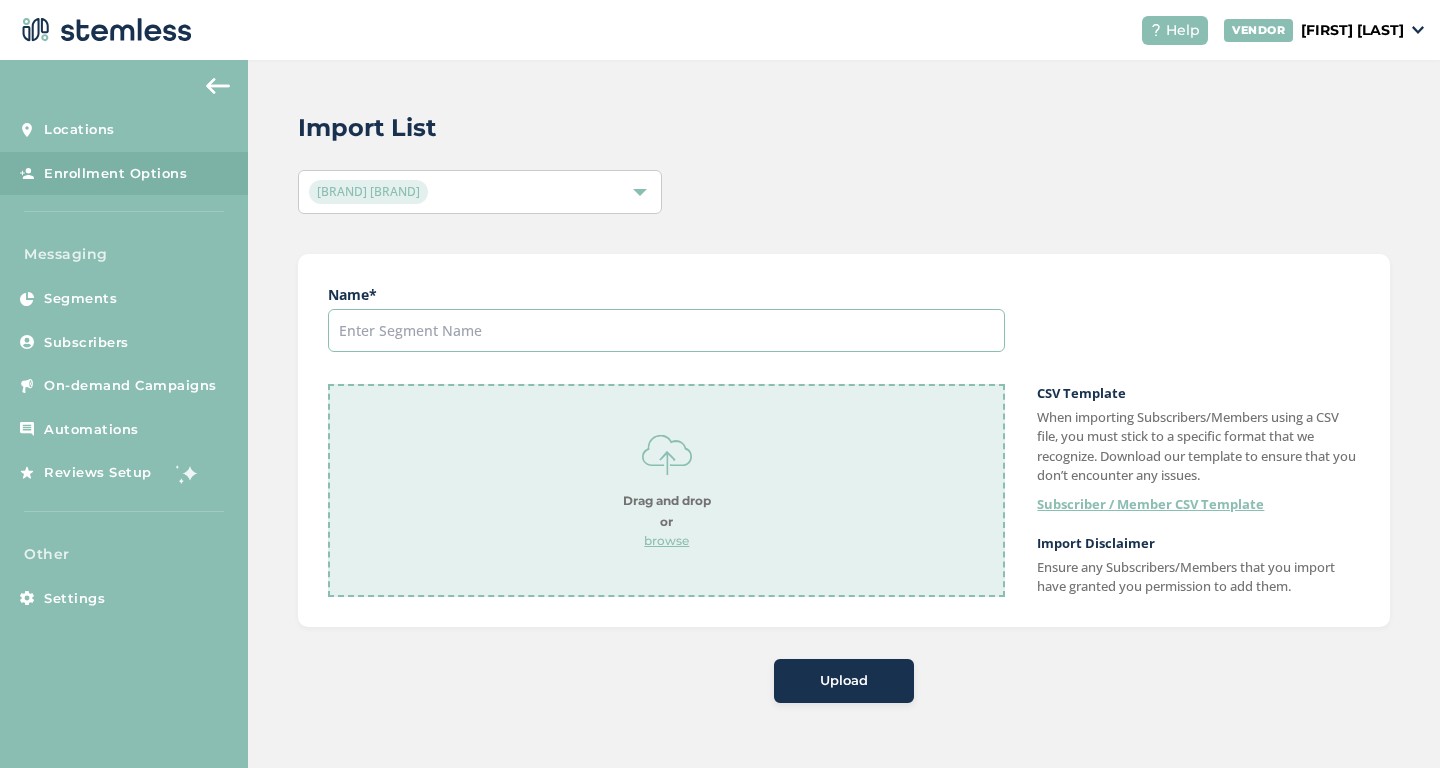 click at bounding box center [666, 330] 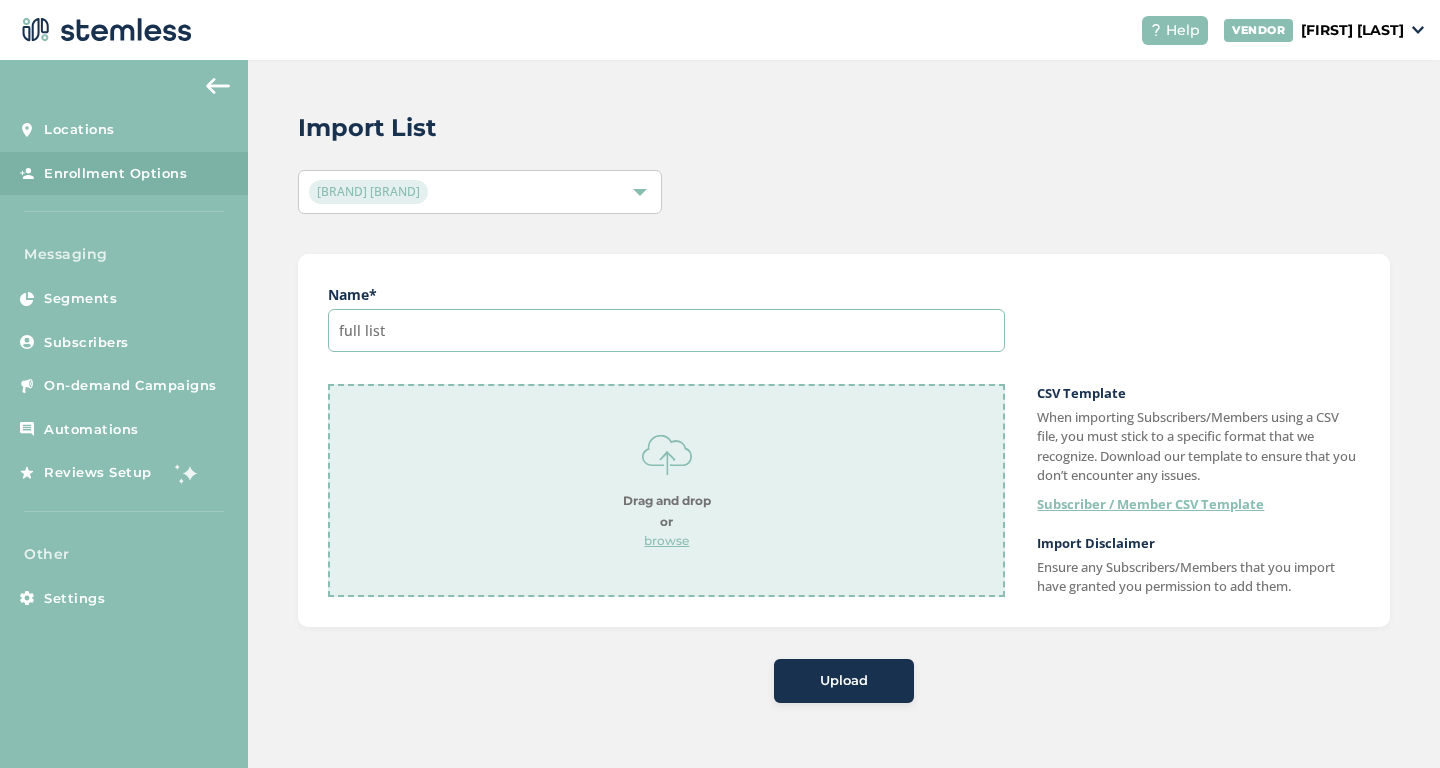 type on "full list" 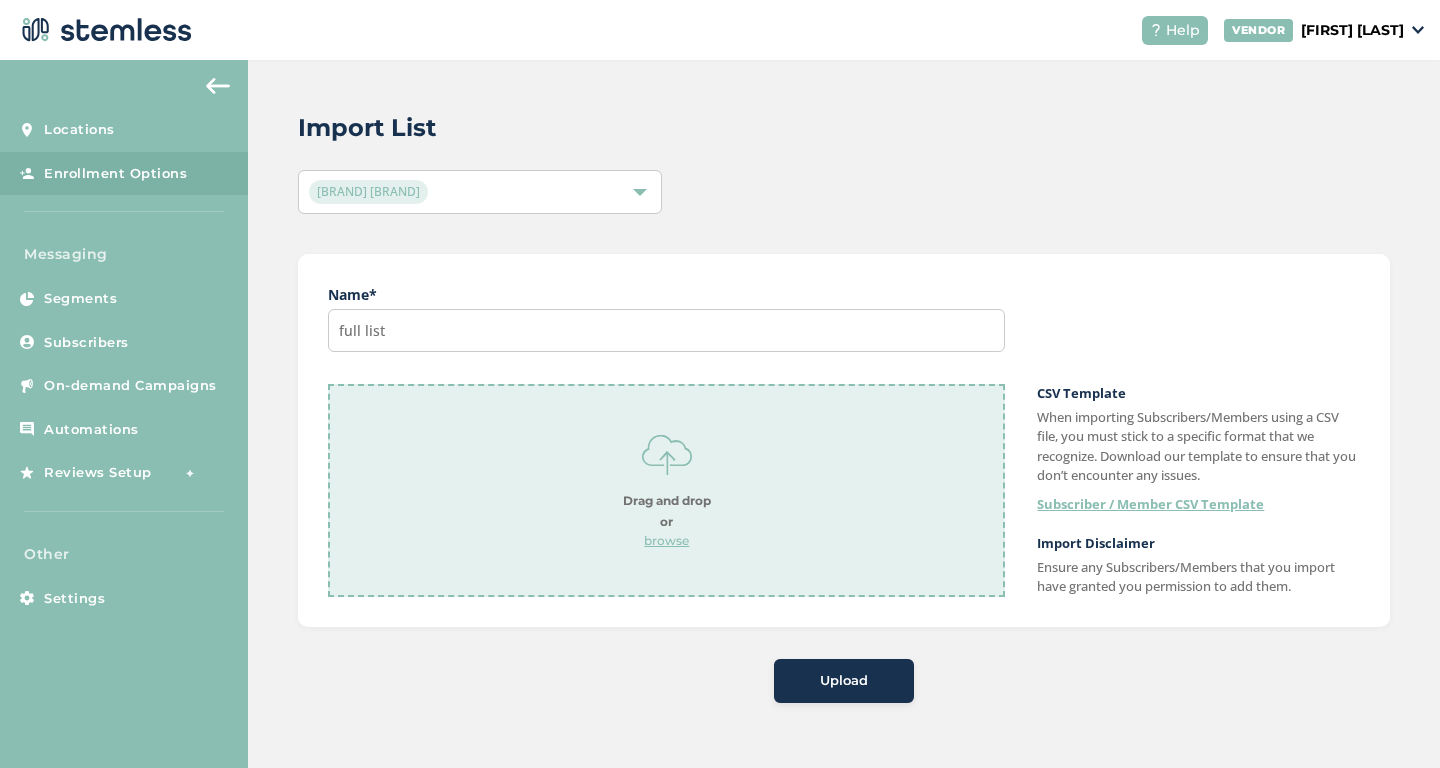 click on "browse" at bounding box center (667, 541) 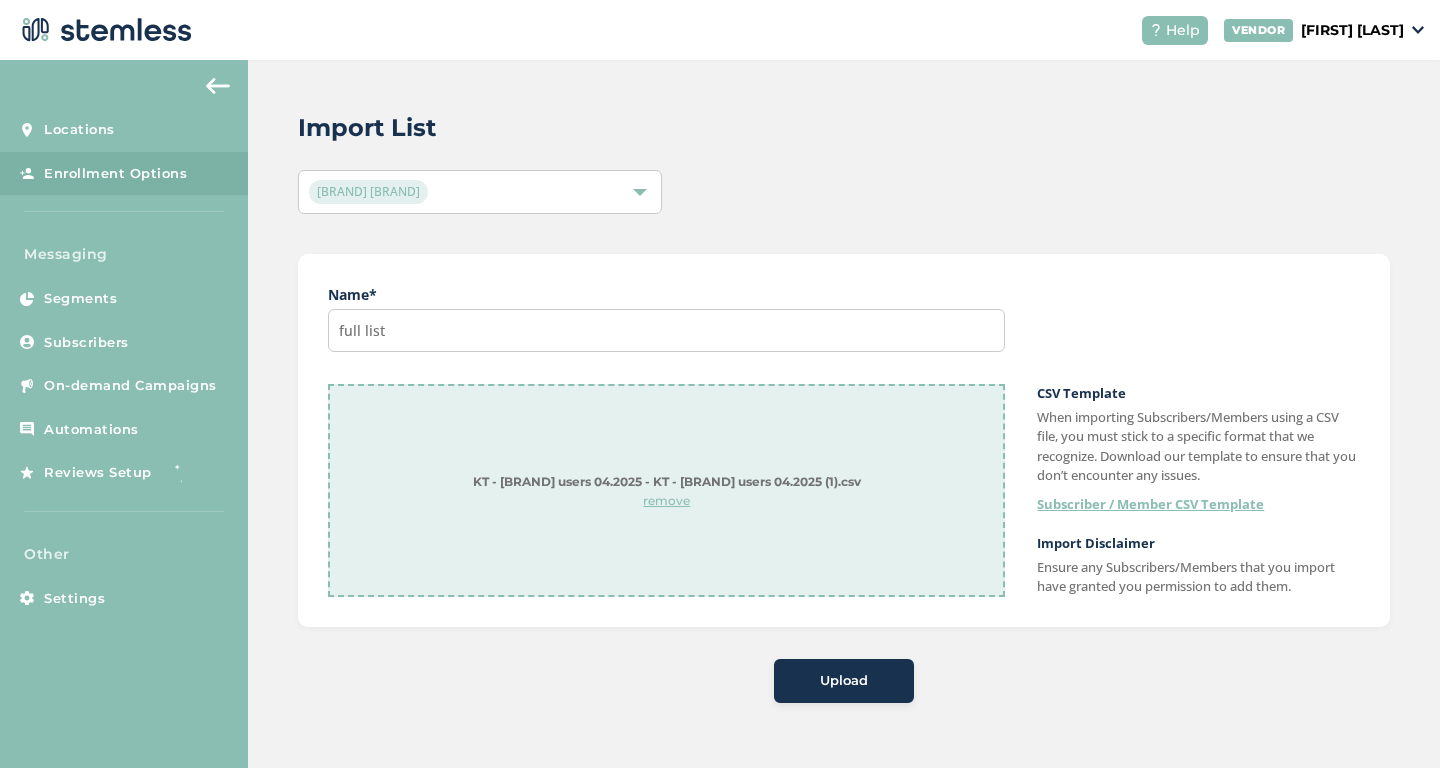click on "Upload" at bounding box center (844, 681) 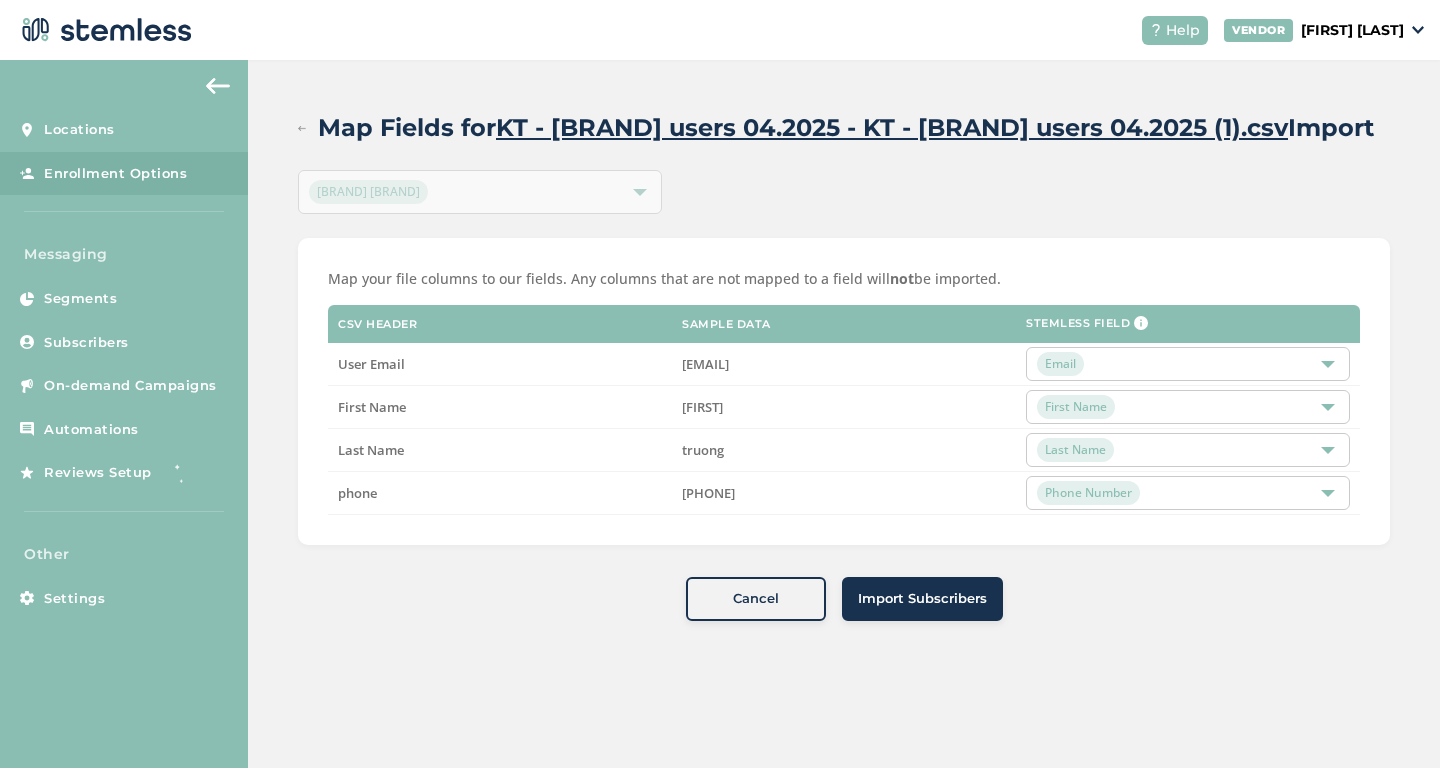 click on "Import Subscribers" at bounding box center (922, 599) 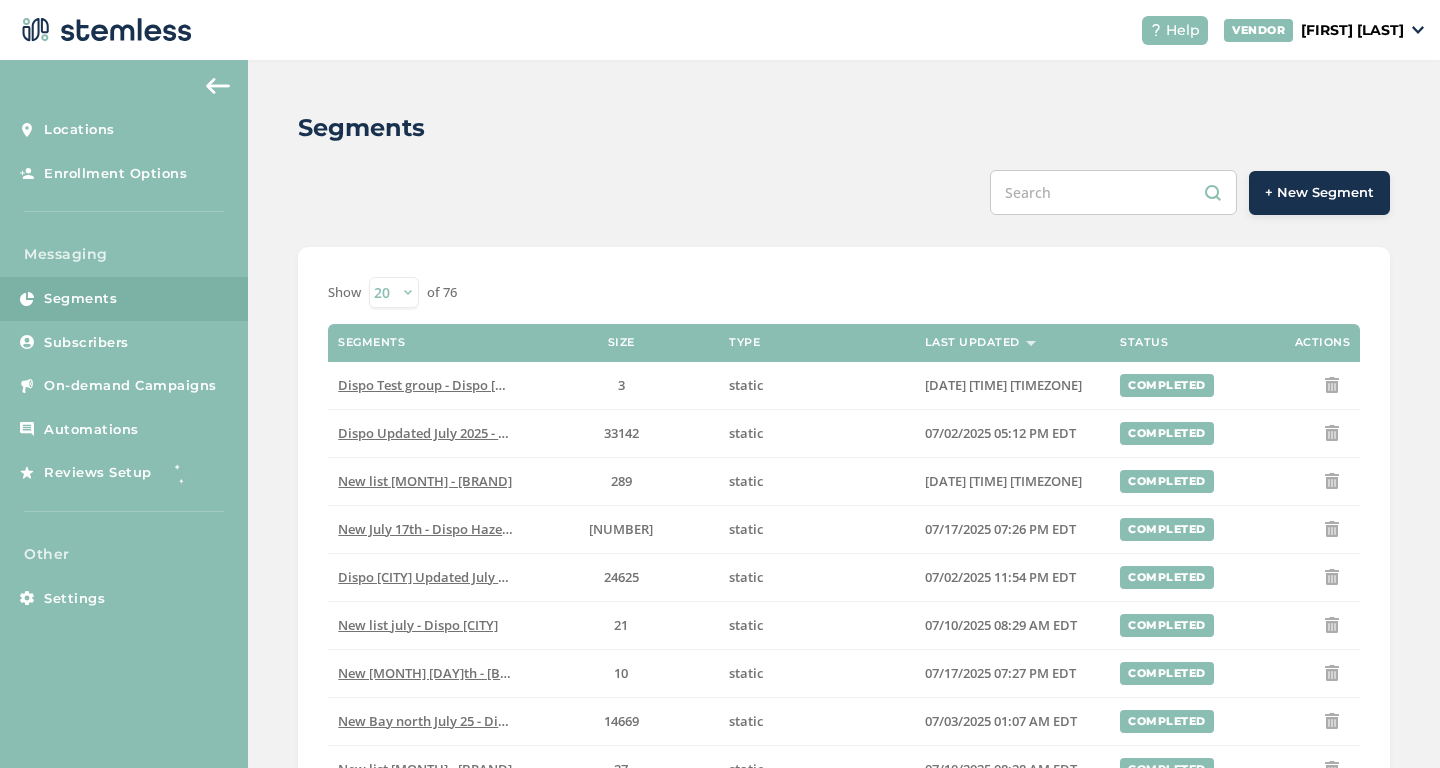 click on "Segments + New Segment Show  20   50   100  of 76  Segments   Size   Type   Last Updated   Status   Actions   [BRAND] [BRAND] - [BRAND]   3   static   [DATE] [TIME] [TIMEZONE]   completed      [BRAND] Updated [YEAR] - [BRAND]   [NUMBER]   static   [DATE] [TIME] [TIMEZONE]   completed      New list [MONTH] - [BRAND]   289   static   [DATE] [TIME] [TIMEZONE]   completed      New [MONTH] [DAY]th - [BRAND]   165   static   [DATE] [TIME] [TIMEZONE]   completed      [BRAND] Updated [YEAR] - [BRAND]   [NUMBER]   static   [DATE] [TIME] [TIMEZONE]   completed      New list [MONTH] - [BRAND]   21   static   [DATE] [TIME] [TIMEZONE]   completed      New [MONTH] [DAY]th - [BRAND]   10   static   [DATE] [TIME] [TIMEZONE]   completed      New [BRAND] [MONTH] [YEAR] - [BRAND]   [NUMBER]   static   [DATE] [TIME] [TIMEZONE]   completed      New list [MONTH] - [BRAND]   27   static   [DATE] [TIME] [TIMEZONE]   completed      New [MONTH] [DAY]th - [BRAND]   13   static   completed" at bounding box center [844, 760] 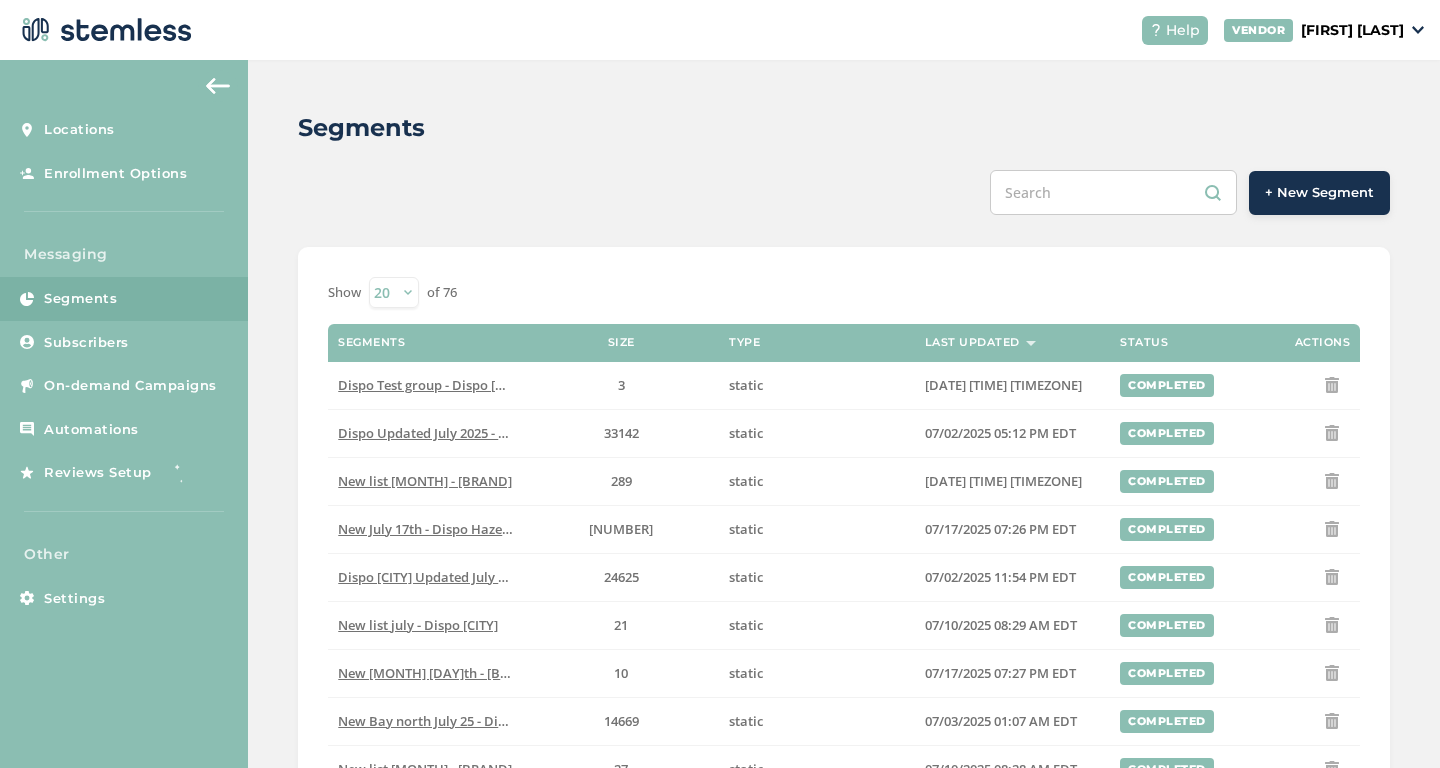 click on "+ New Segment" at bounding box center [1319, 193] 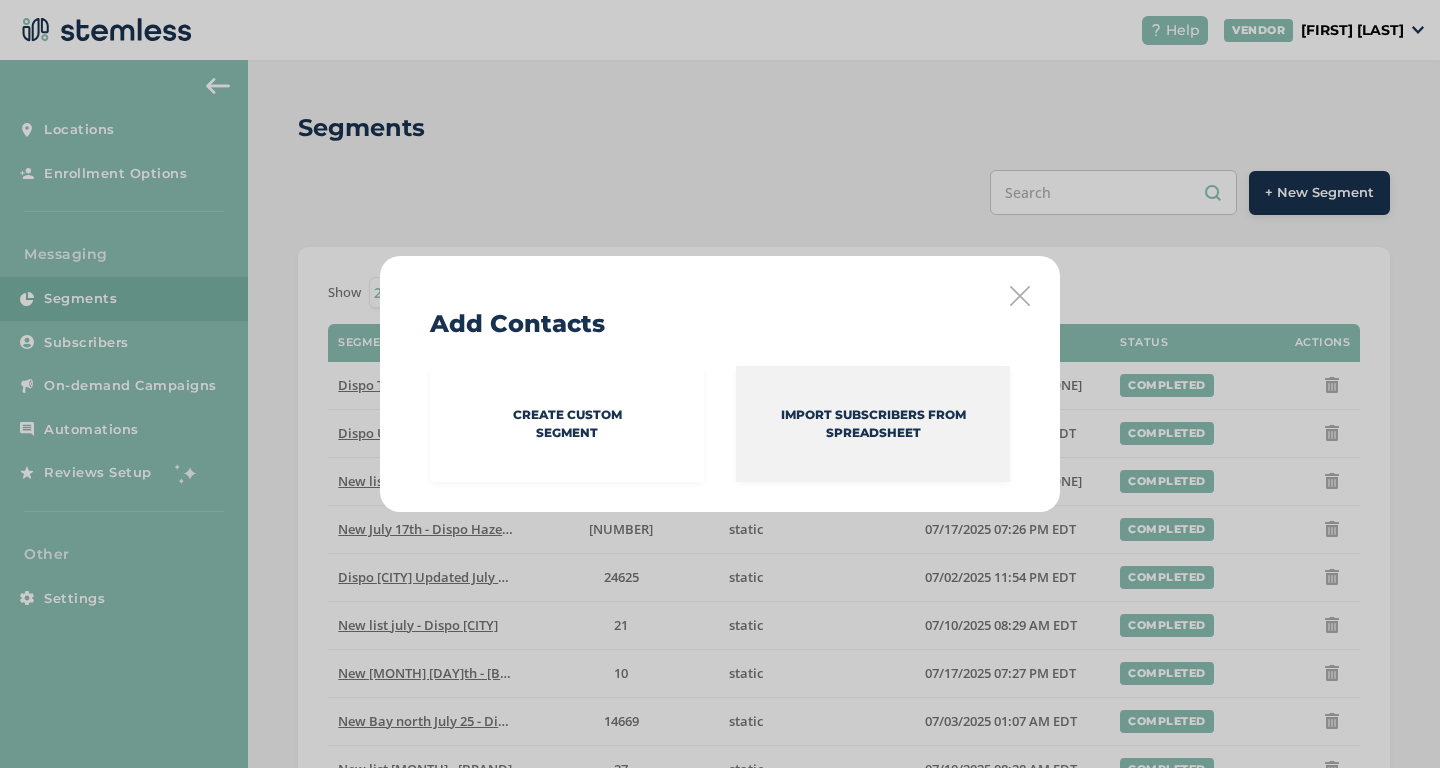 click on "Import Subscribers from spreadsheet" at bounding box center [873, 424] 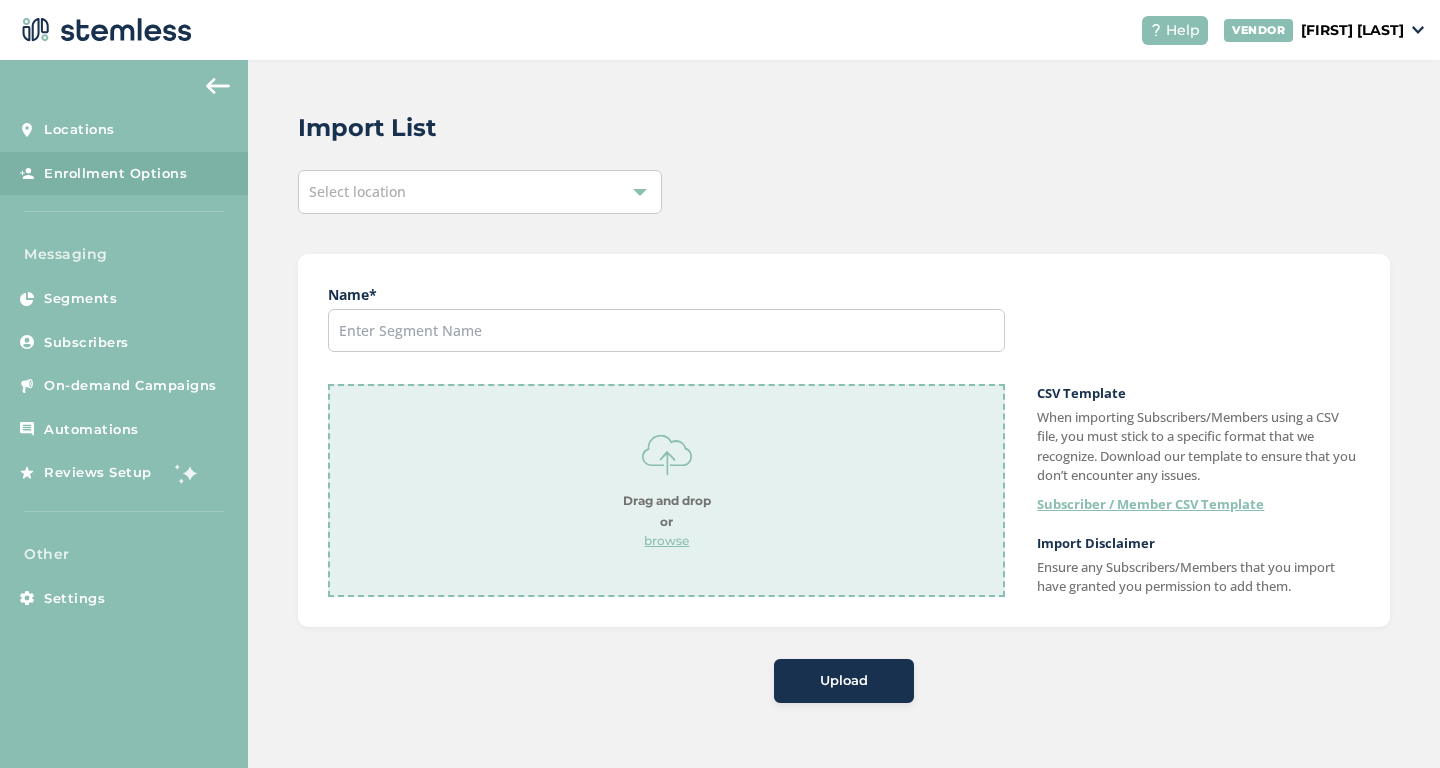 click on "Select location" at bounding box center (357, 191) 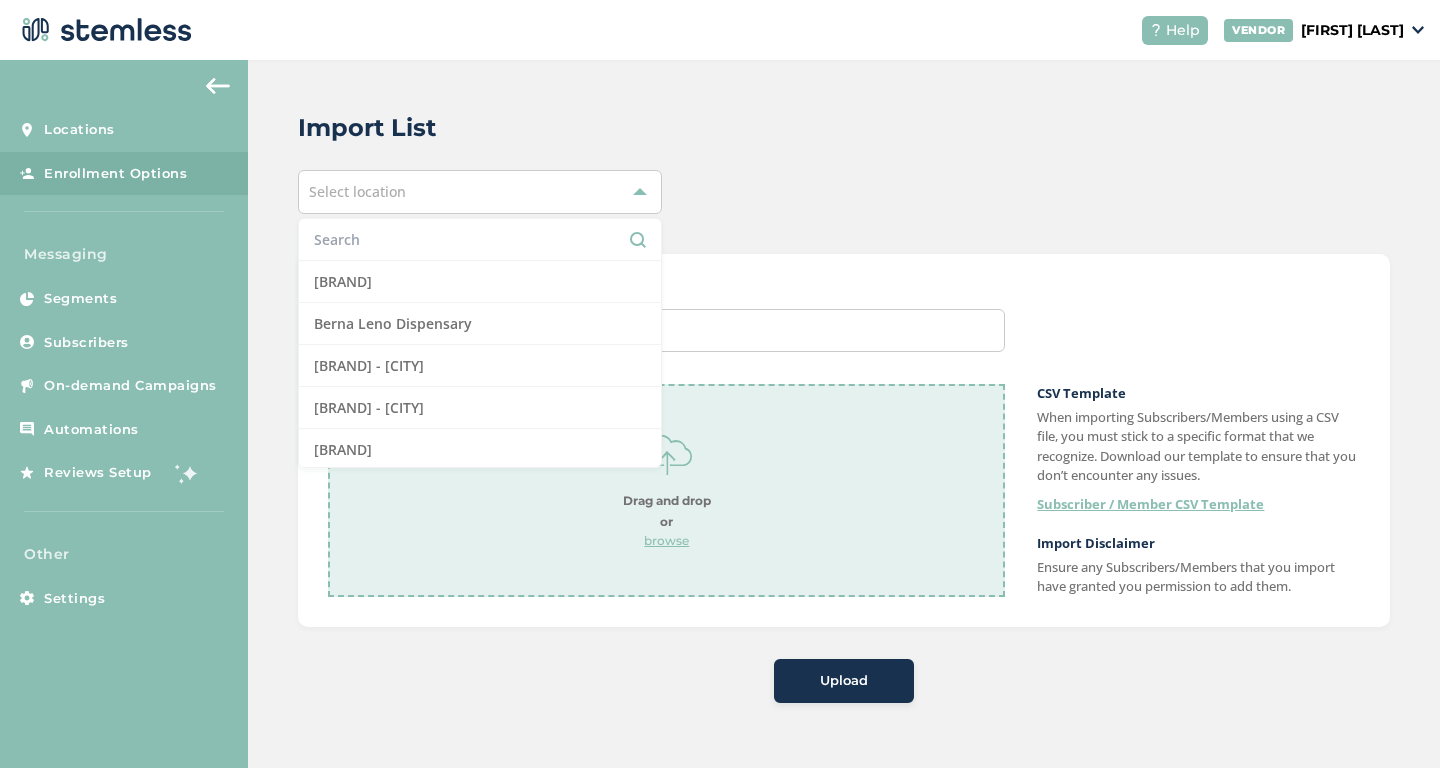 click at bounding box center [480, 239] 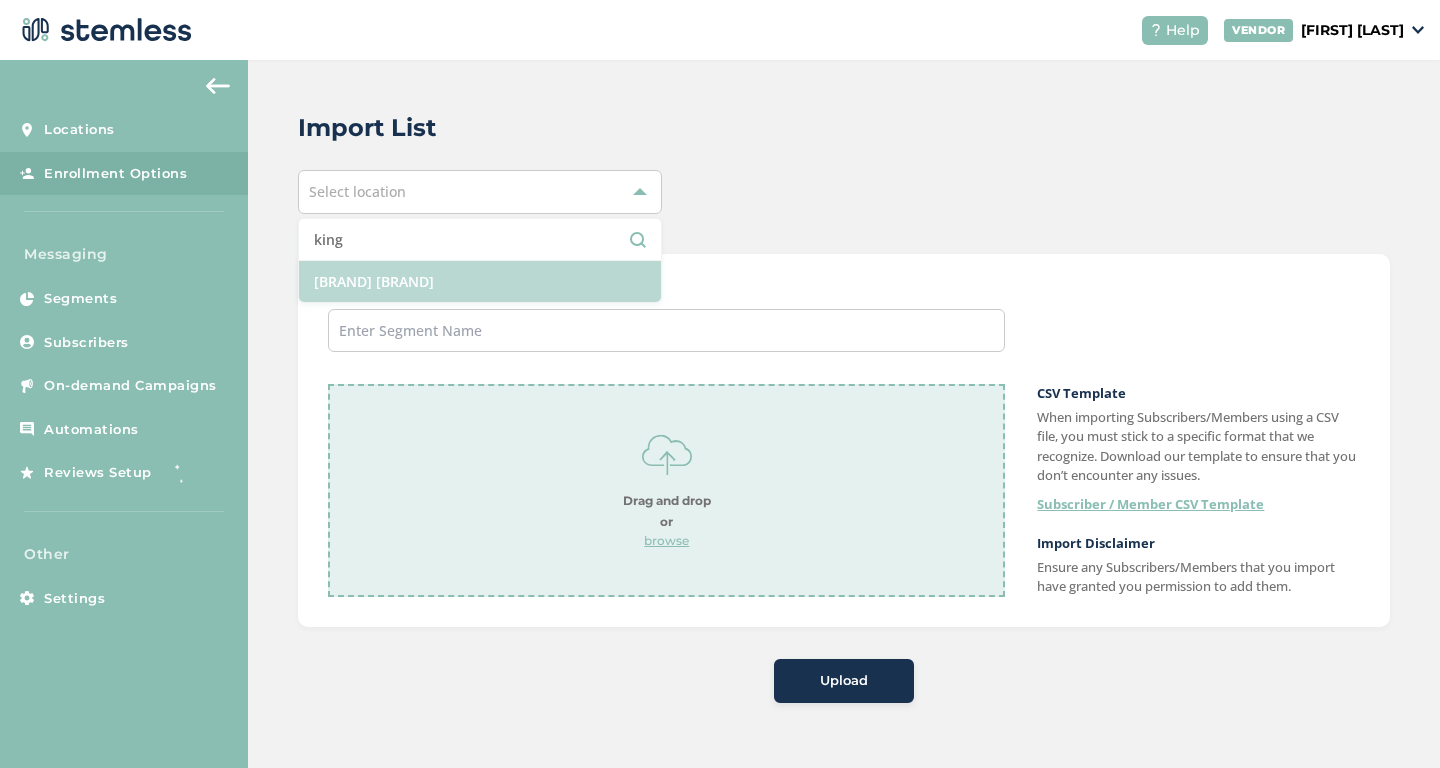 type on "king" 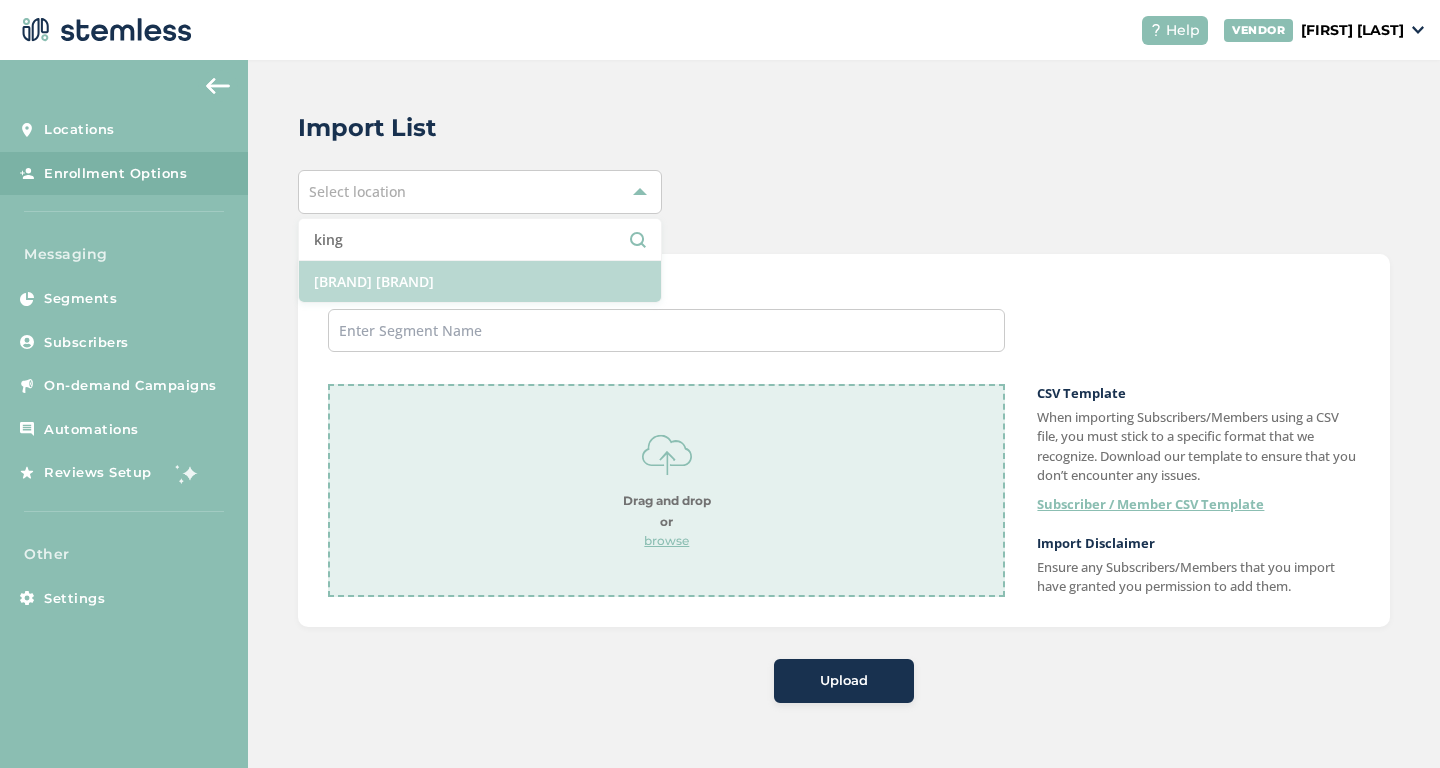 click on "[BRAND] [BRAND]" at bounding box center (480, 281) 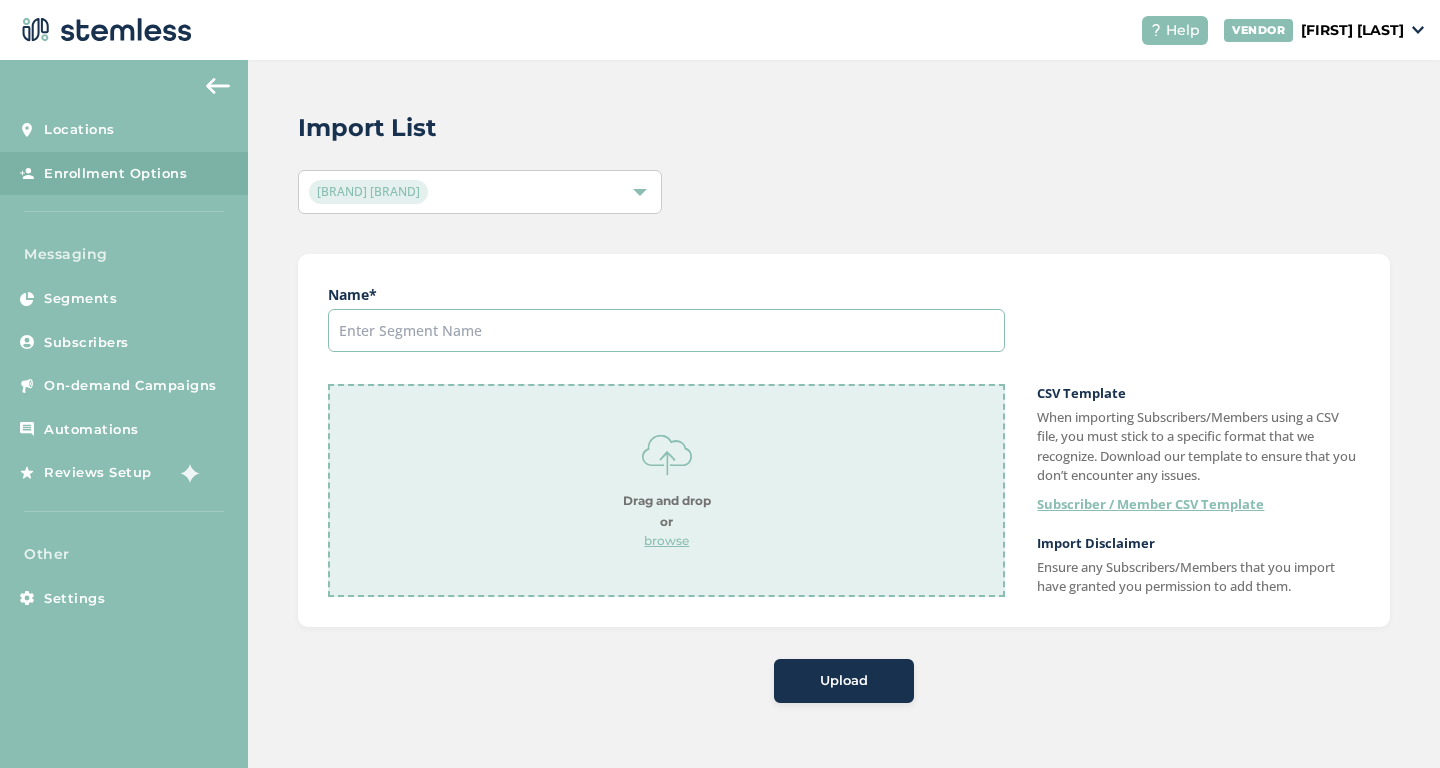 click at bounding box center (666, 330) 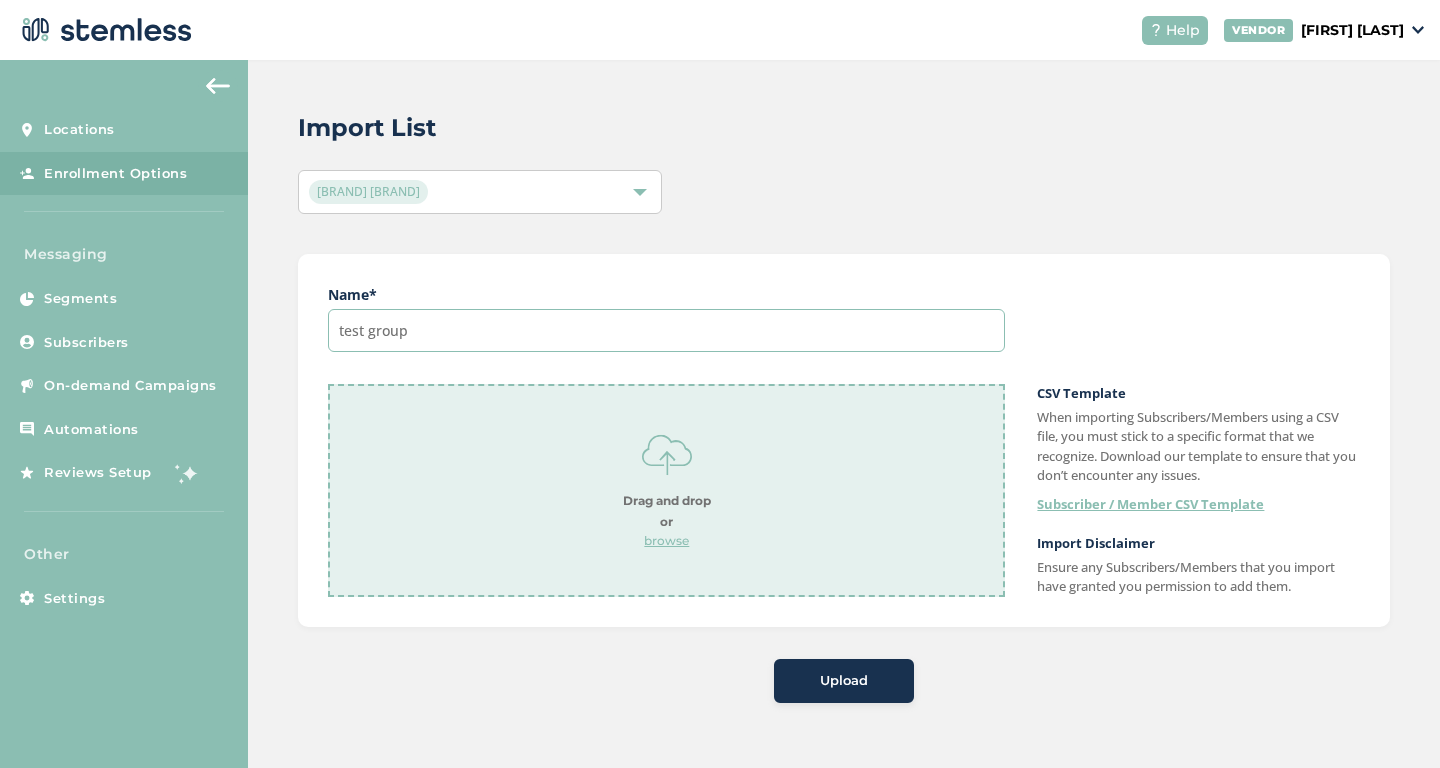 type on "test group" 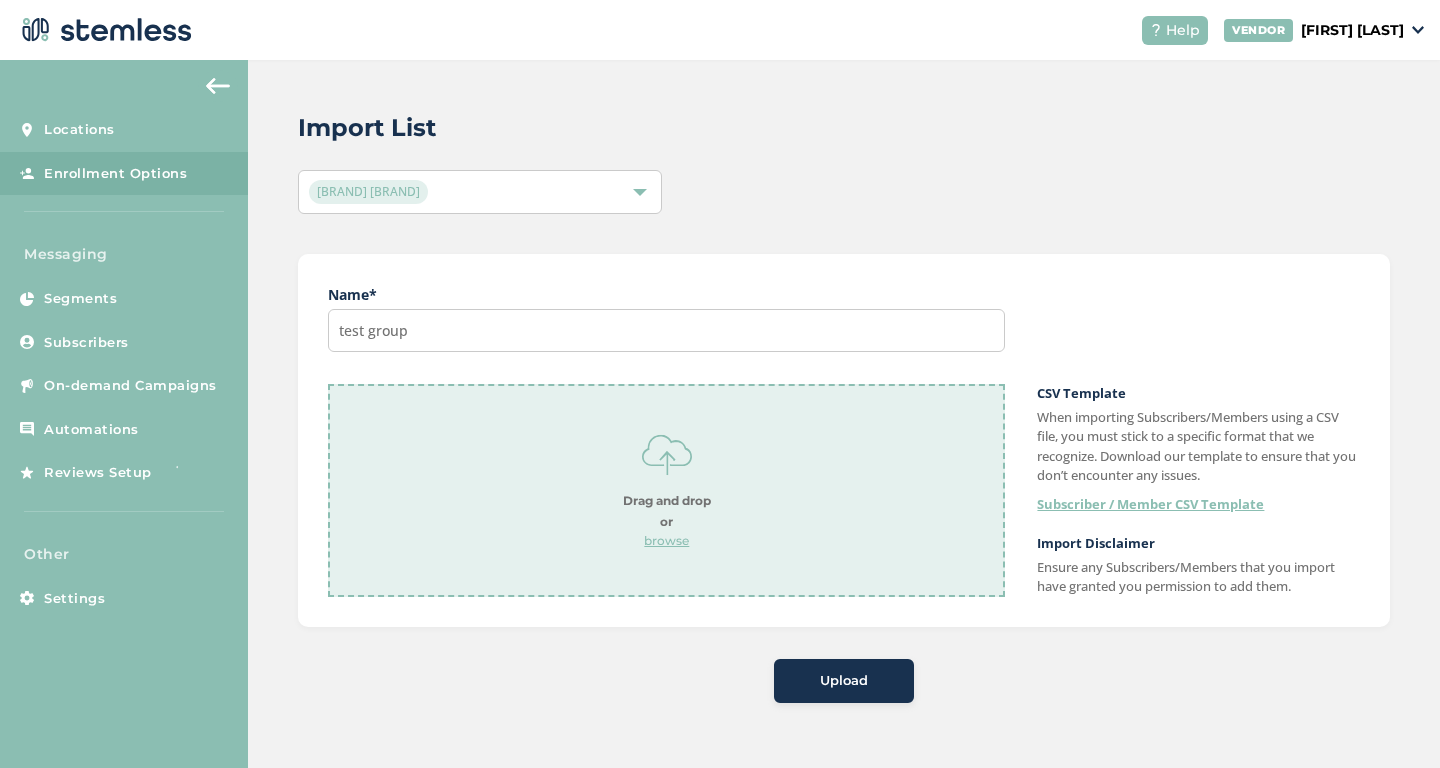 click on "Drag and drop   or   browse" at bounding box center [667, 490] 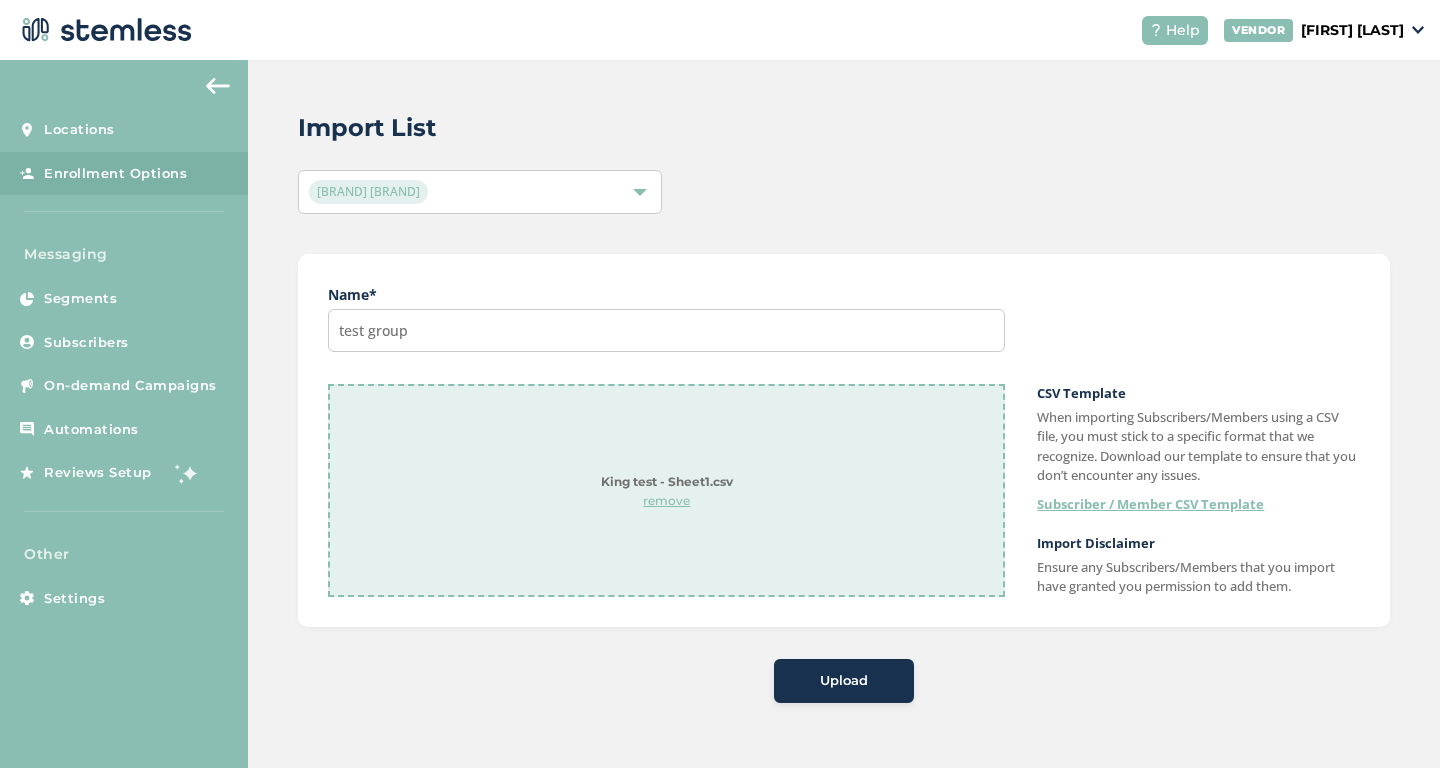 click on "Upload" at bounding box center [844, 681] 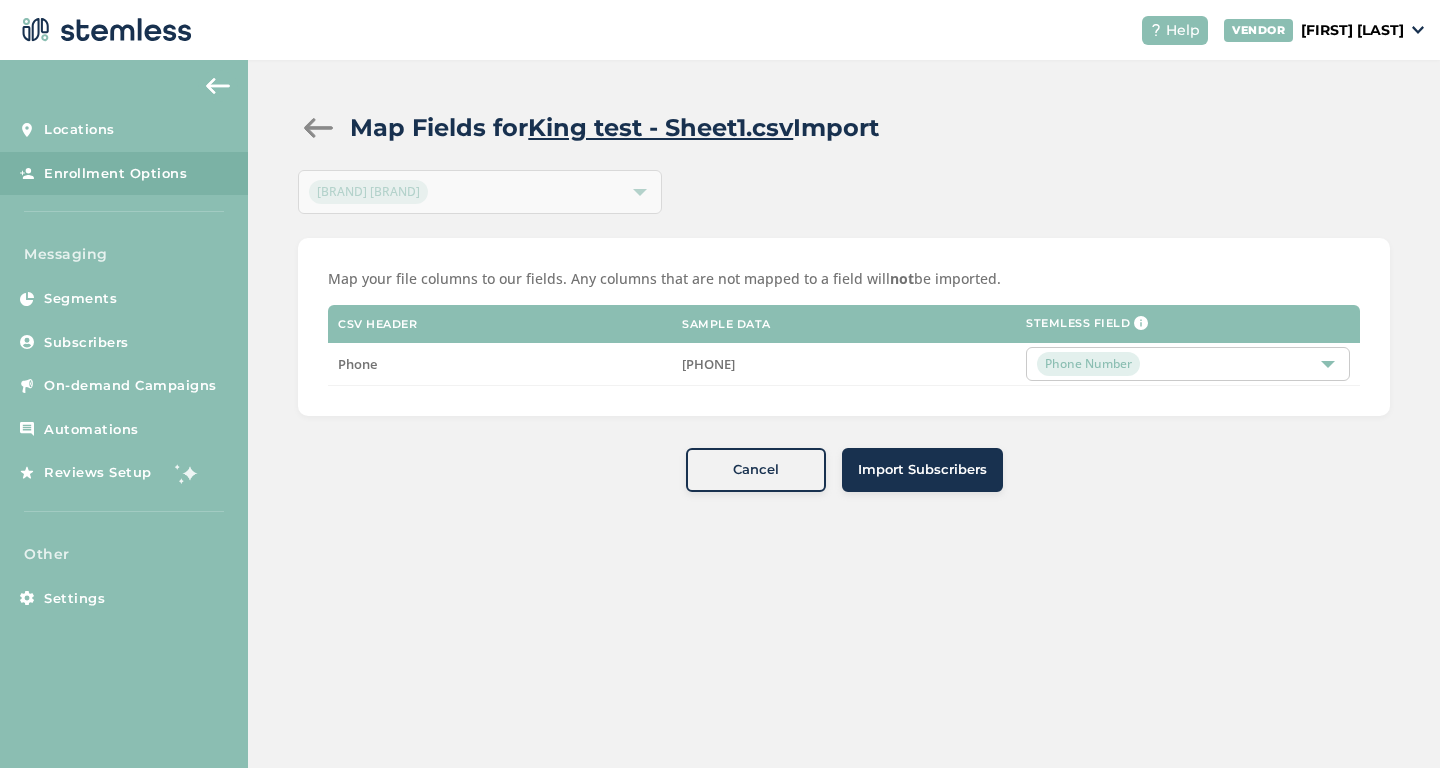 click on "Import Subscribers" at bounding box center [922, 470] 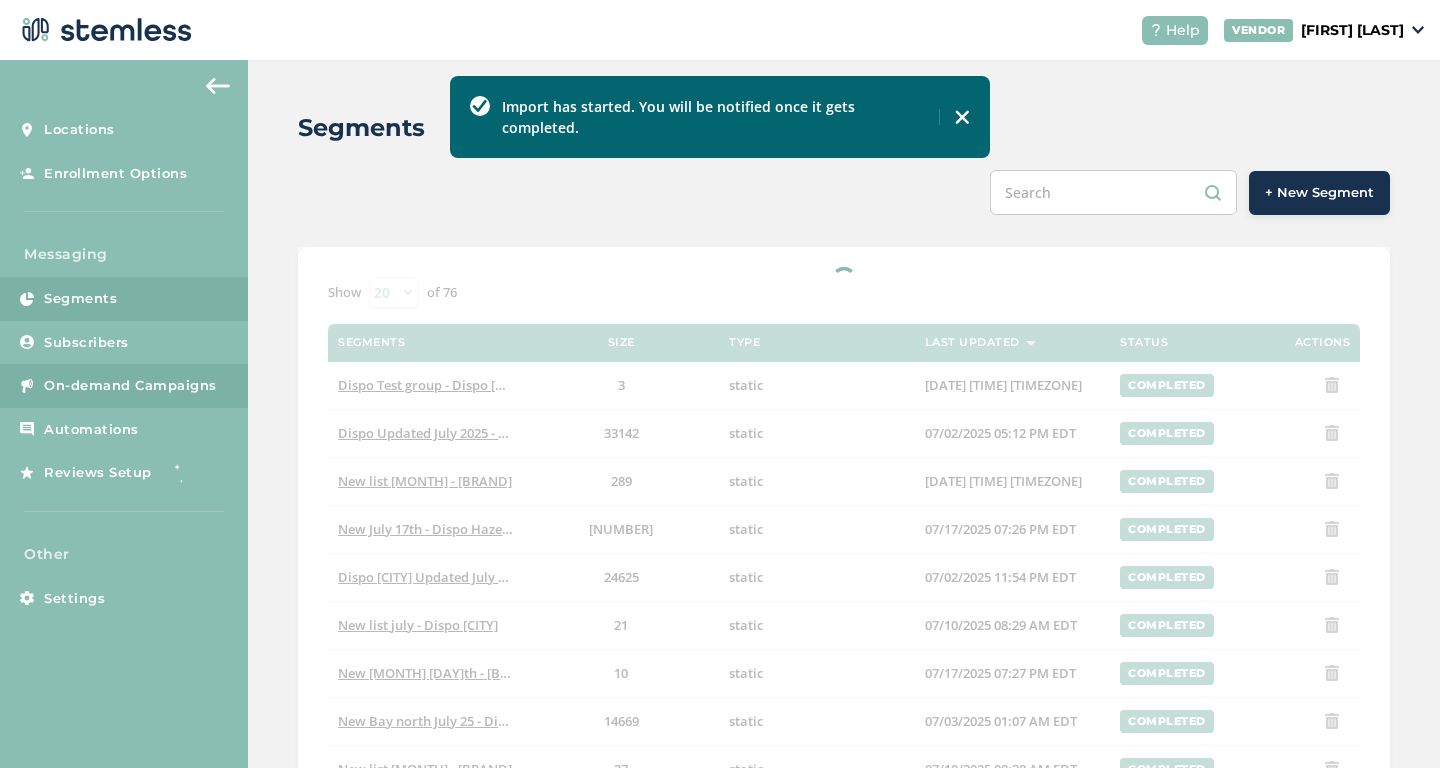 click on "On-demand Campaigns" at bounding box center (130, 386) 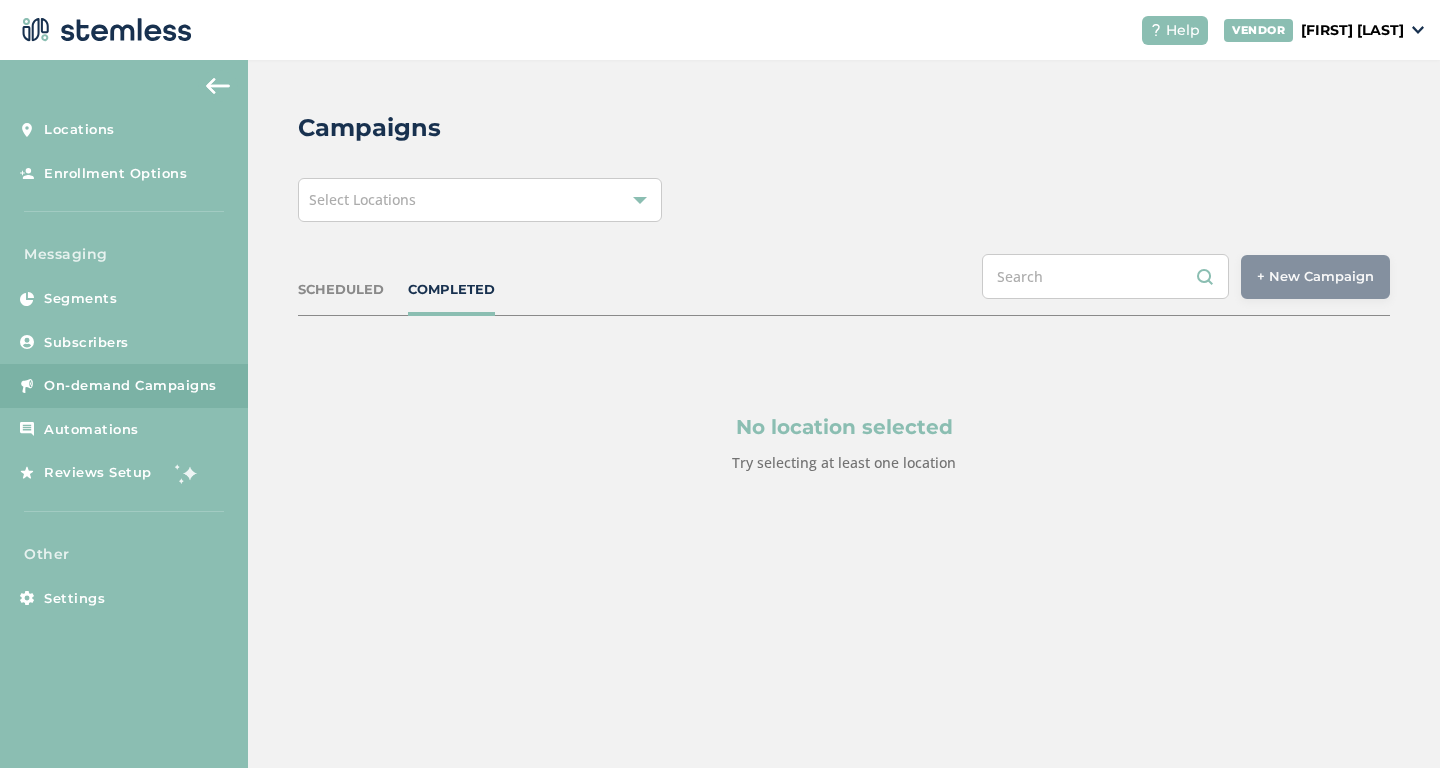click at bounding box center [962, 57] 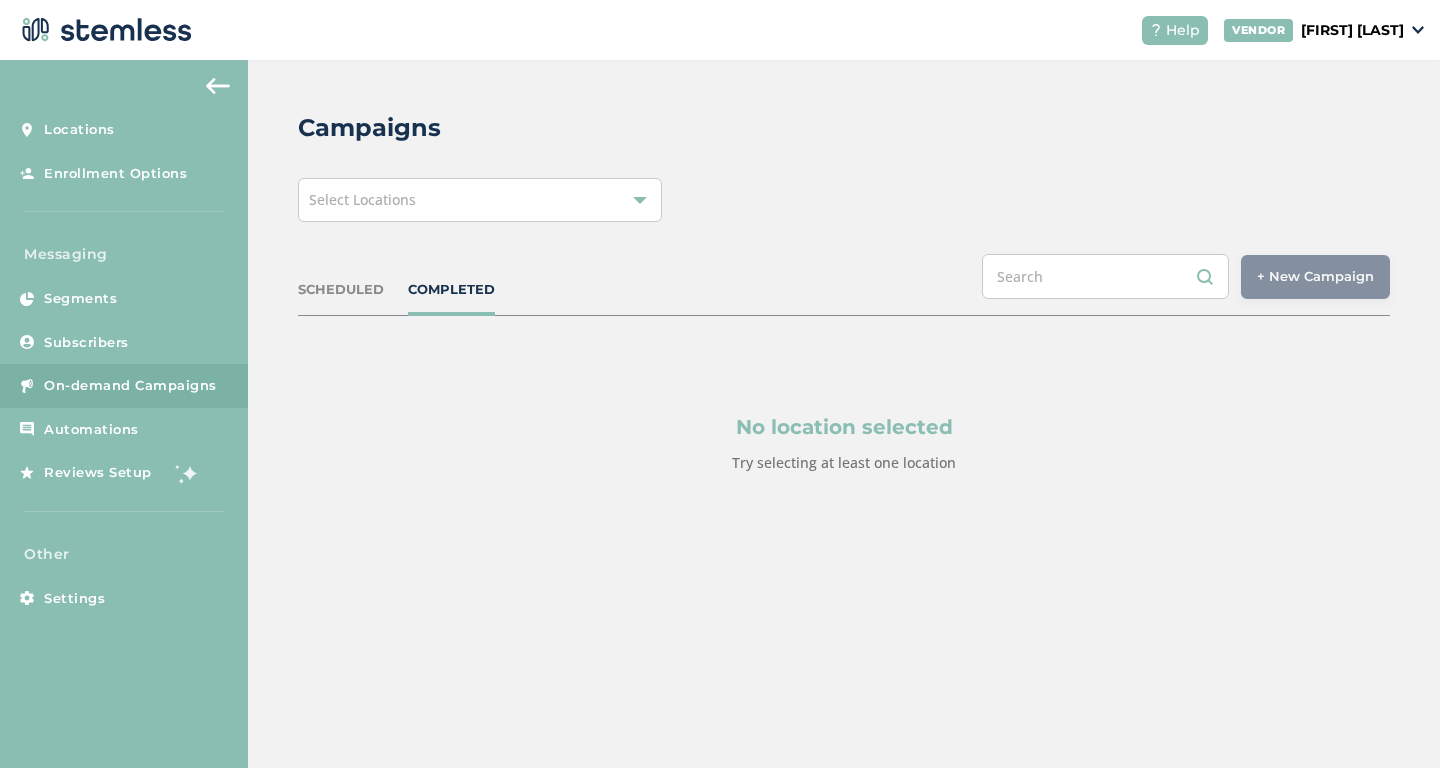 click on "Select Locations" at bounding box center (480, 200) 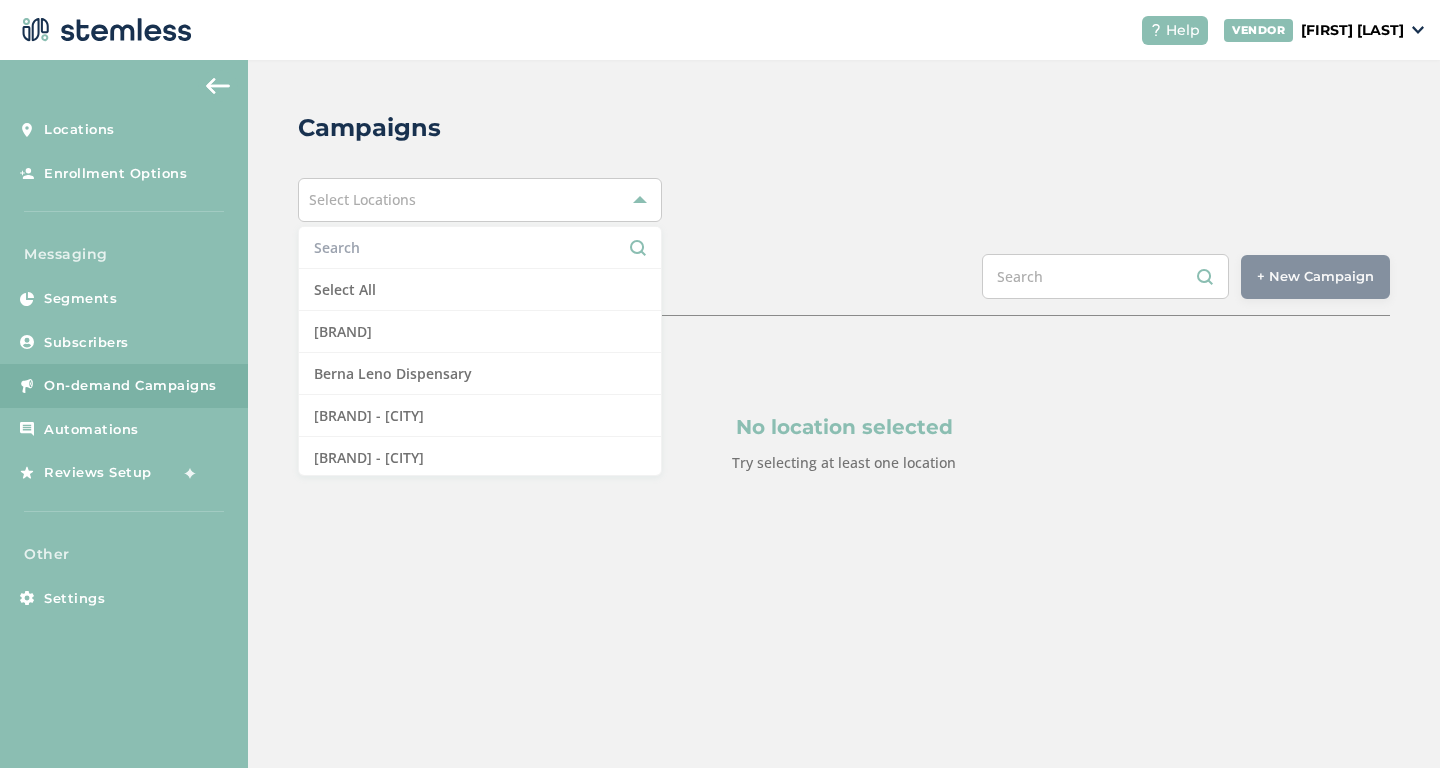 click at bounding box center [480, 247] 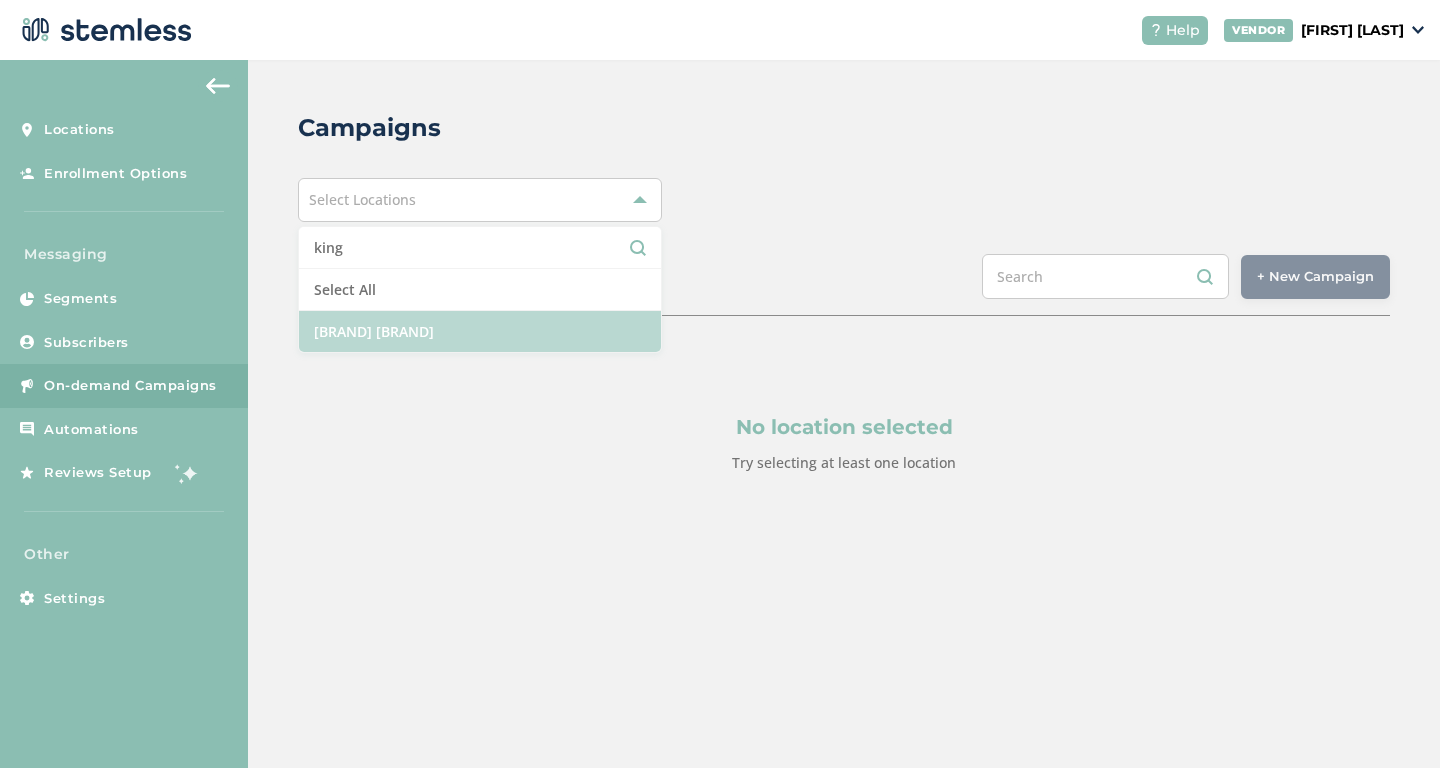 type on "king" 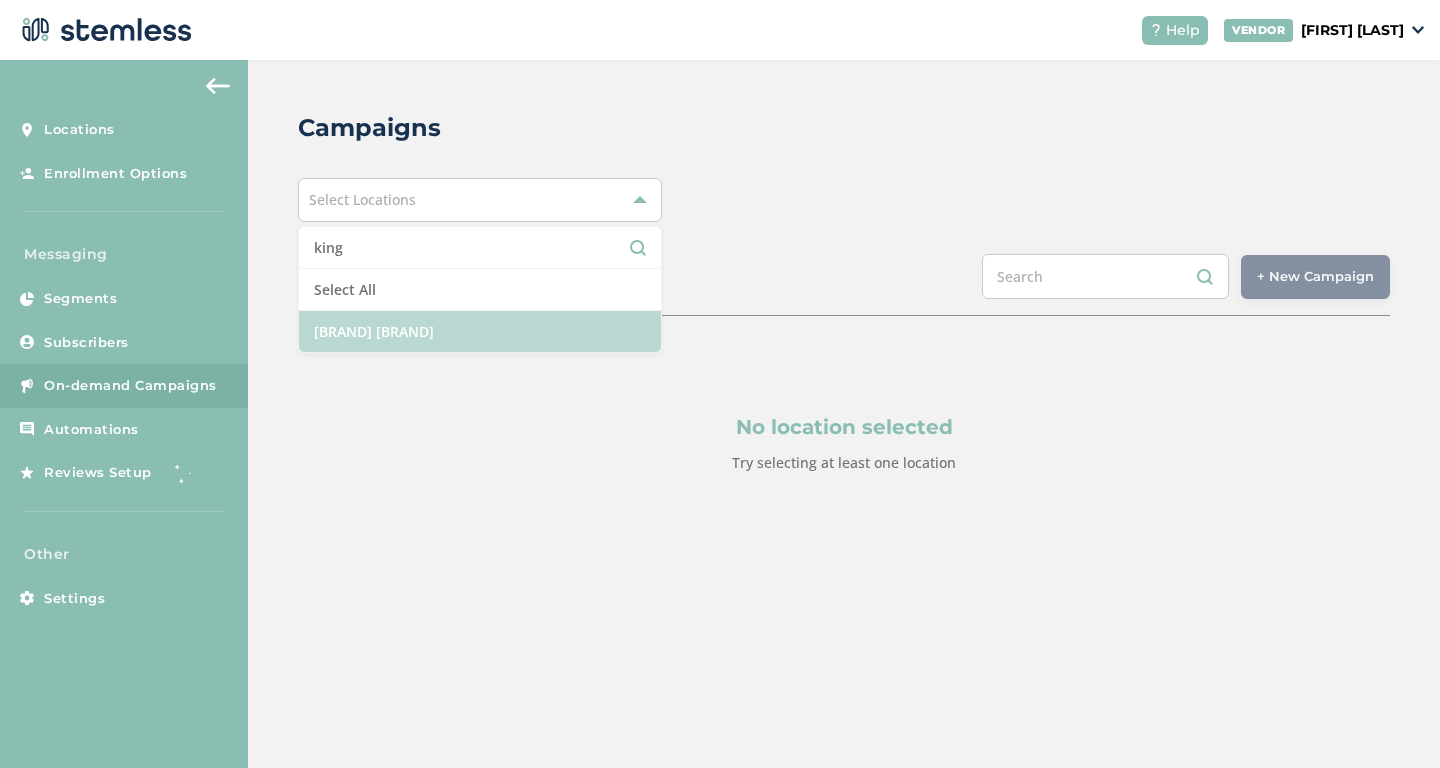 click on "[BRAND] [BRAND]" at bounding box center [480, 331] 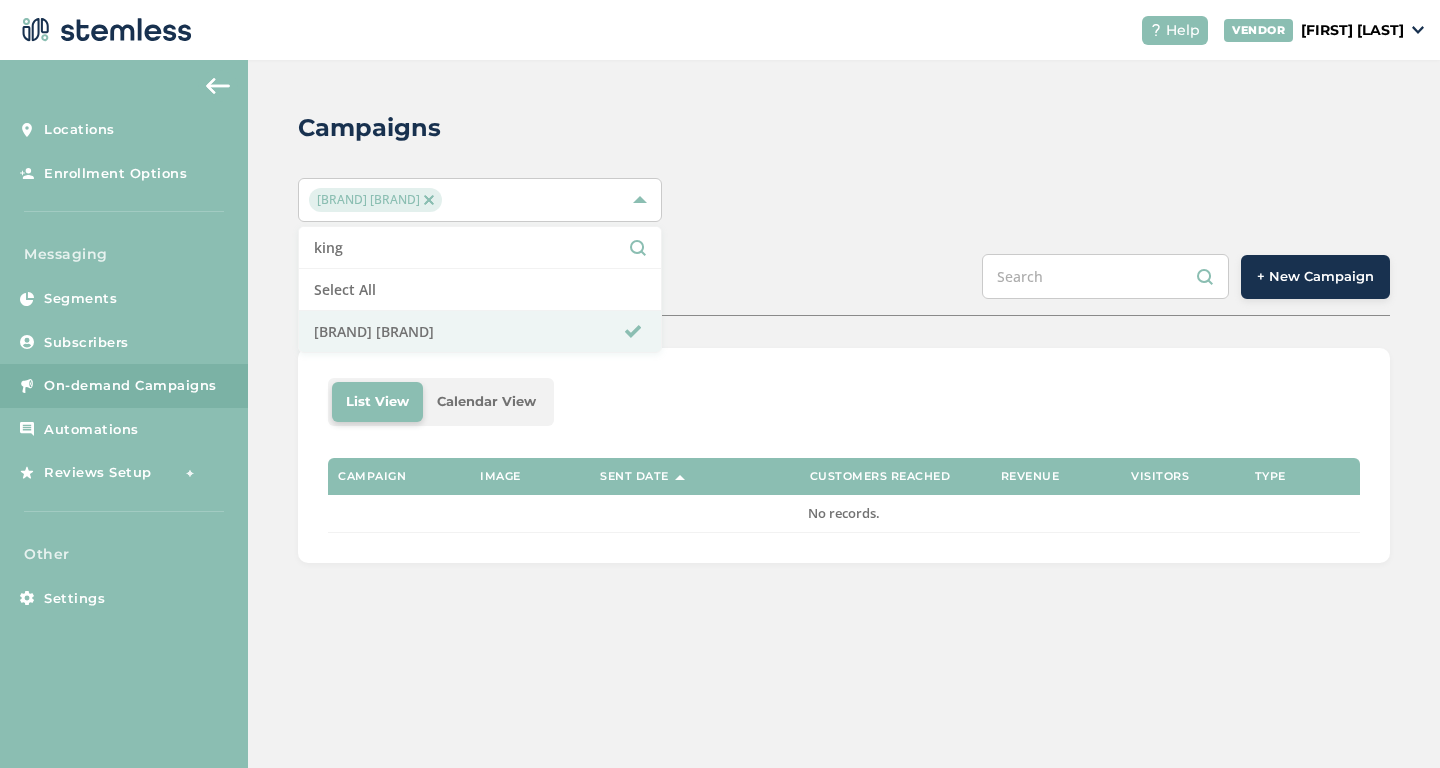 click on "SCHEDULED   COMPLETED  + New Campaign" at bounding box center (844, 285) 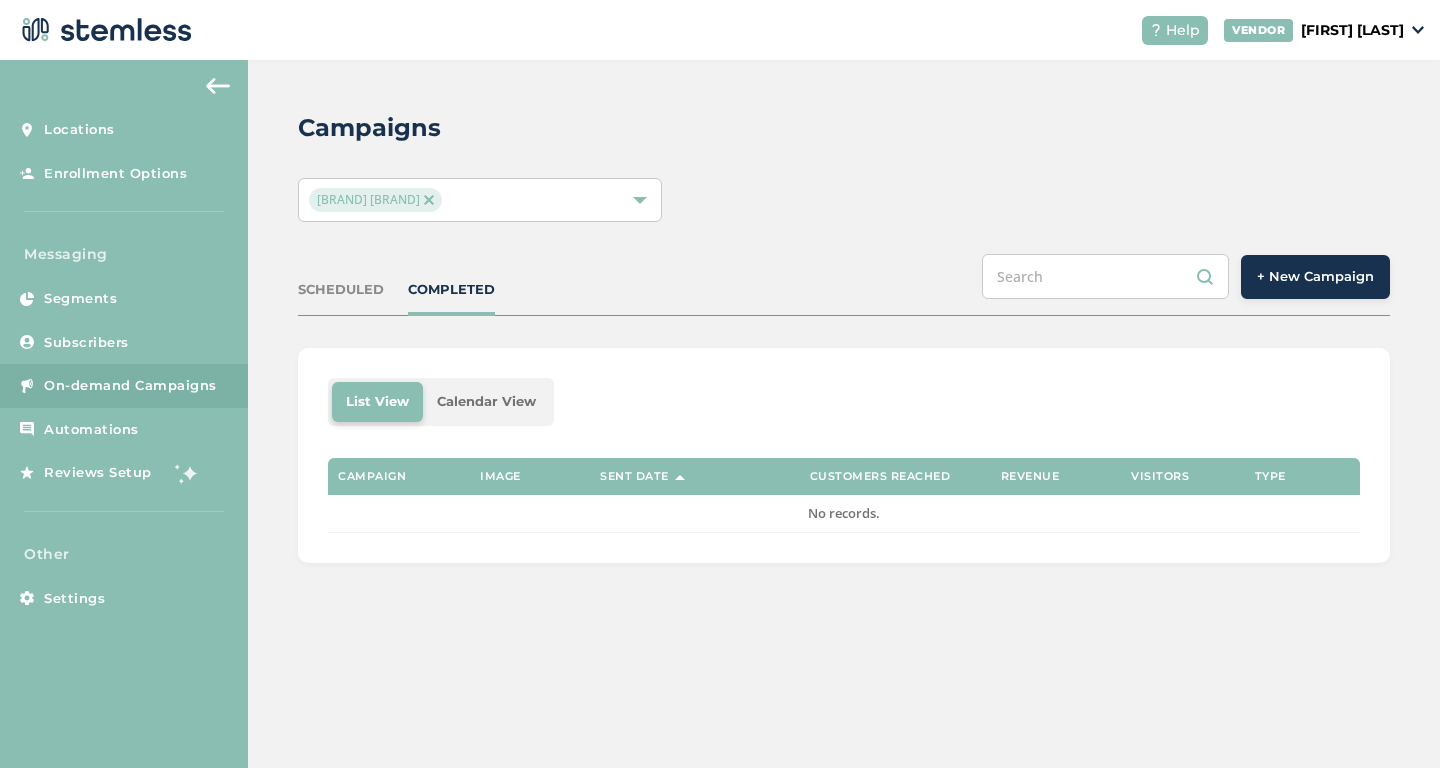 click on "+ New Campaign" at bounding box center (1315, 277) 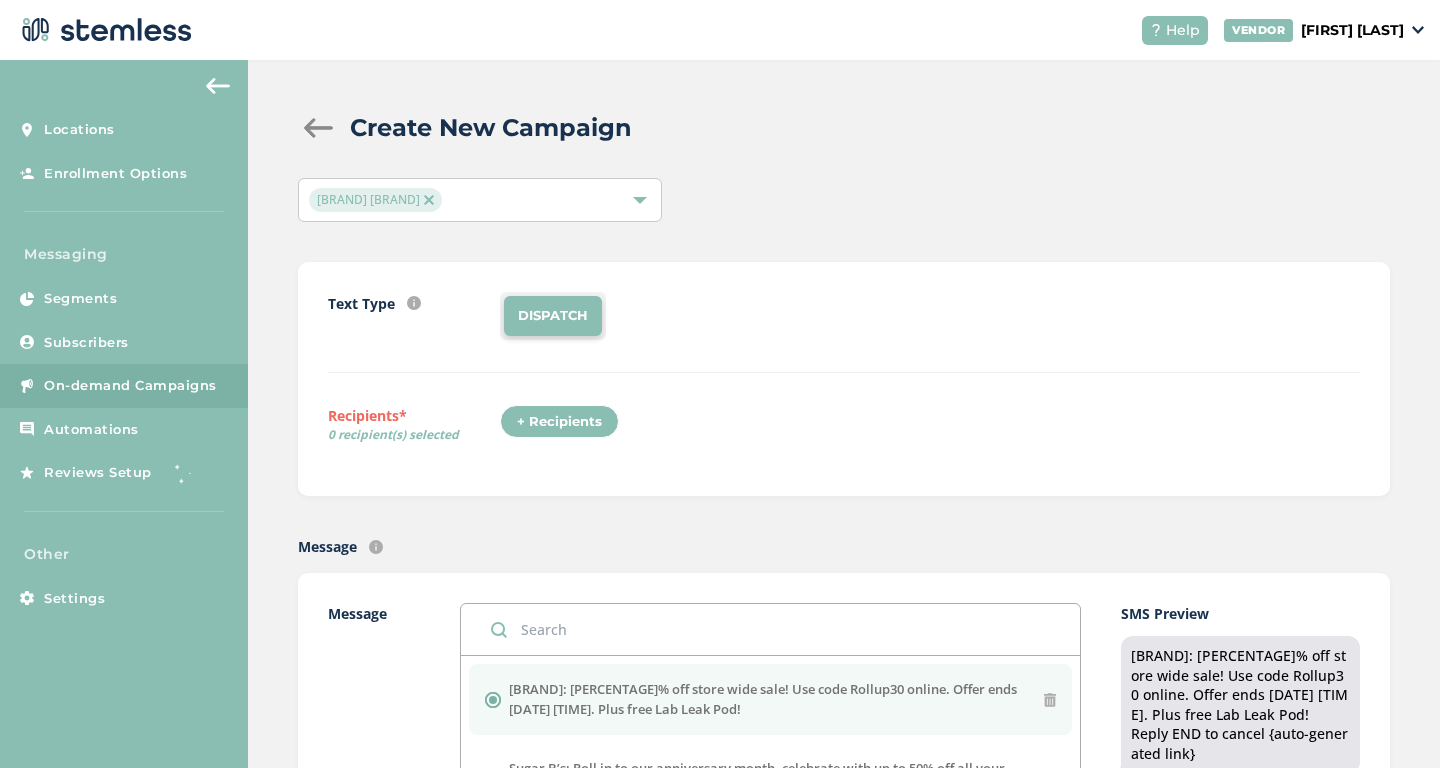 click on "+ Recipients" at bounding box center (559, 422) 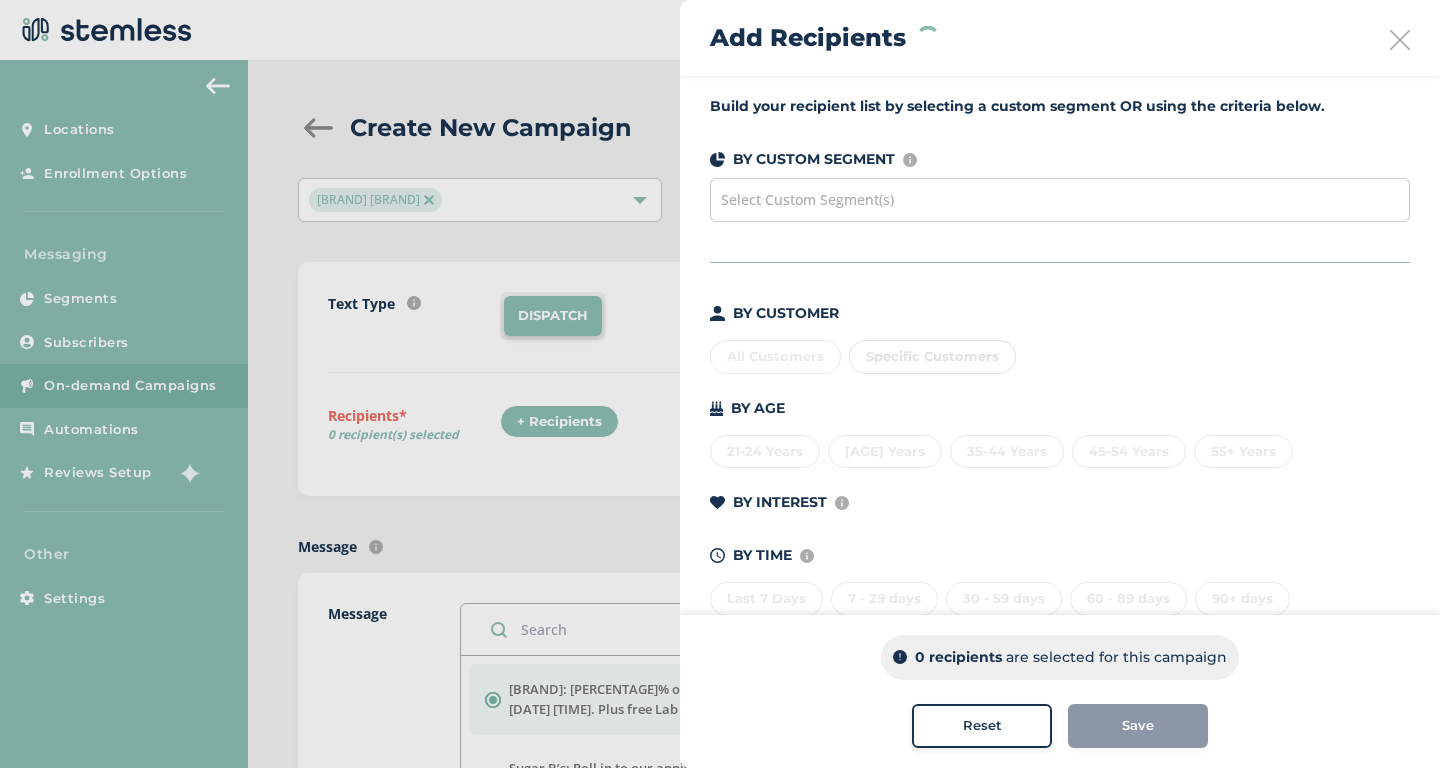 click on "Select Custom Segment(s)" at bounding box center [807, 199] 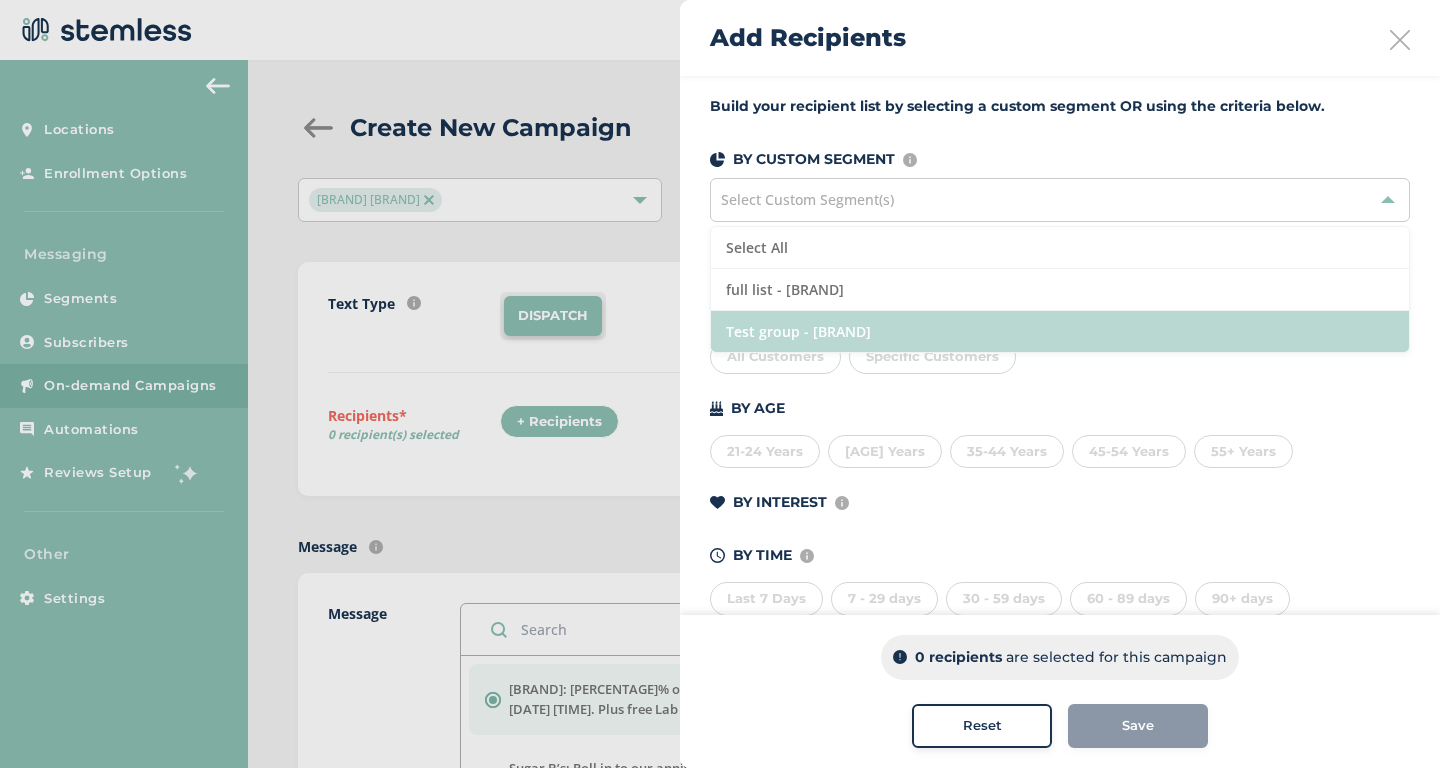 click on "Test group - [BRAND]" at bounding box center [1060, 331] 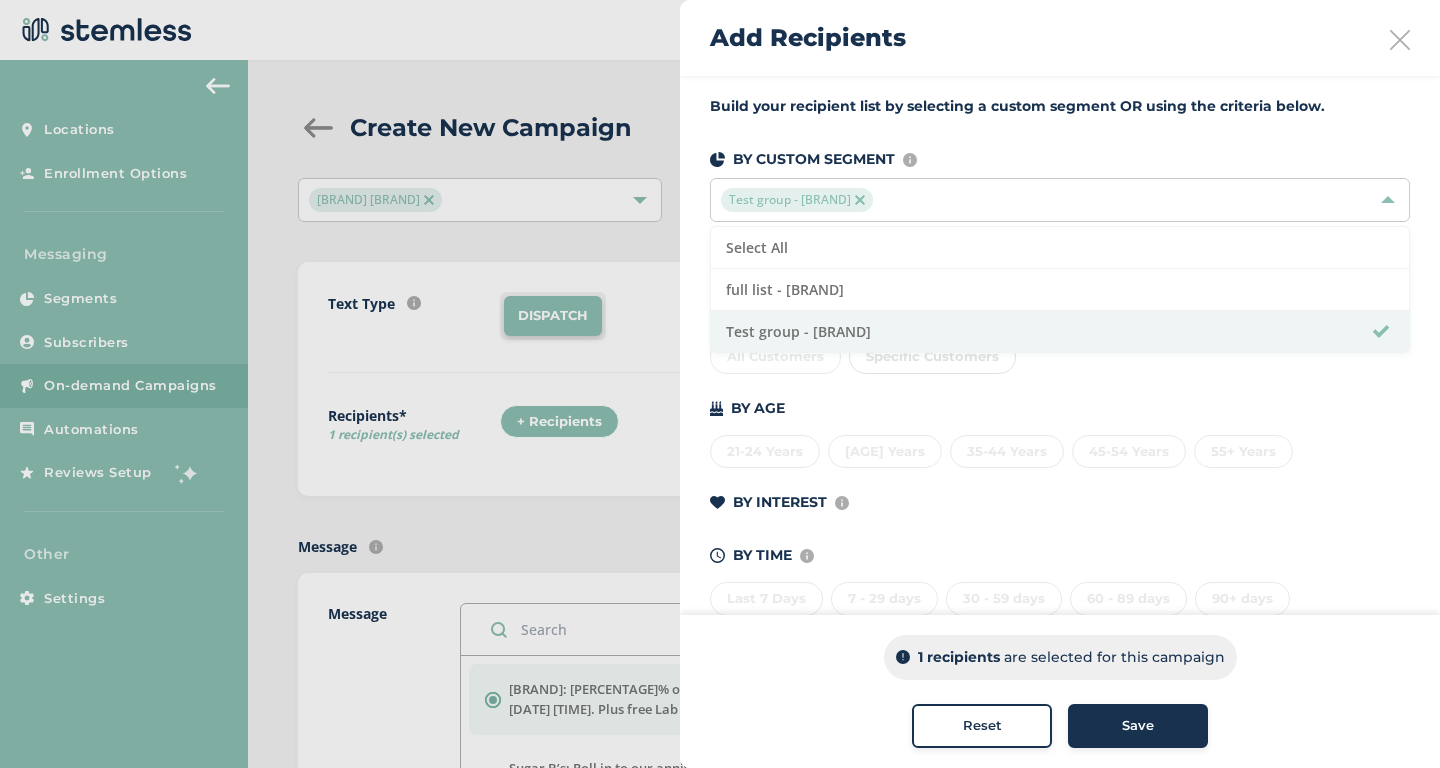 click at bounding box center [1400, 40] 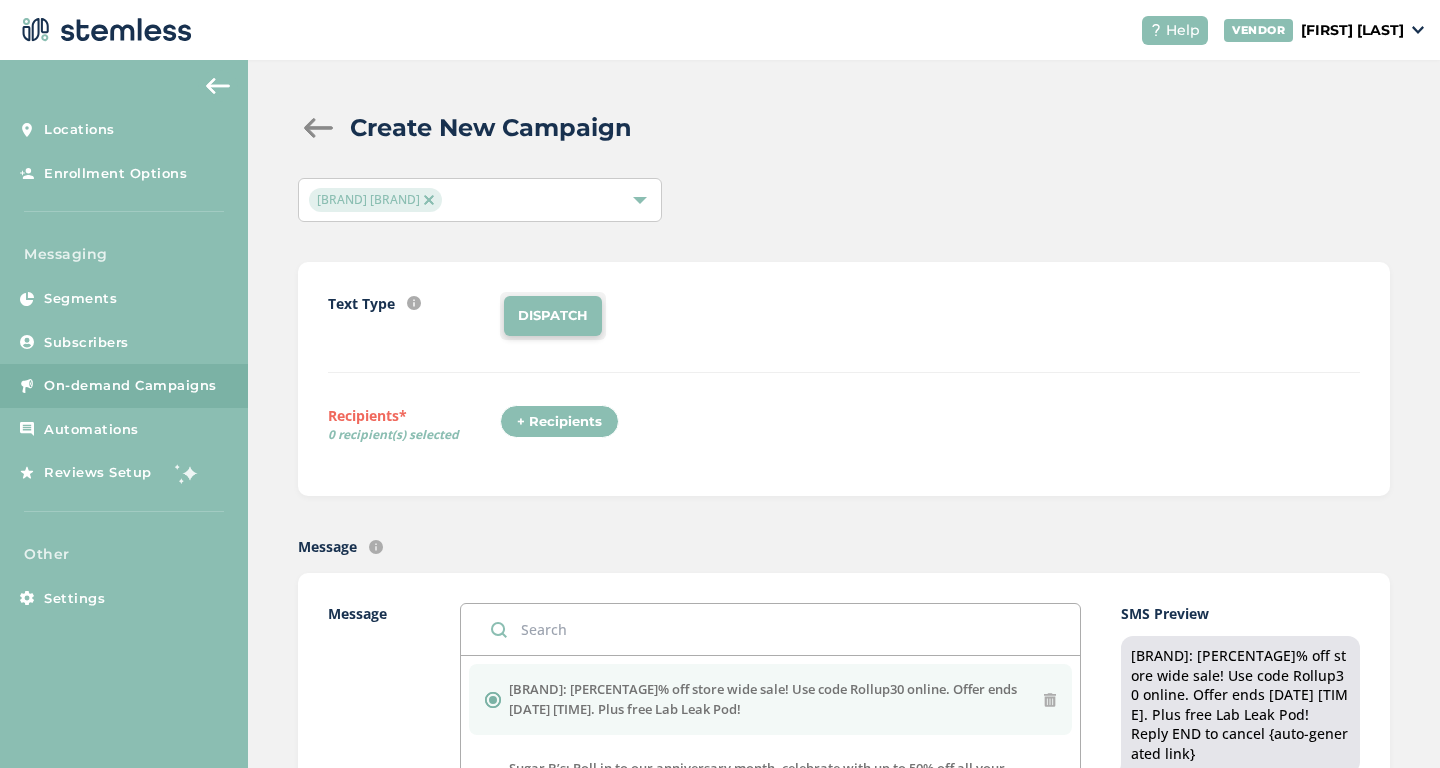 click on "+ Recipients" at bounding box center [559, 422] 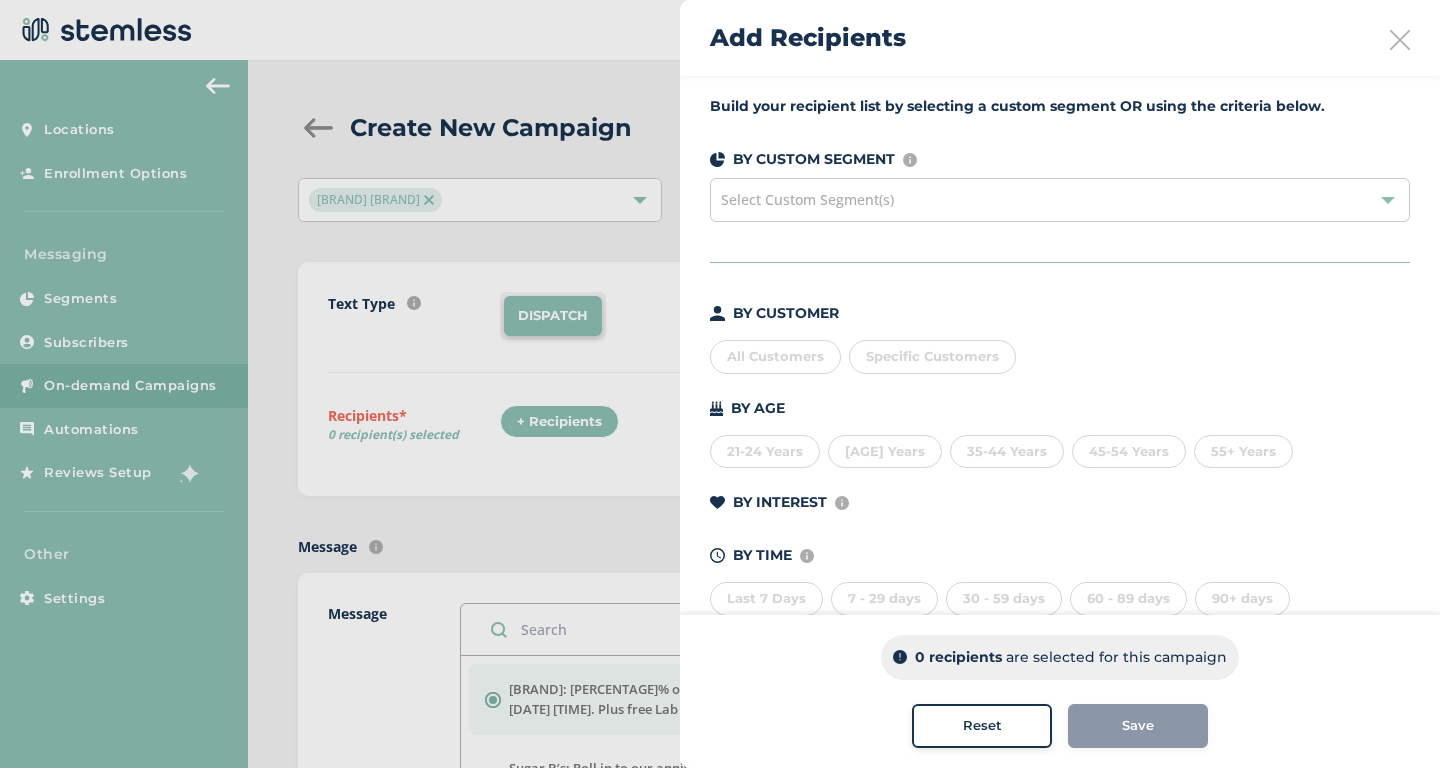 click on "Select Custom Segment(s)" at bounding box center [1060, 200] 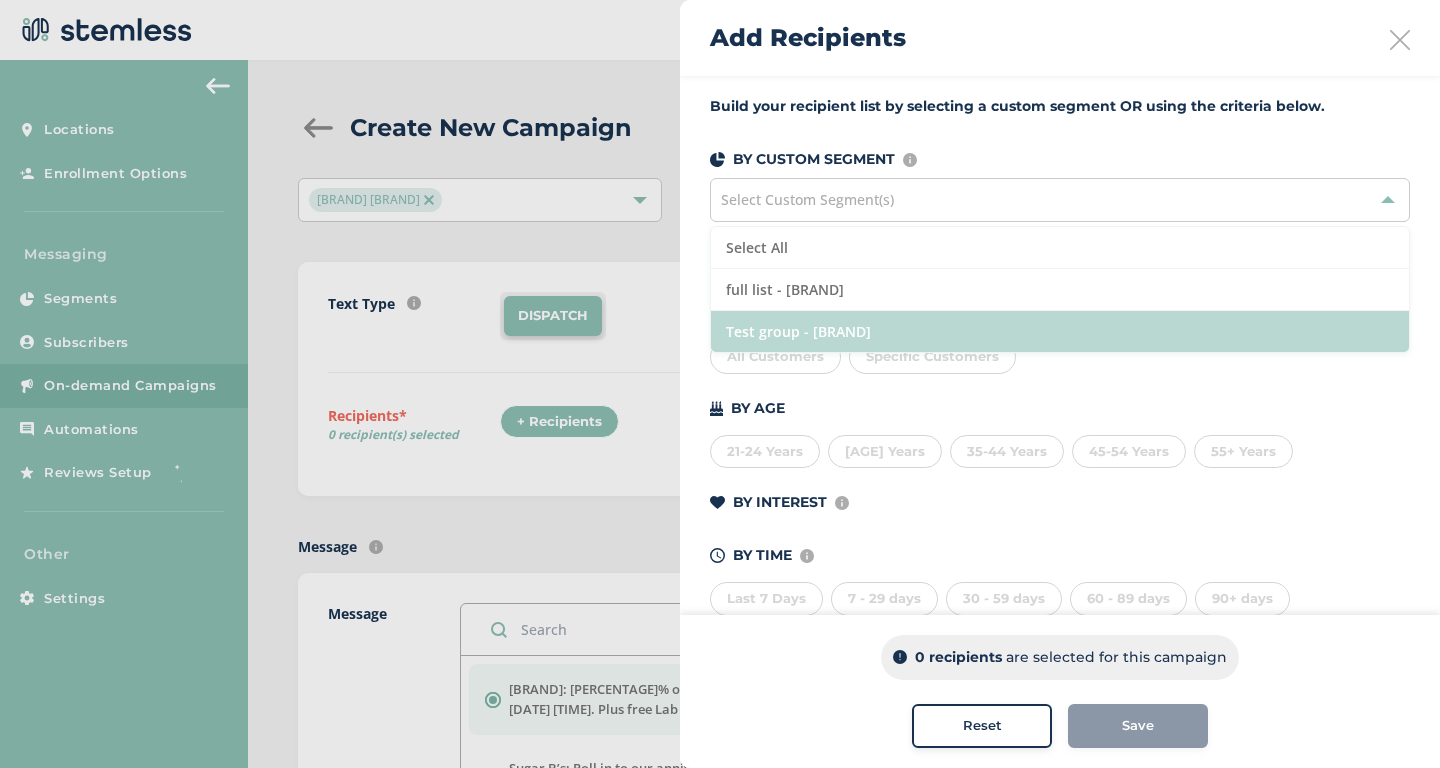 click on "Test group - [BRAND]" at bounding box center (1060, 331) 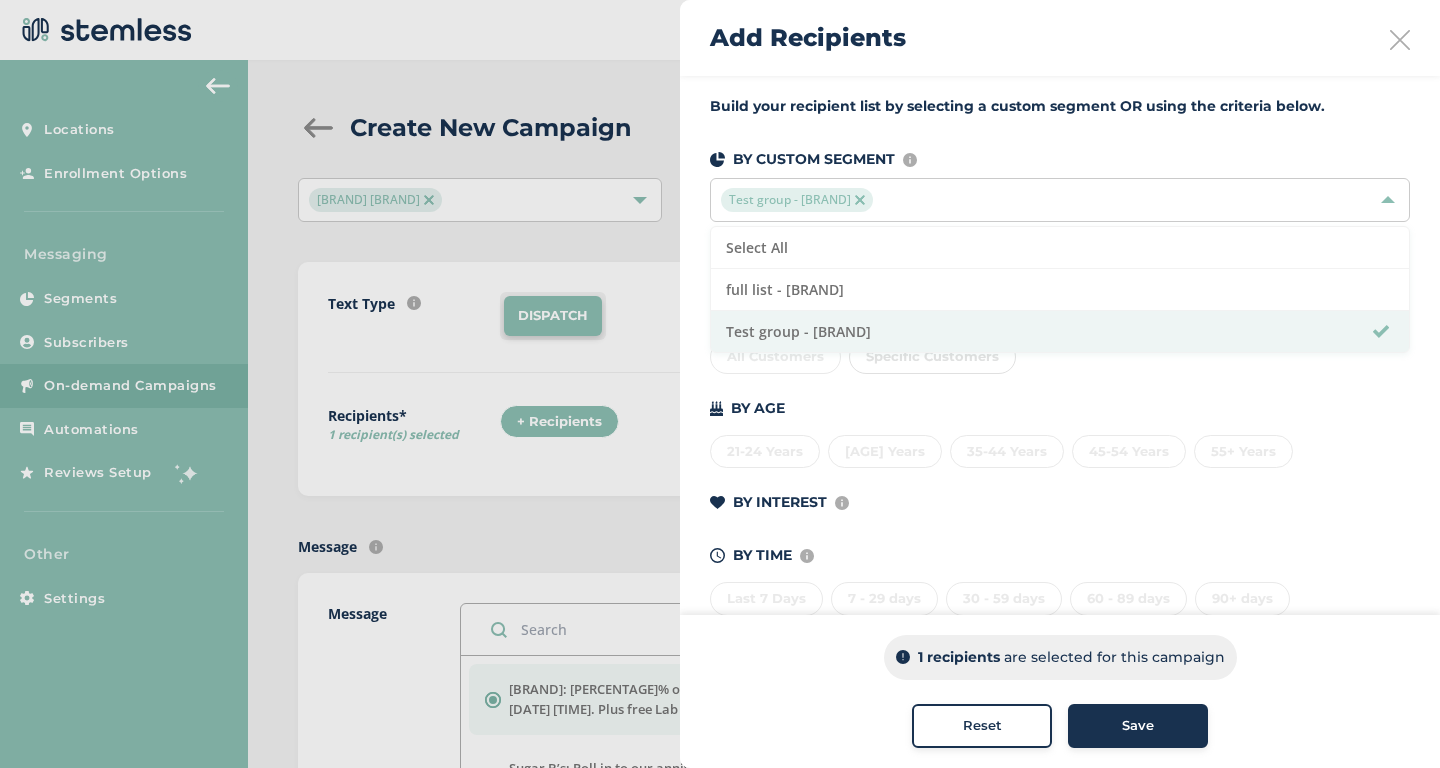 click at bounding box center [1400, 40] 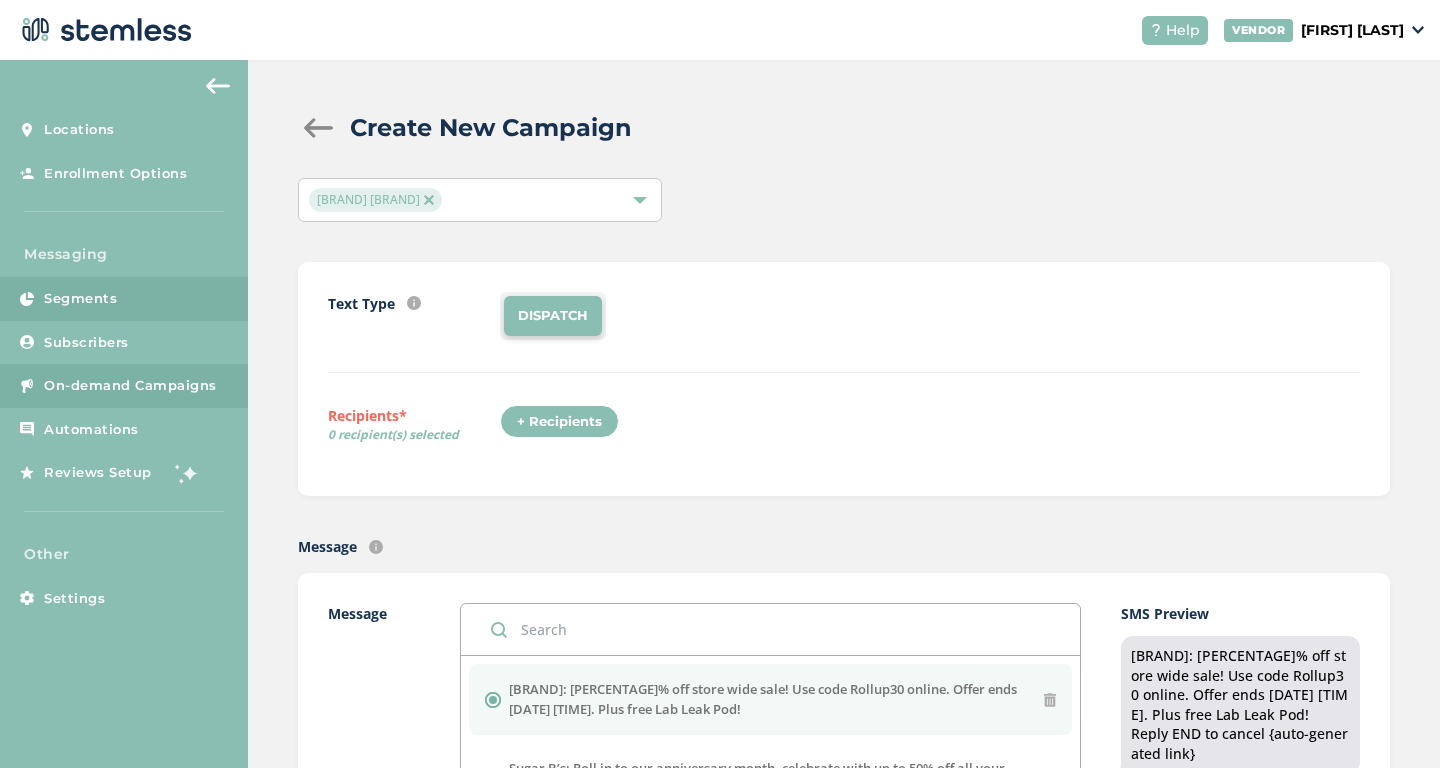 click on "Segments" at bounding box center (124, 299) 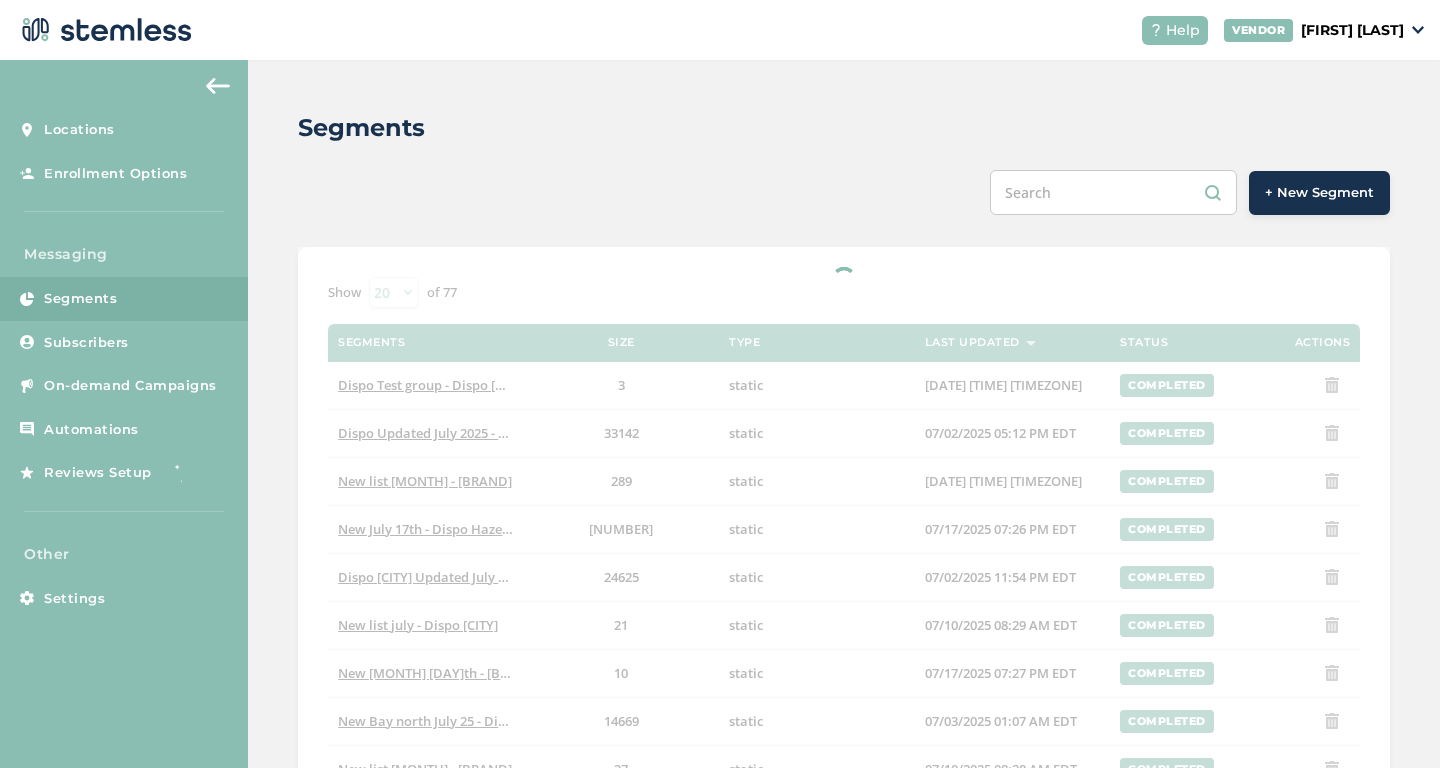 click on "+ New Segment" at bounding box center [1319, 193] 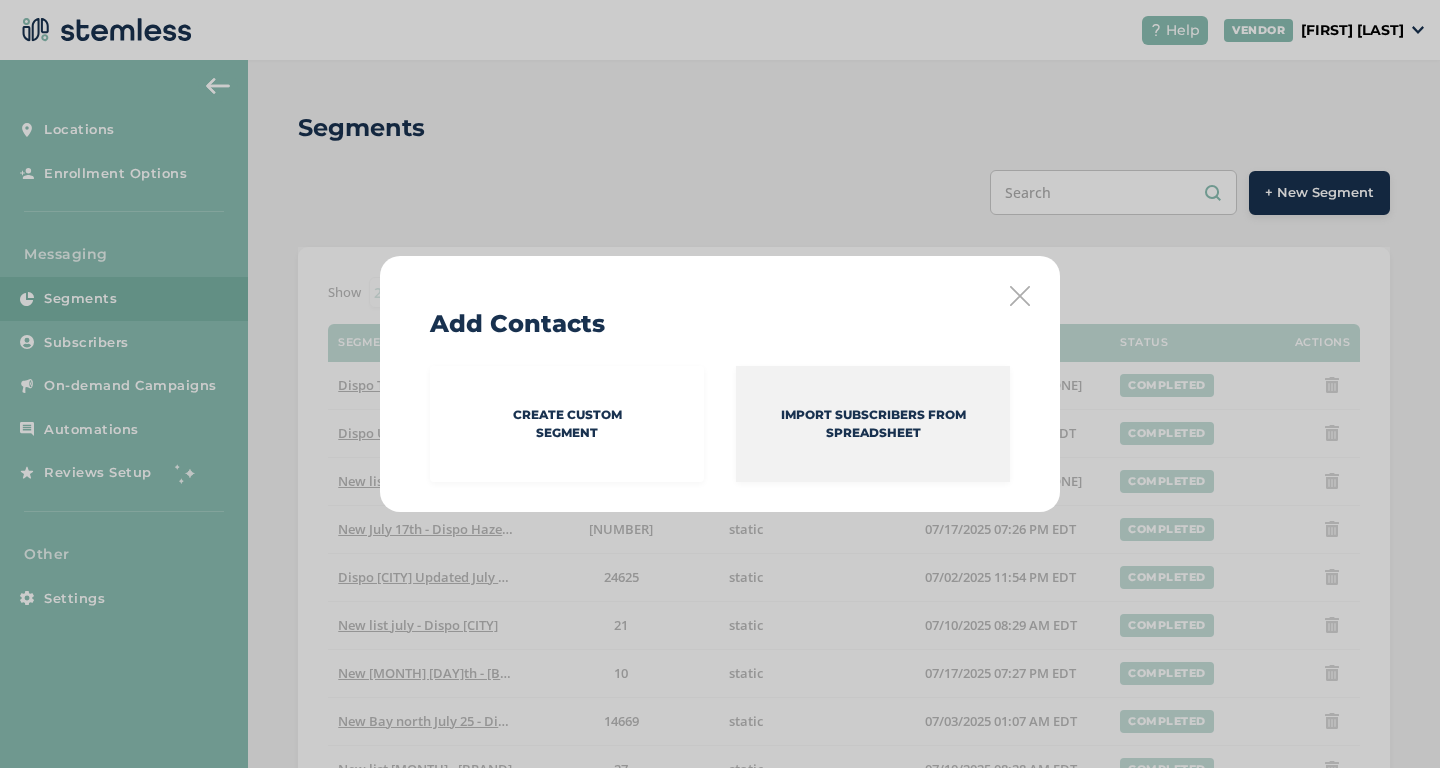 click on "Import Subscribers from spreadsheet" at bounding box center [873, 424] 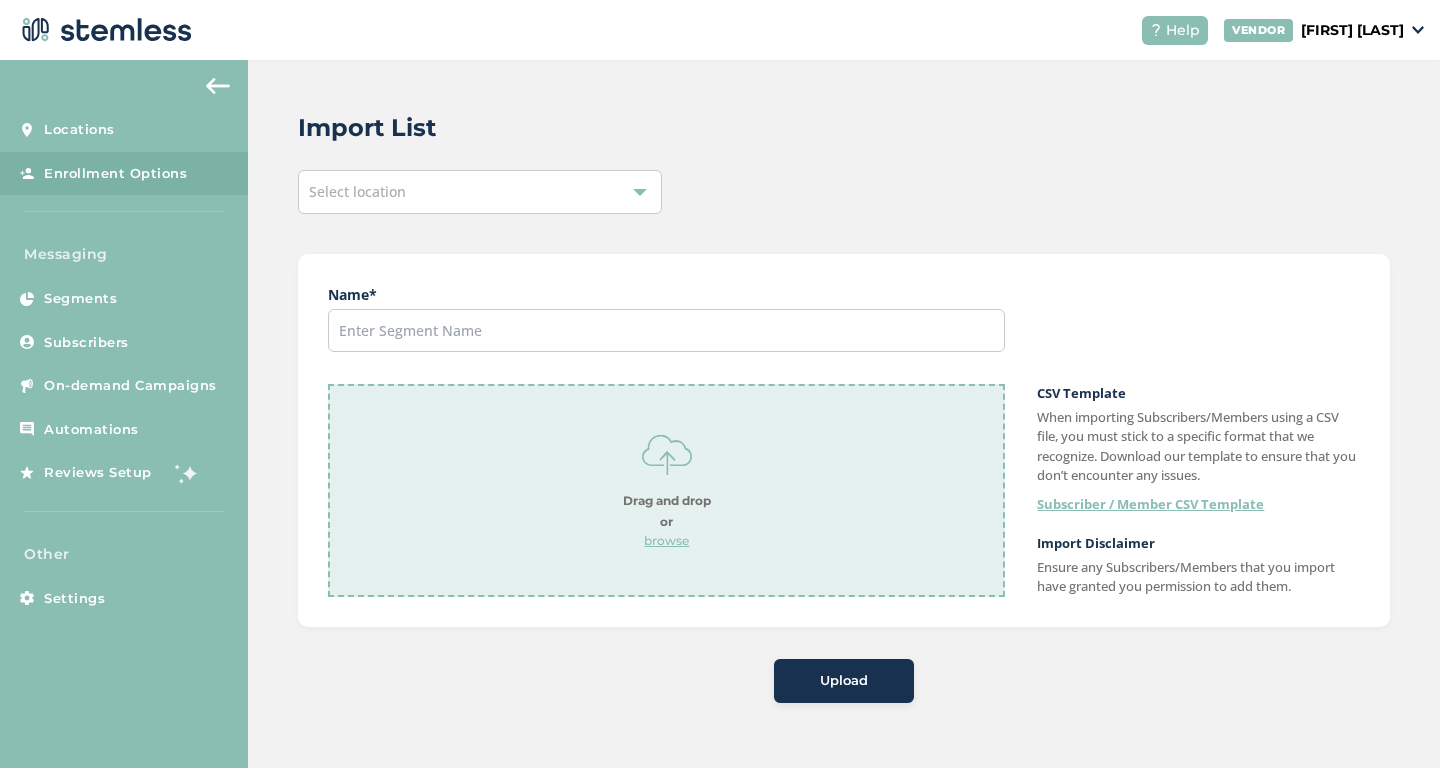 click on "Select location" at bounding box center (480, 192) 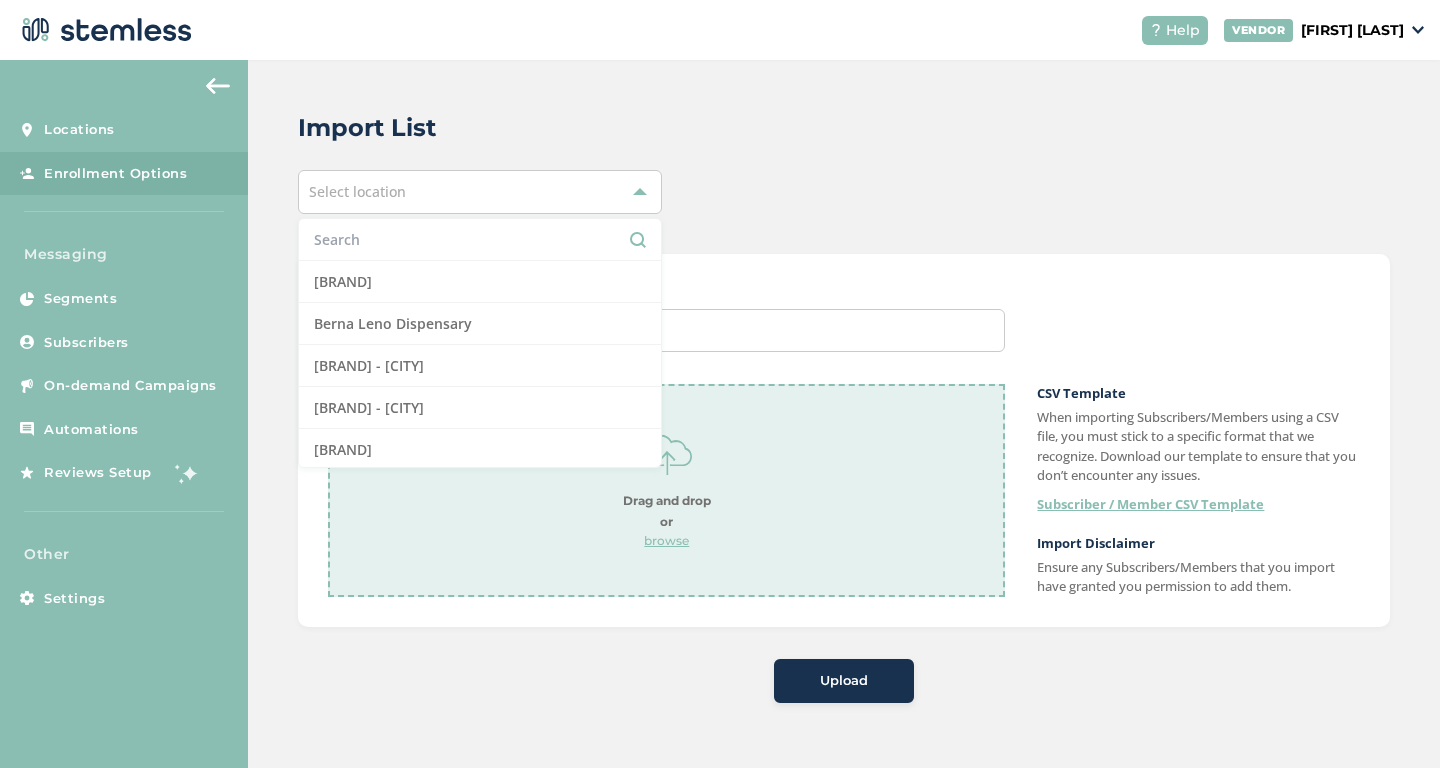 click at bounding box center (480, 239) 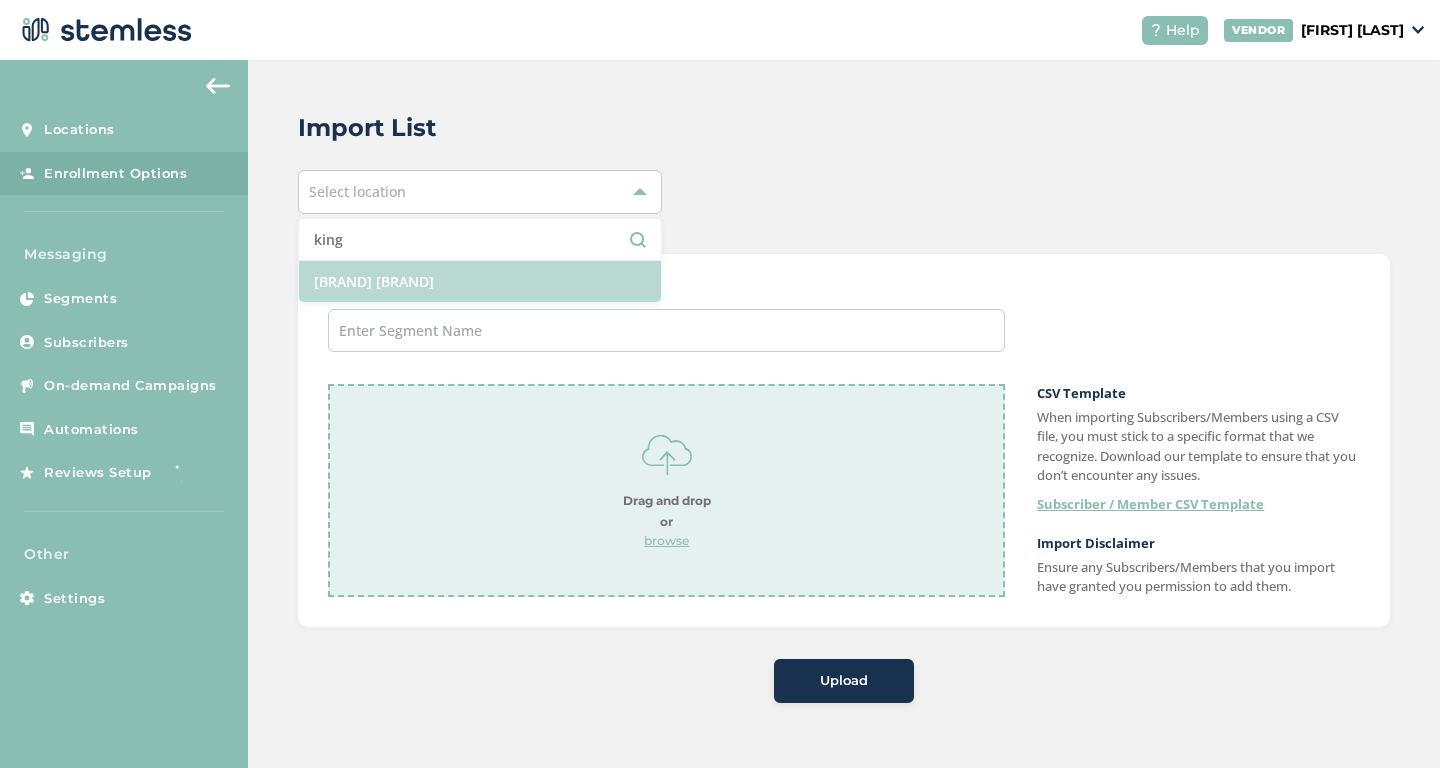 type on "king" 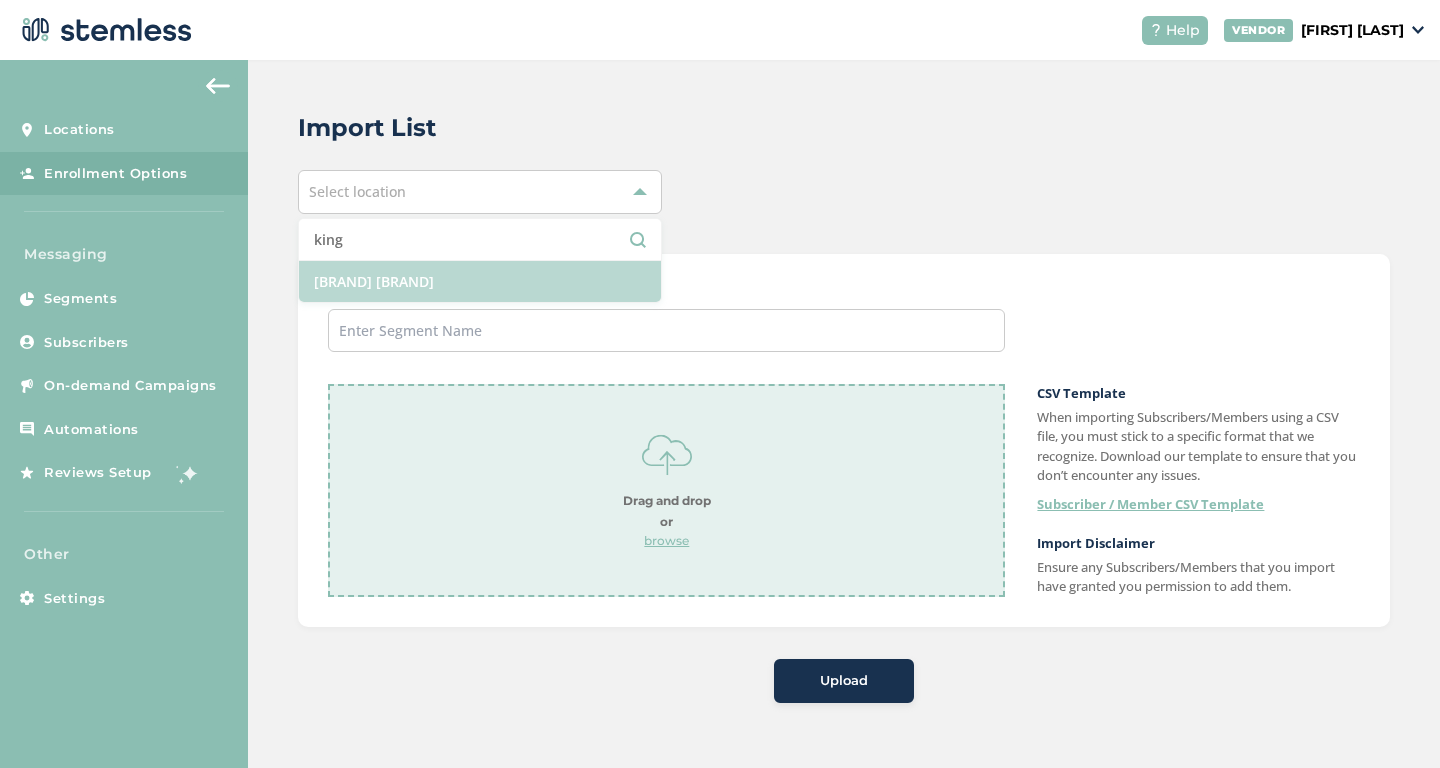 click on "[BRAND] [BRAND]" at bounding box center (480, 281) 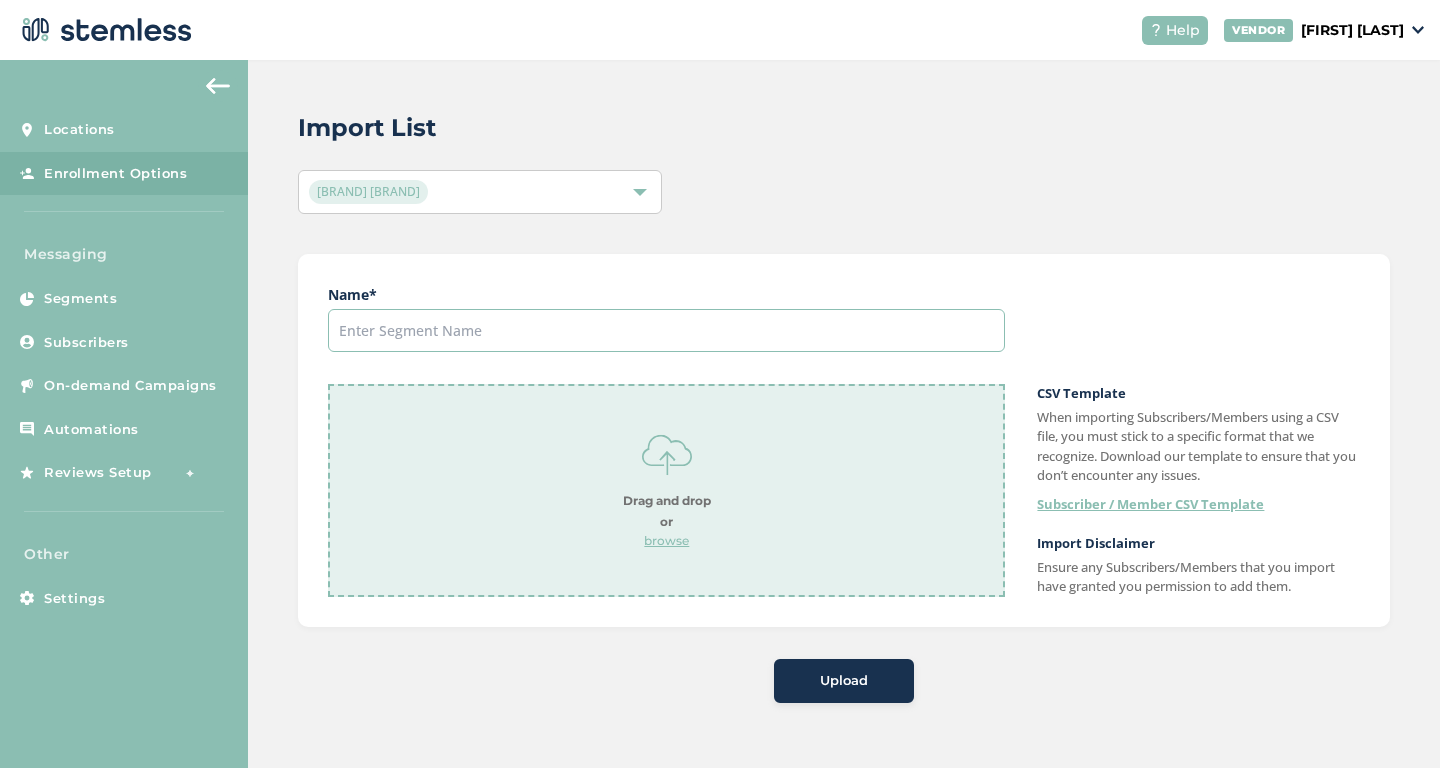 click at bounding box center (666, 330) 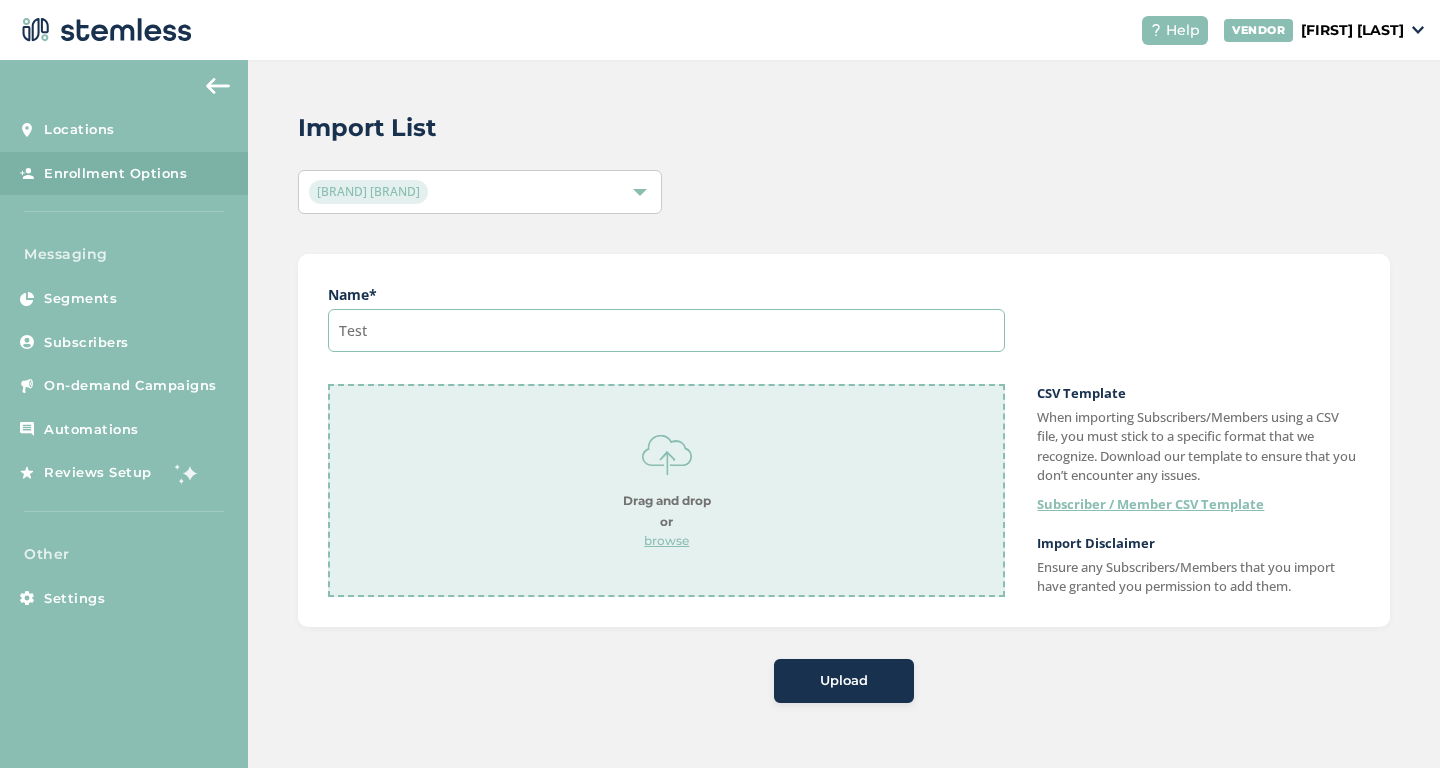 type on "Test" 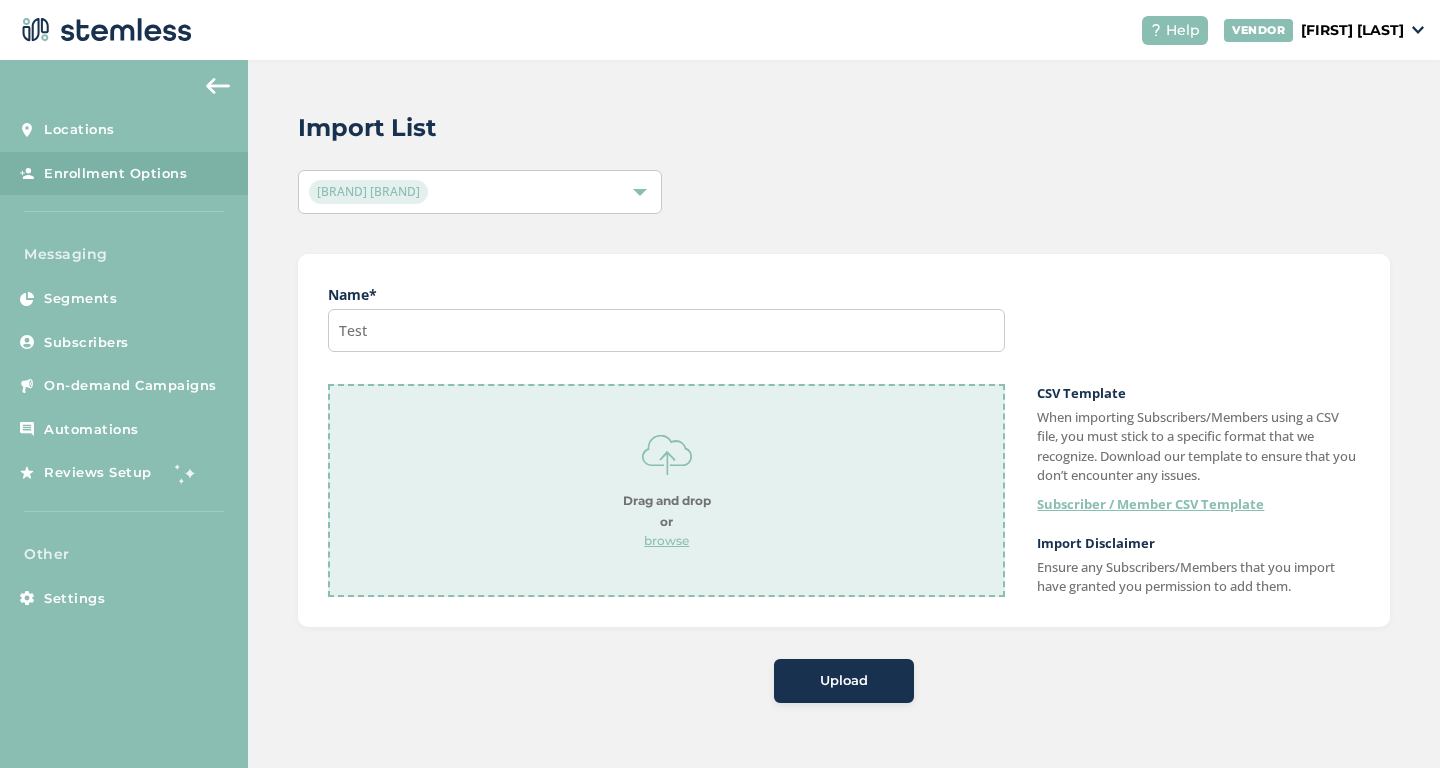 click on "browse" at bounding box center [667, 541] 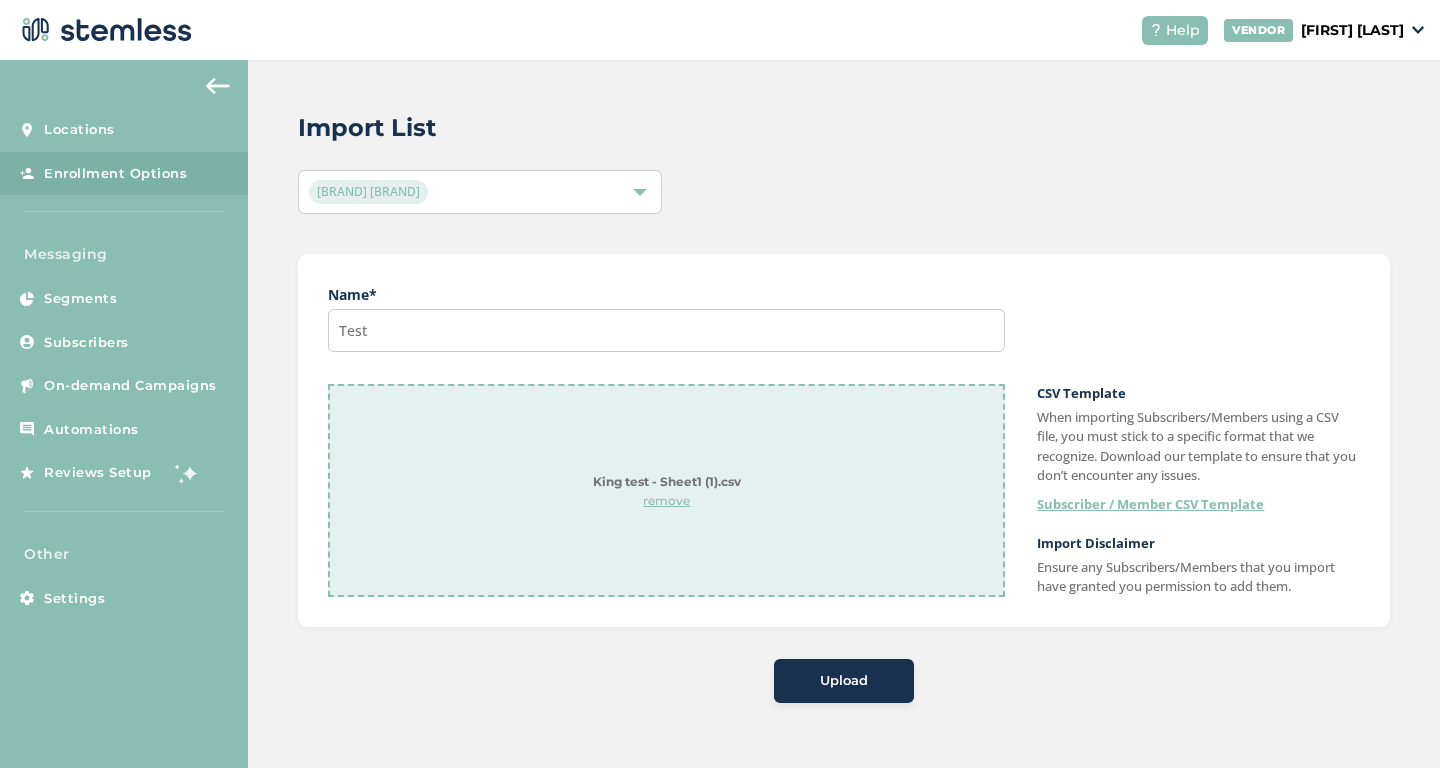 click on "Upload" at bounding box center [844, 681] 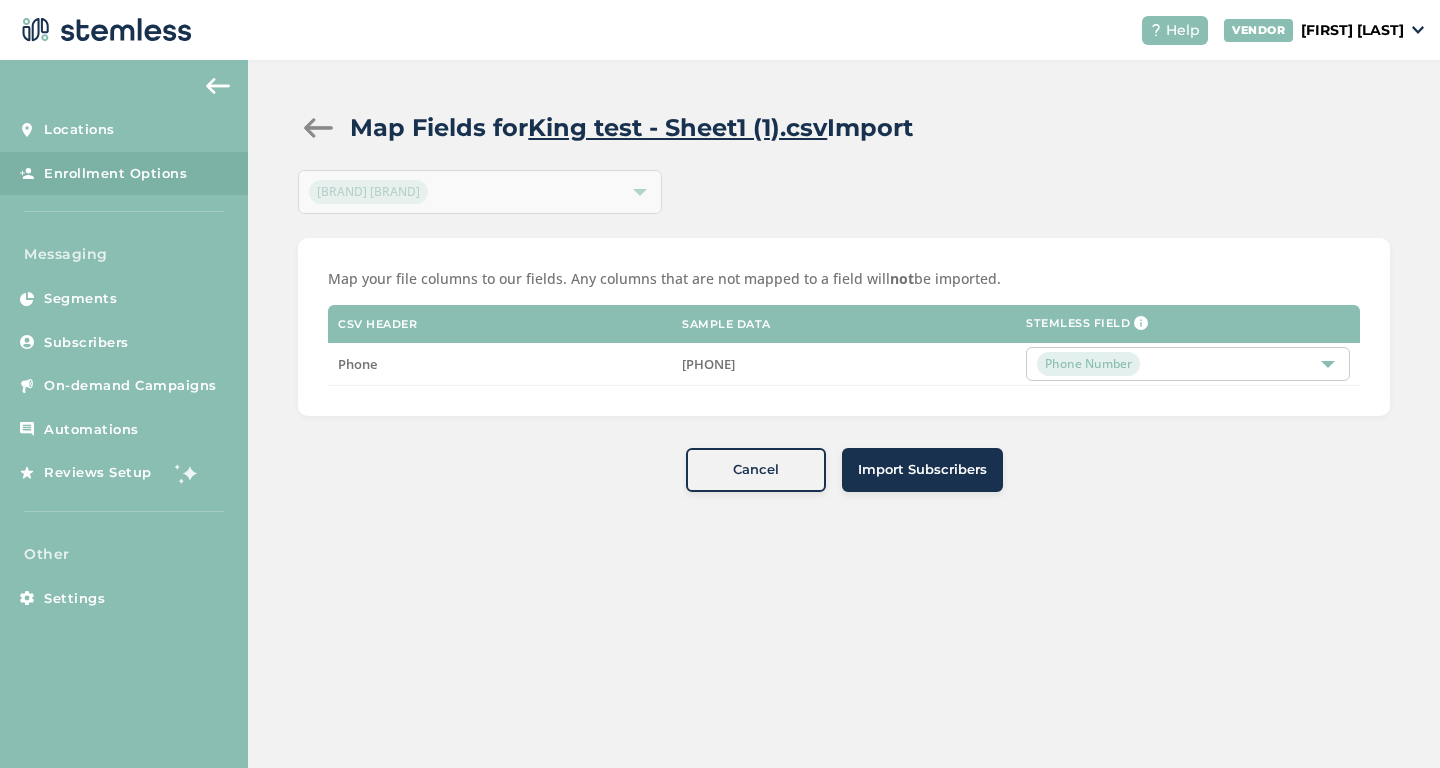 click on "Import Subscribers" at bounding box center (922, 470) 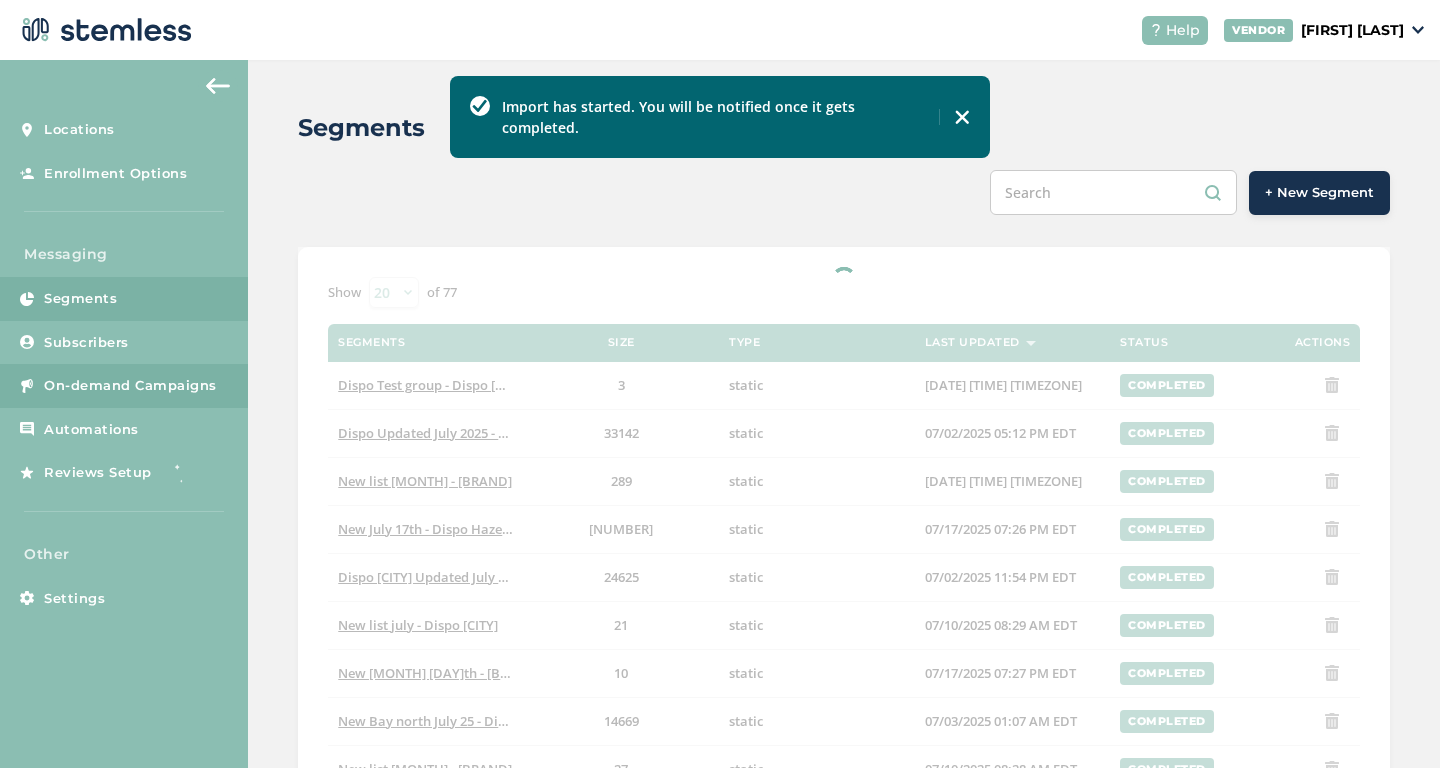 click on "On-demand Campaigns" at bounding box center (130, 386) 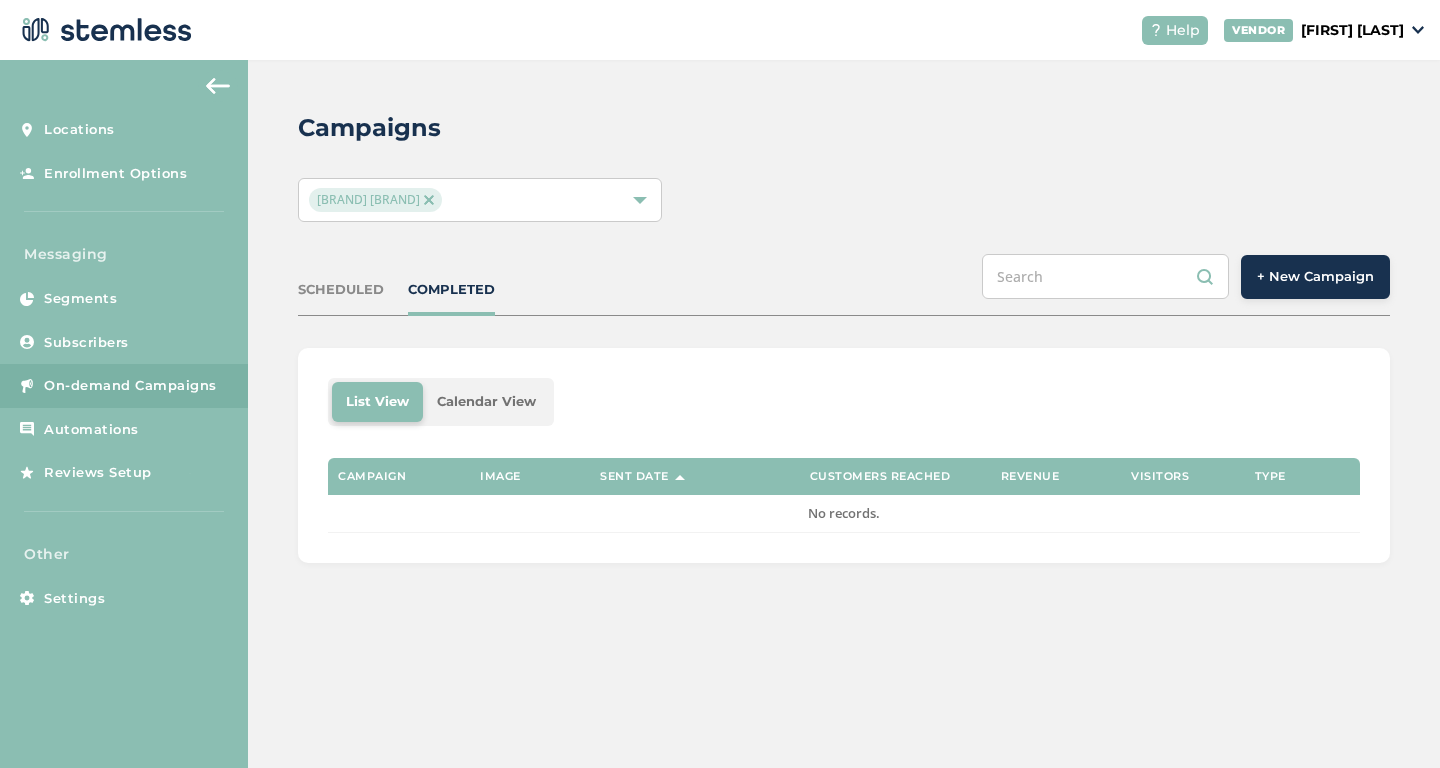 click on "+ New Campaign" at bounding box center (1315, 277) 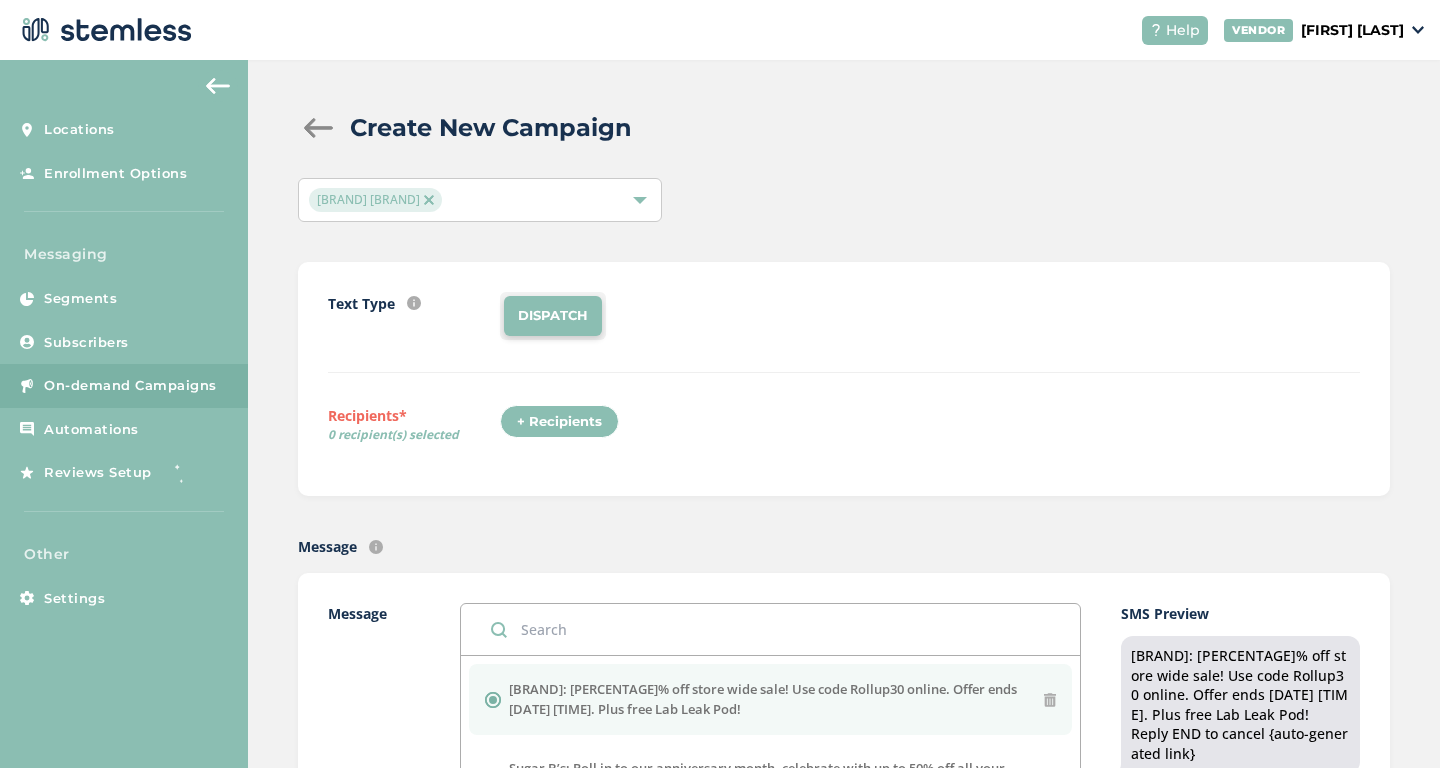 click on "+ Recipients" at bounding box center (559, 422) 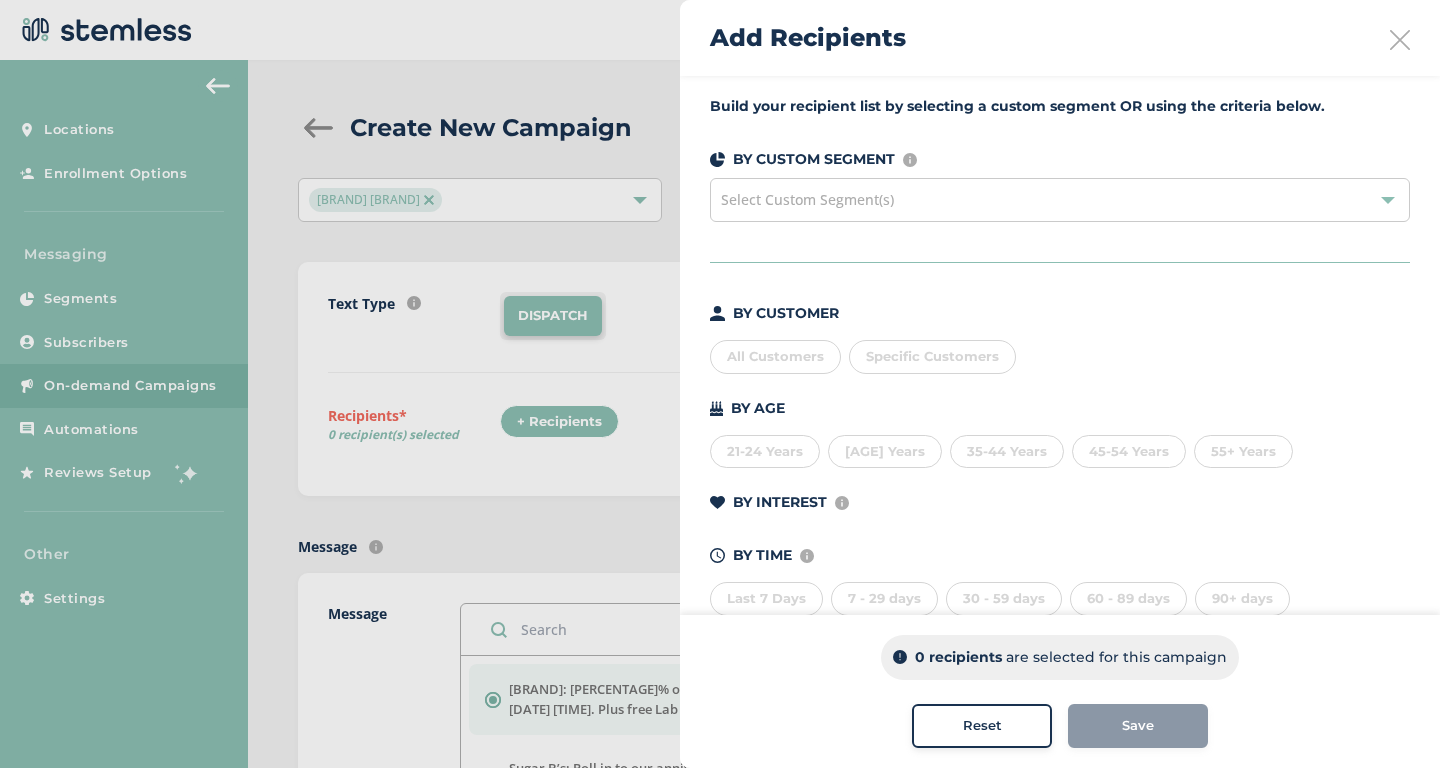 click on "Select Custom Segment(s)" at bounding box center [1060, 200] 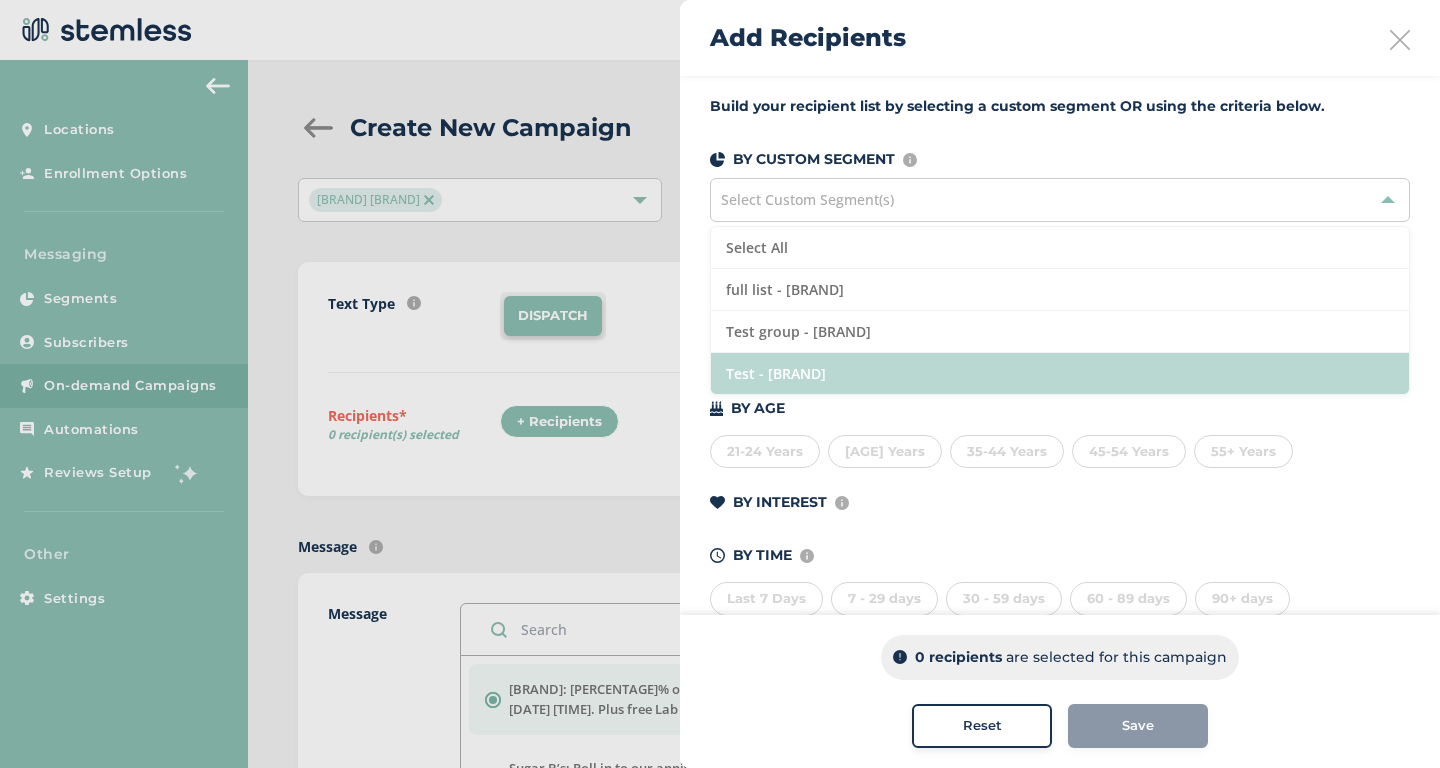 click on "Test - [BRAND]" at bounding box center [1060, 373] 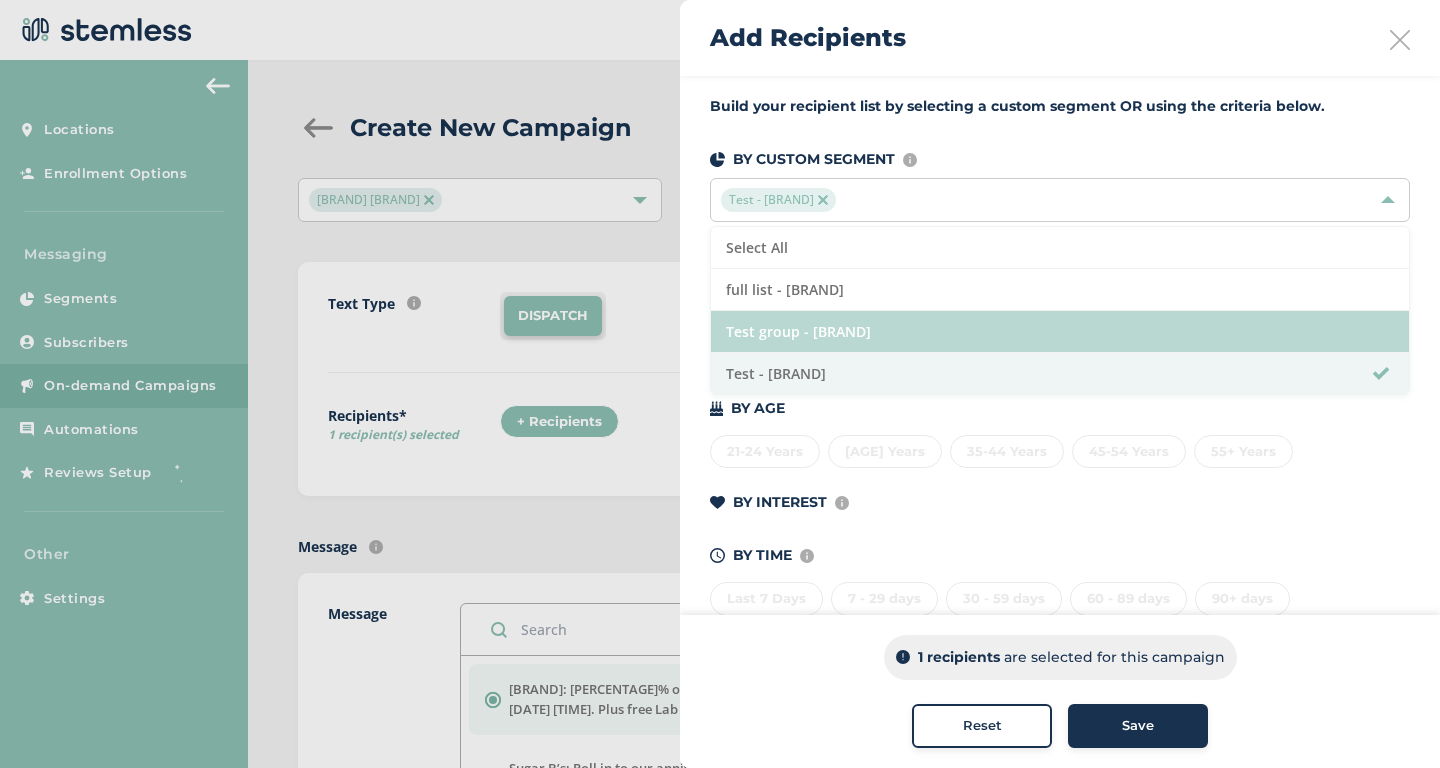 click on "Test group - [BRAND]" at bounding box center [1060, 332] 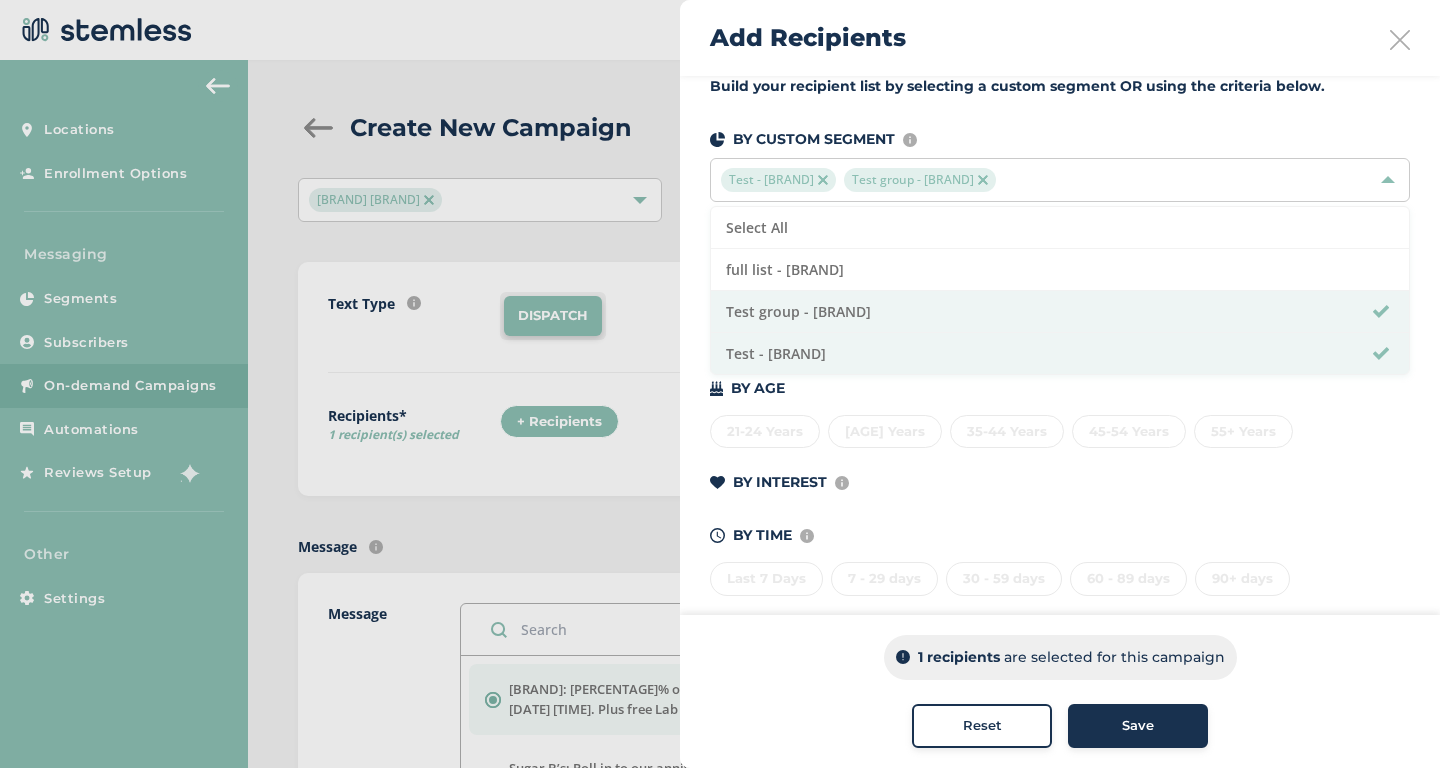 scroll, scrollTop: 33, scrollLeft: 0, axis: vertical 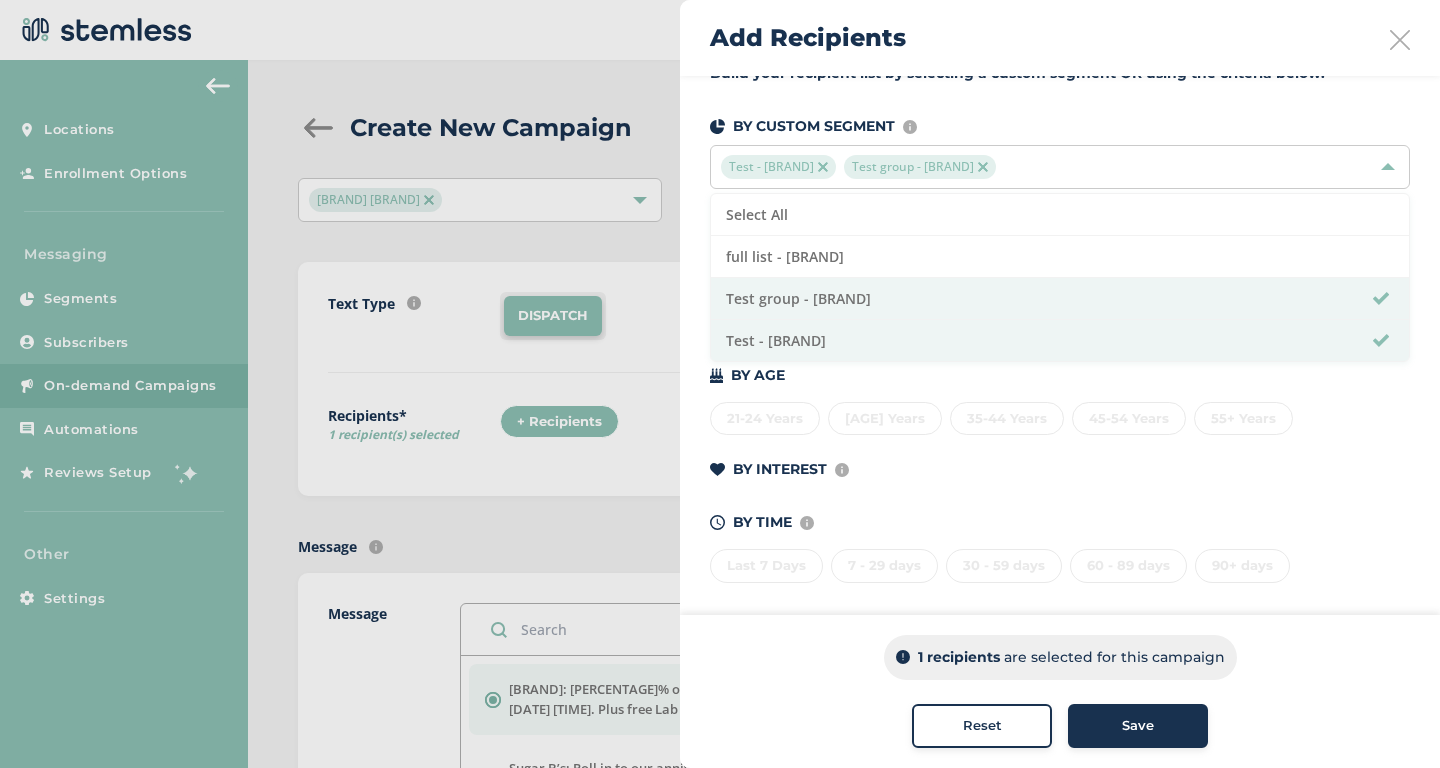 click at bounding box center [1400, 40] 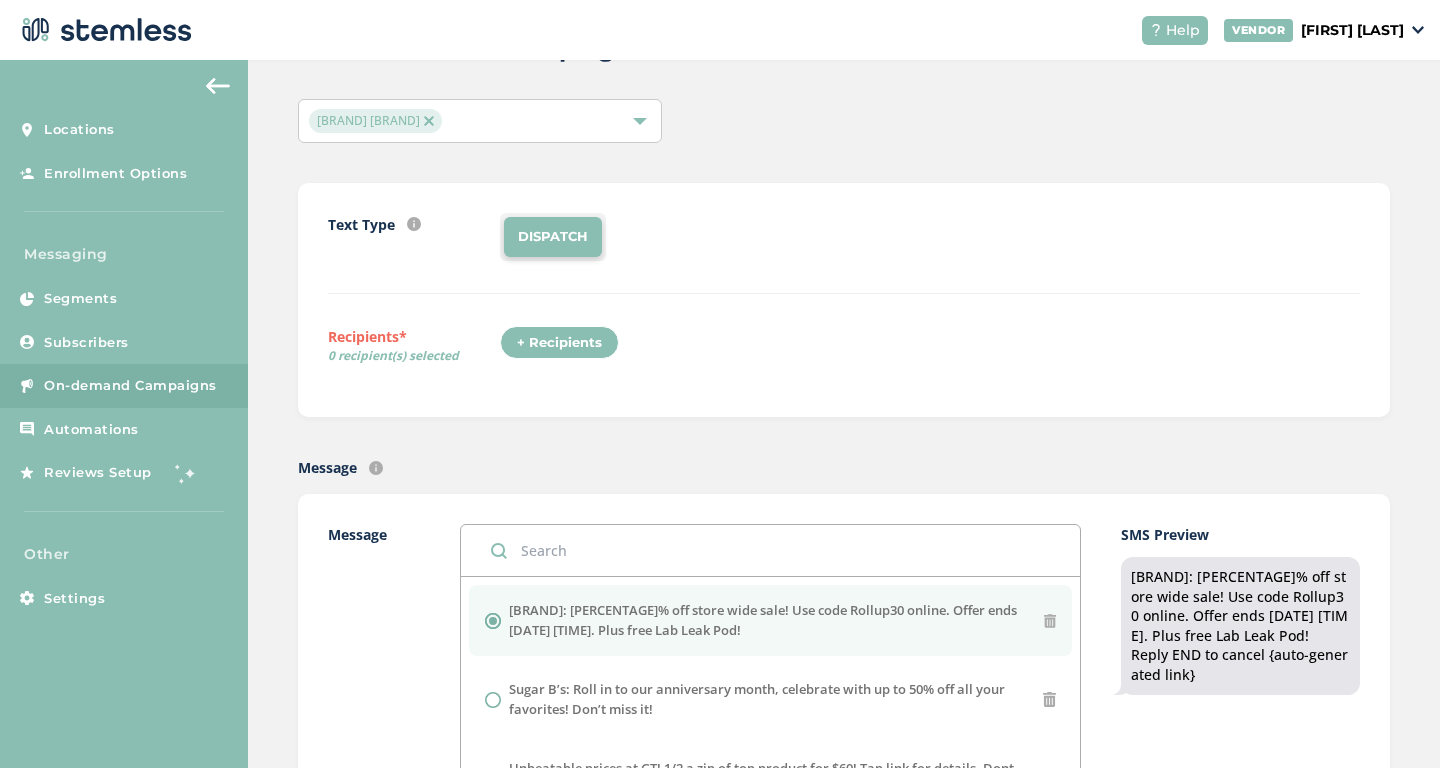 scroll, scrollTop: 0, scrollLeft: 0, axis: both 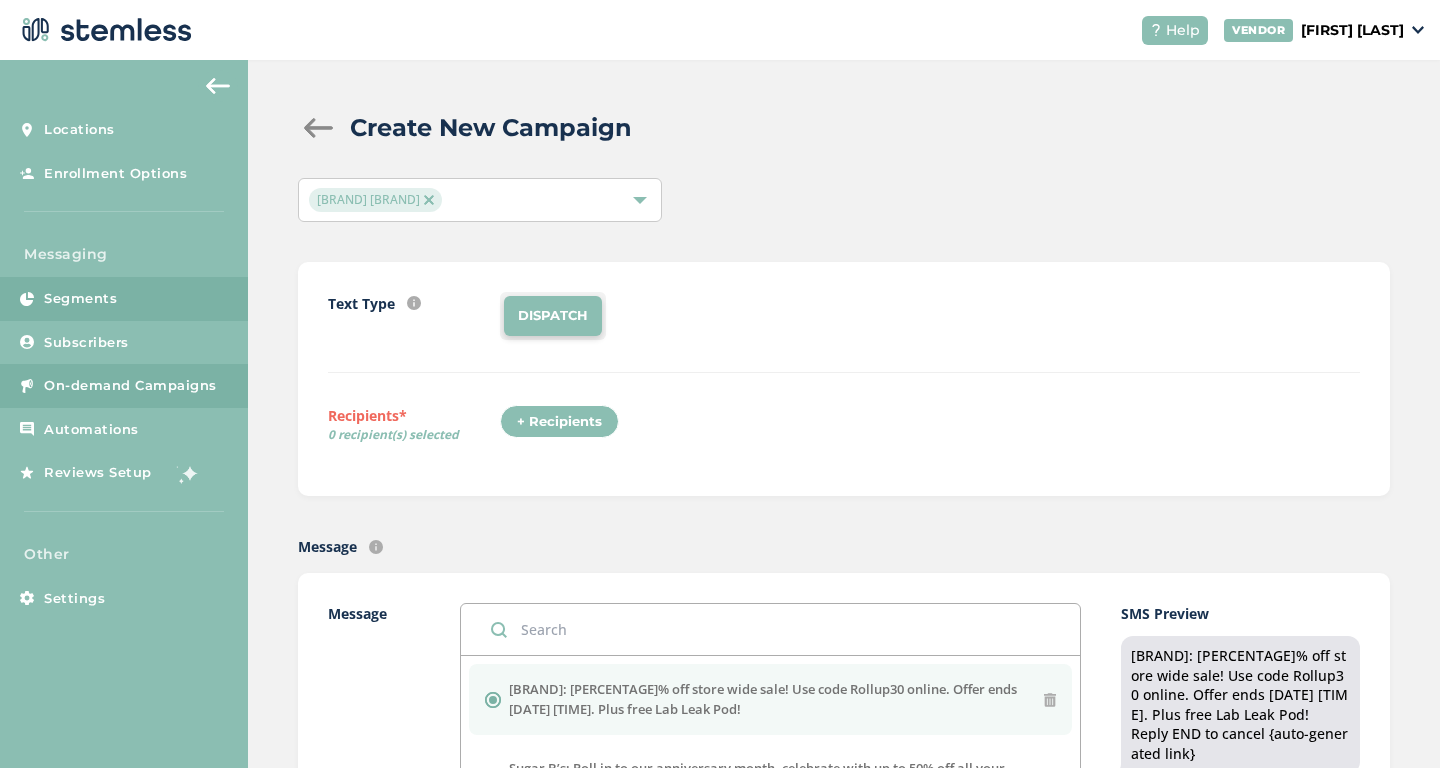 click on "Segments" at bounding box center [124, 299] 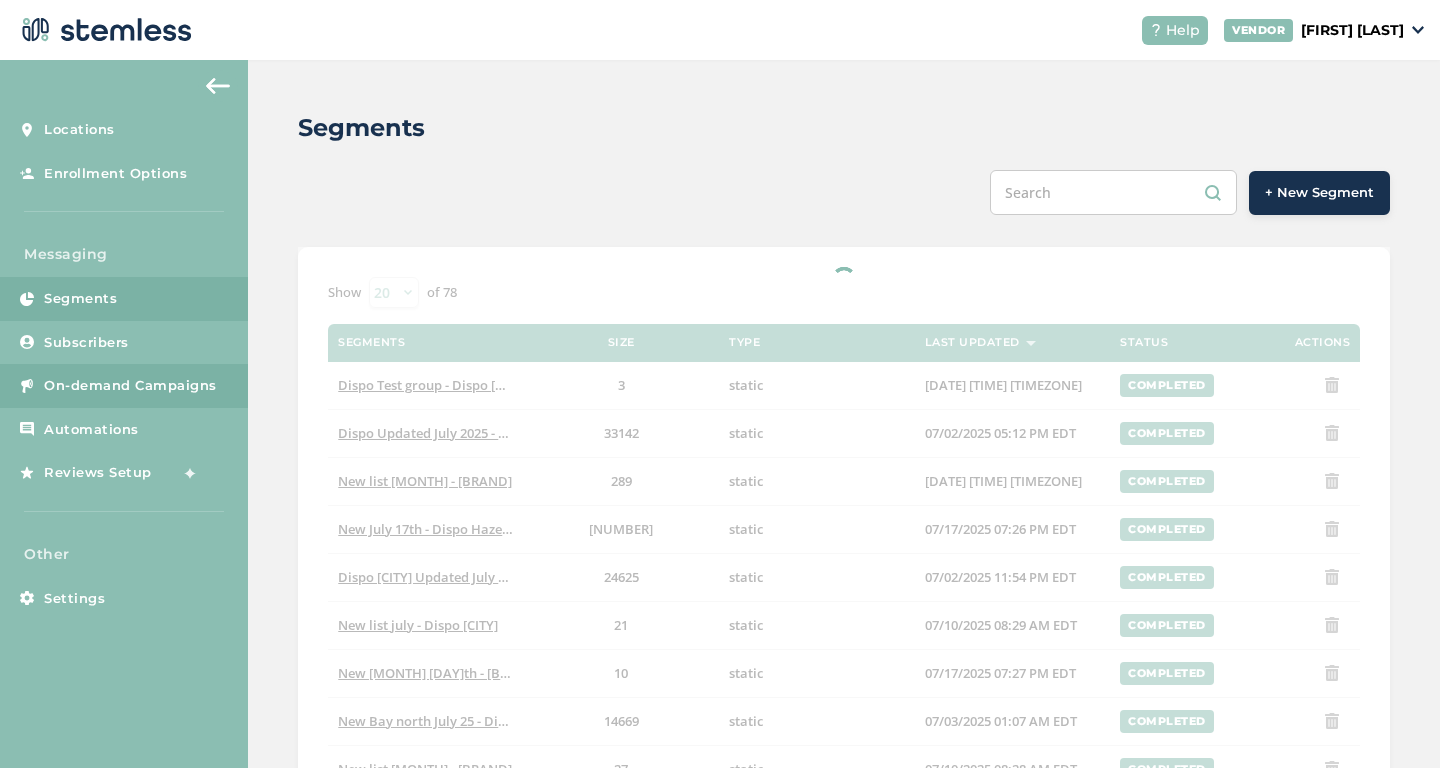 click on "On-demand Campaigns" at bounding box center (130, 386) 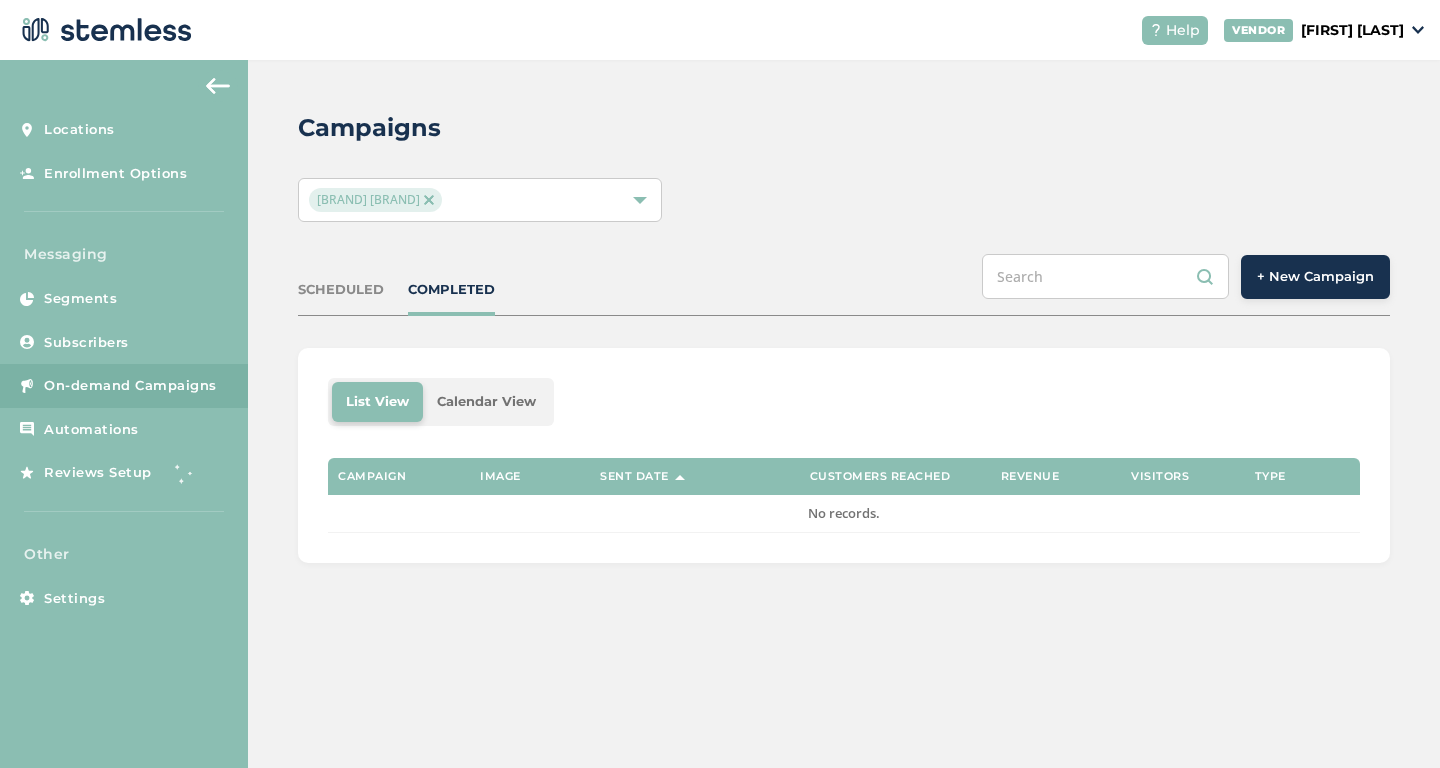 click on "+ New Campaign" at bounding box center [1315, 277] 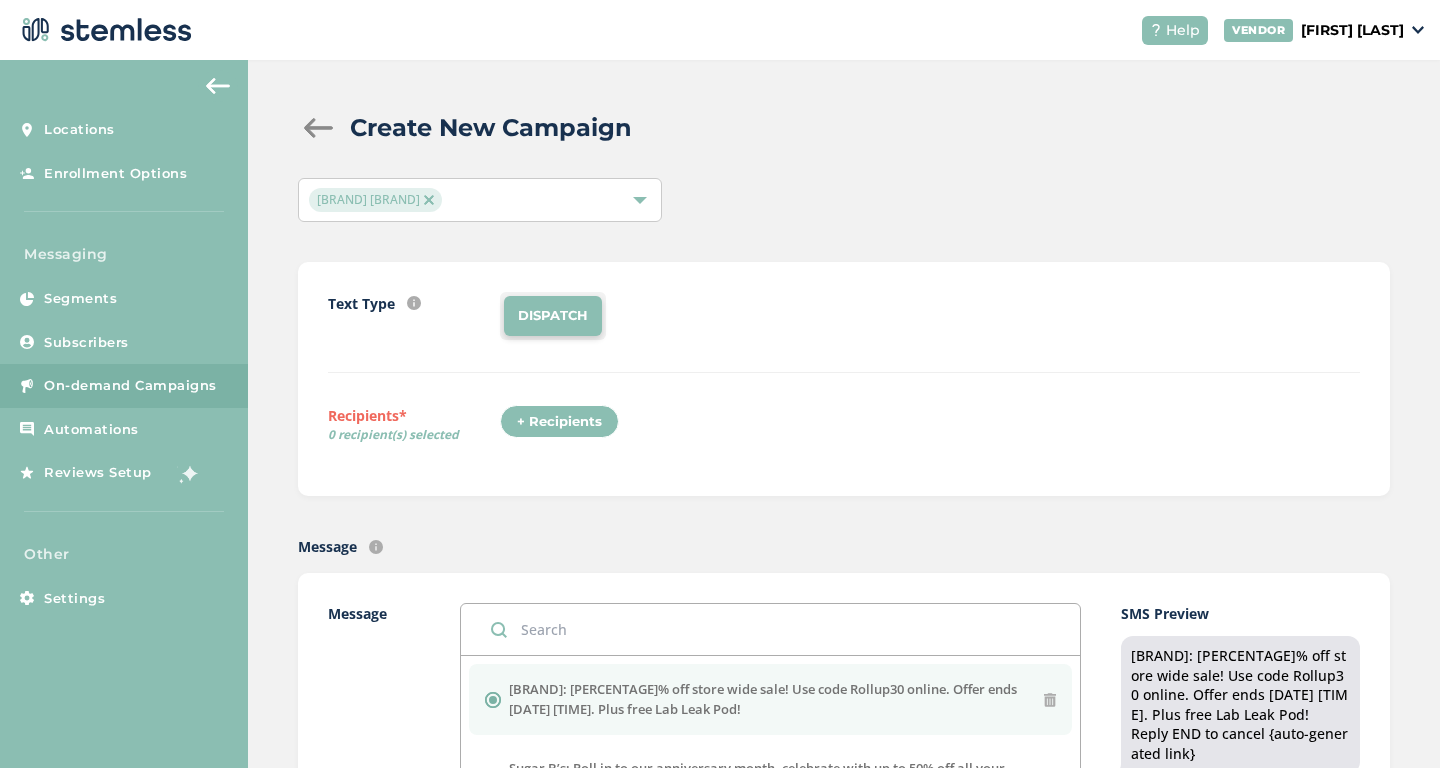 click on "+ Recipients" at bounding box center [559, 422] 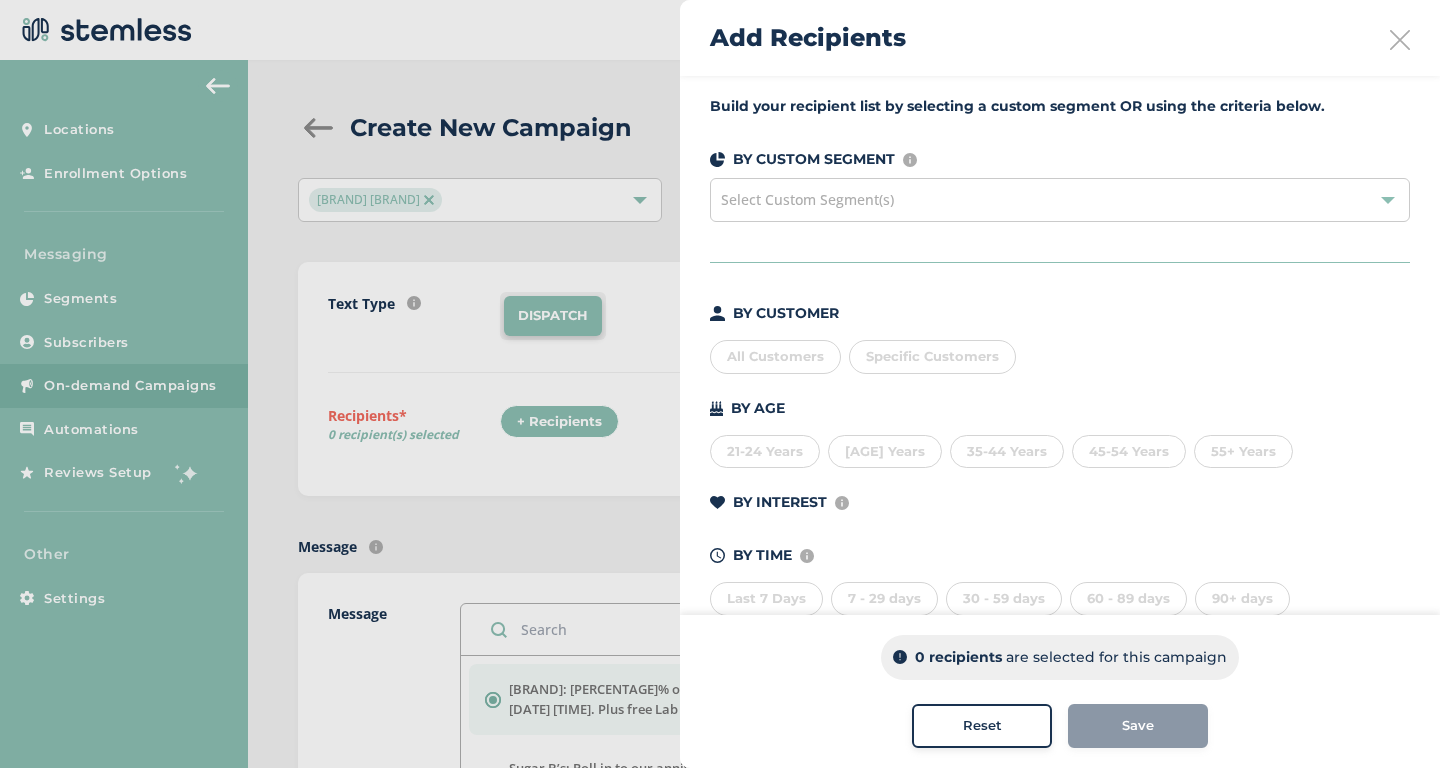 click on "Select Custom Segment(s)" at bounding box center [1060, 200] 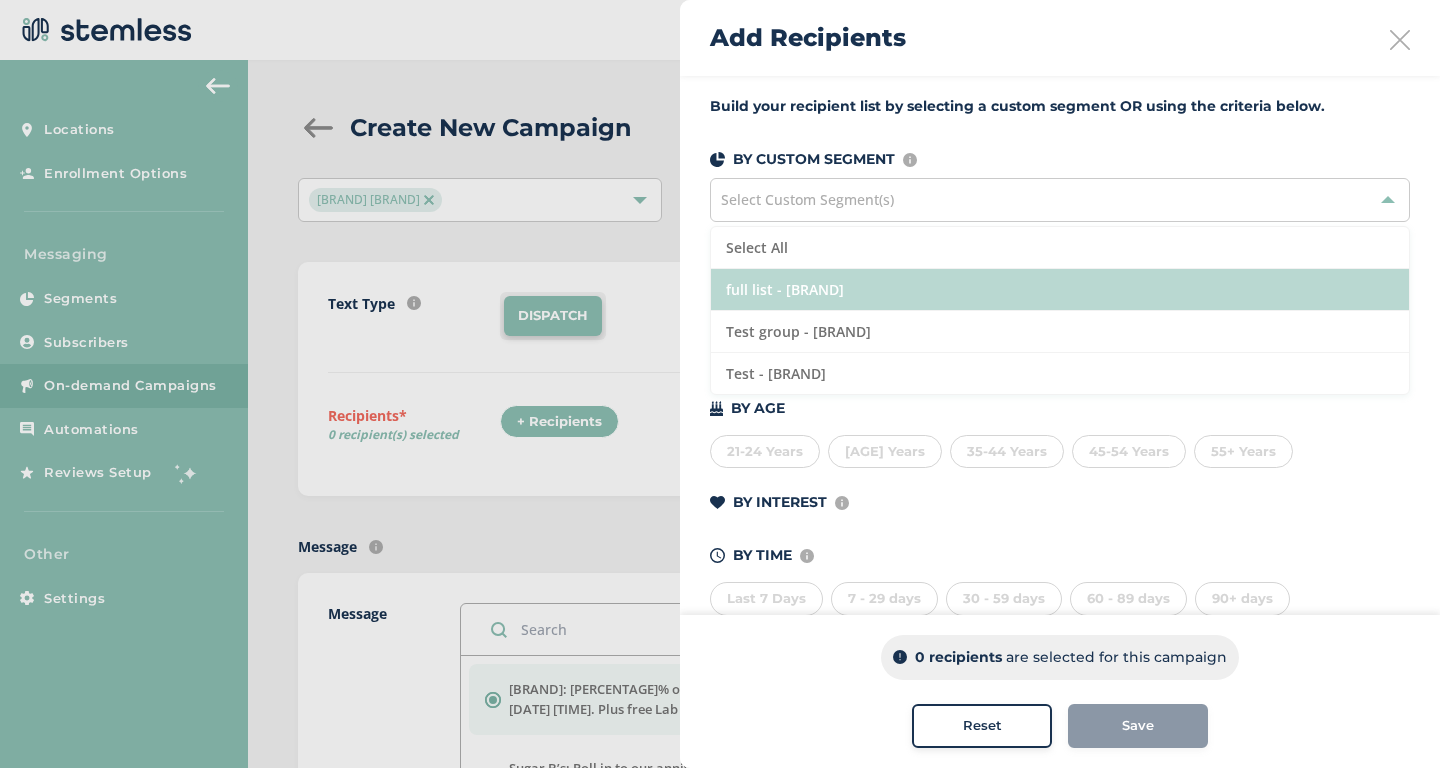 click on "full list - [BRAND]" at bounding box center (1060, 290) 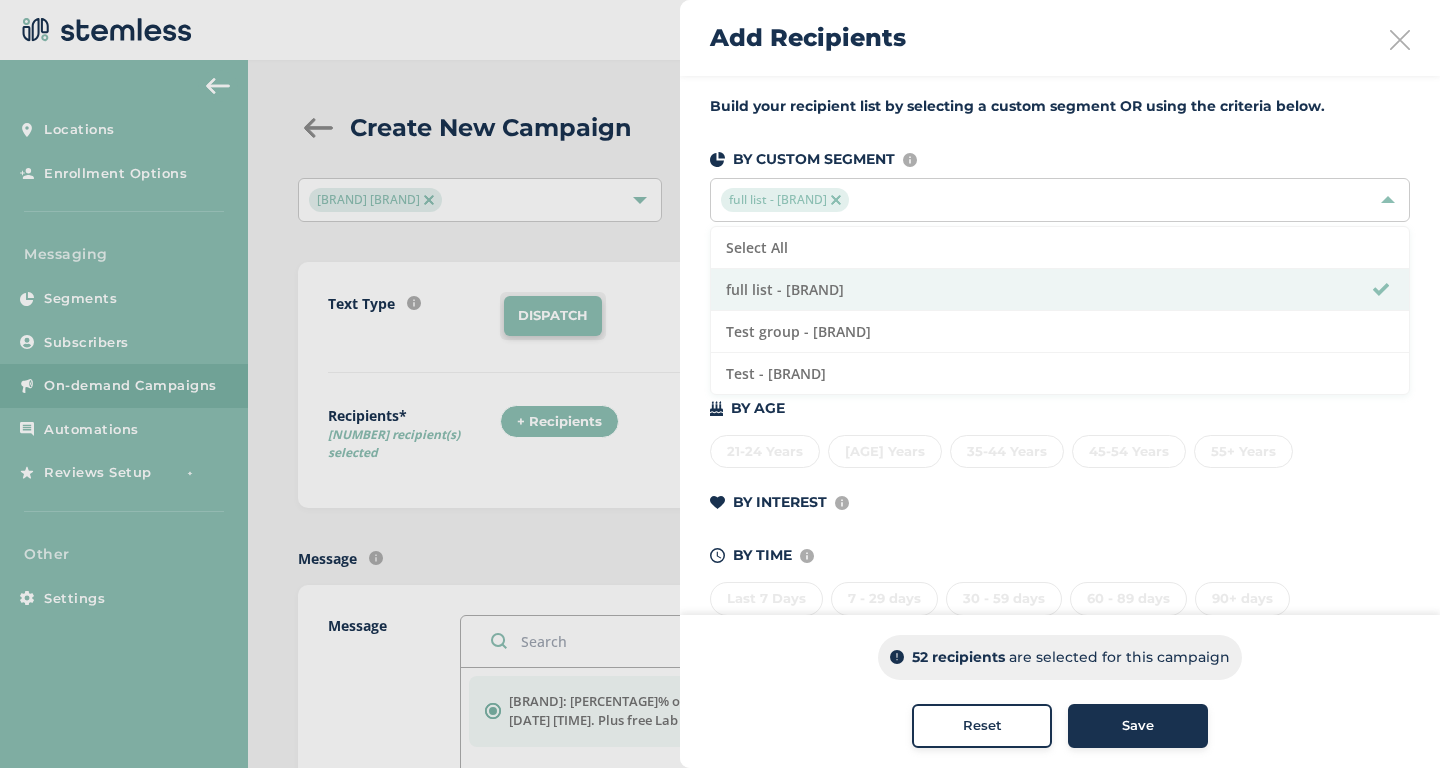 click at bounding box center [1400, 40] 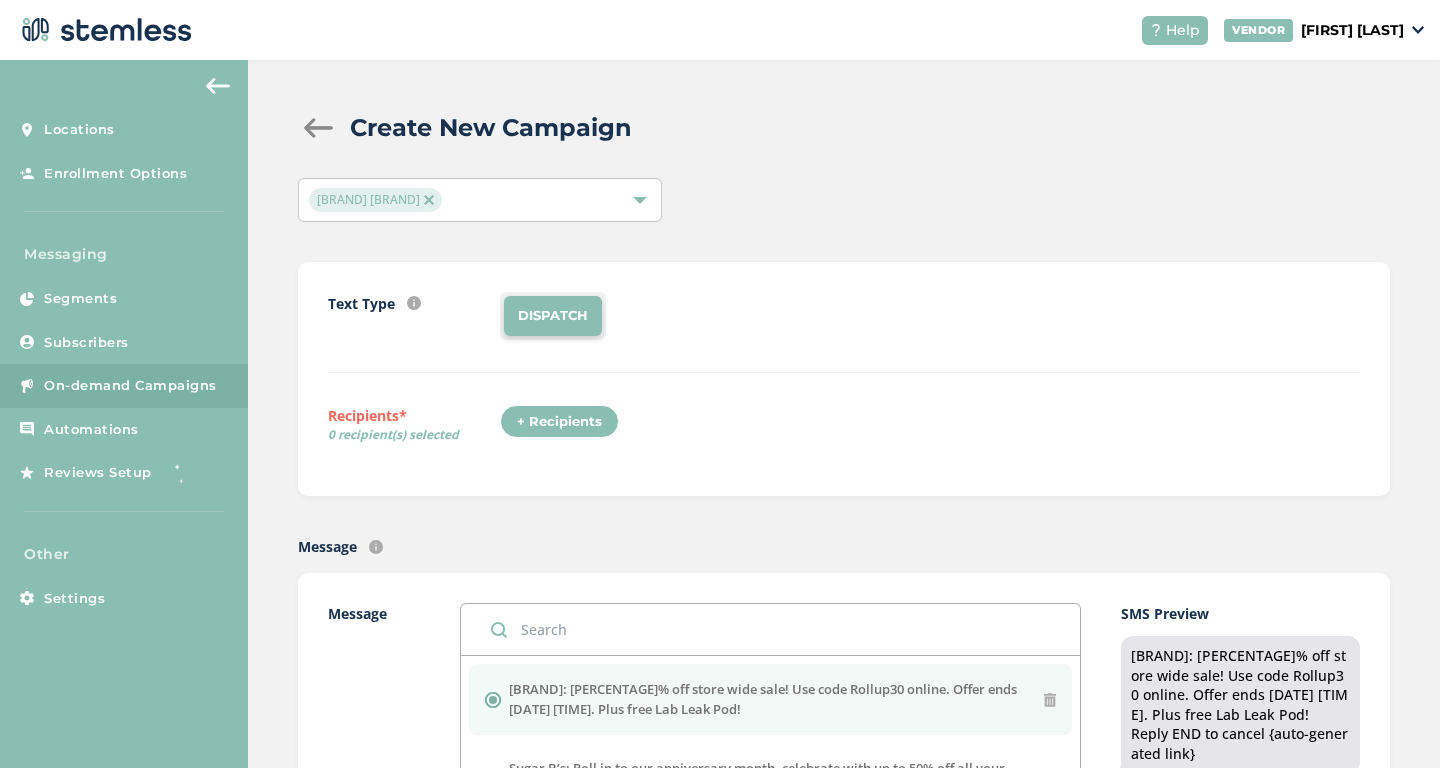 click on "+ Recipients" at bounding box center (559, 422) 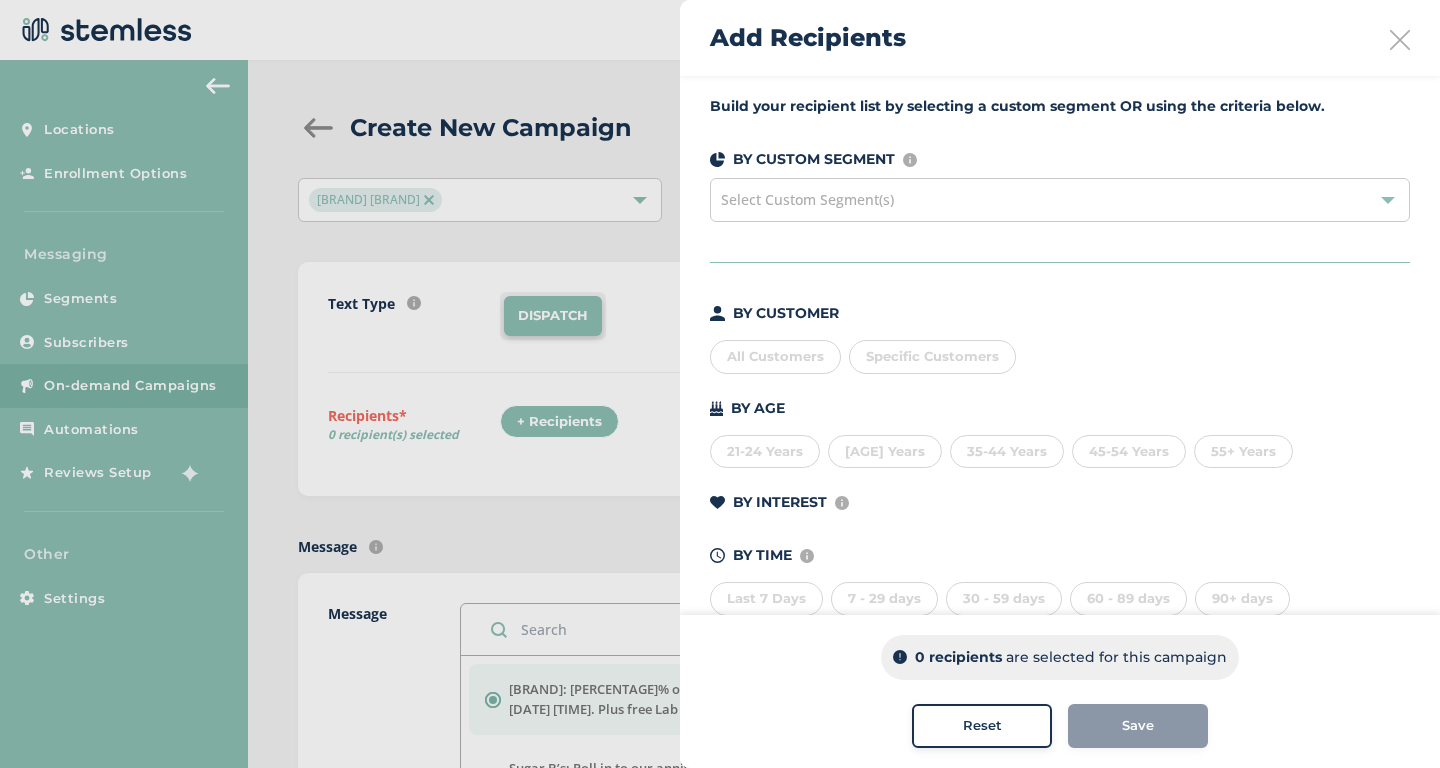 click on "Specific Customers" at bounding box center (932, 356) 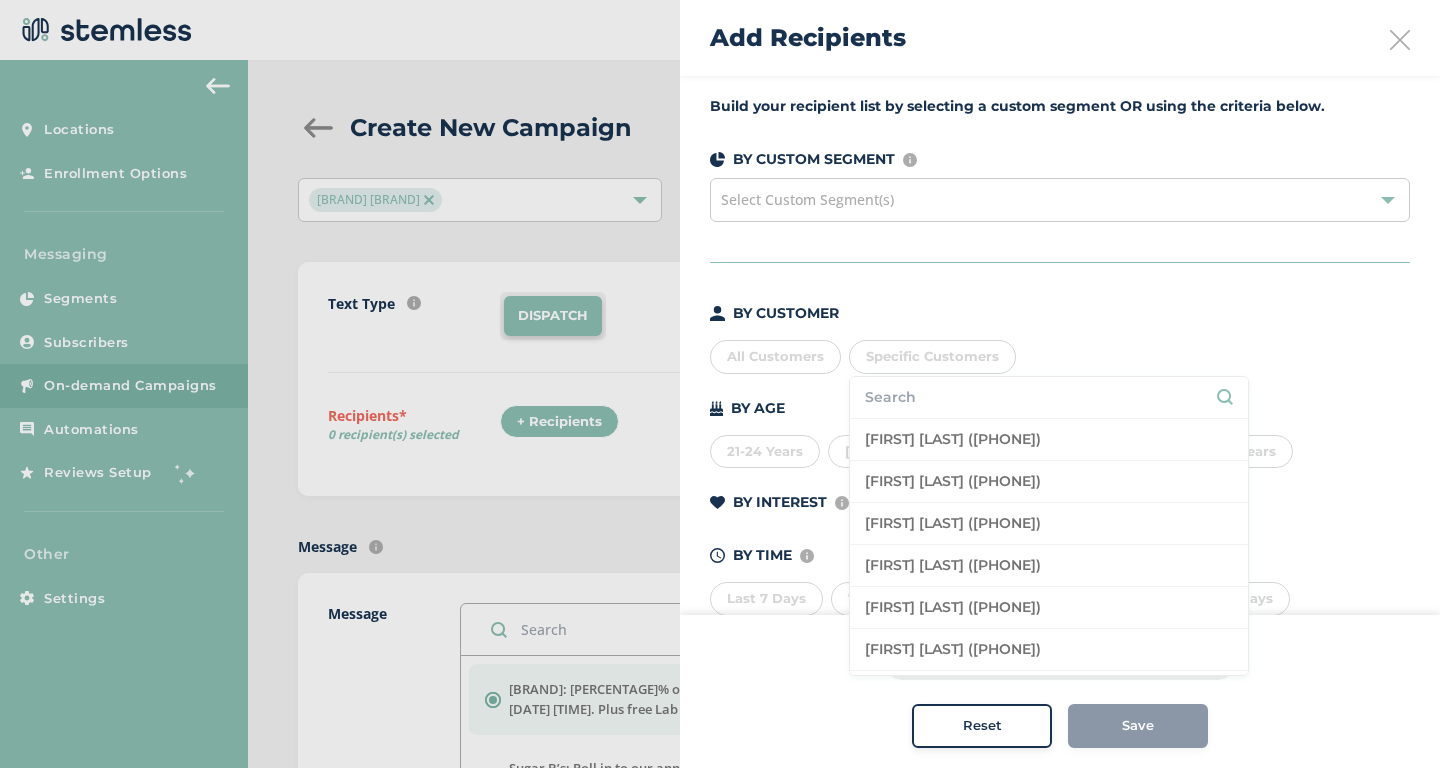 click at bounding box center [1049, 397] 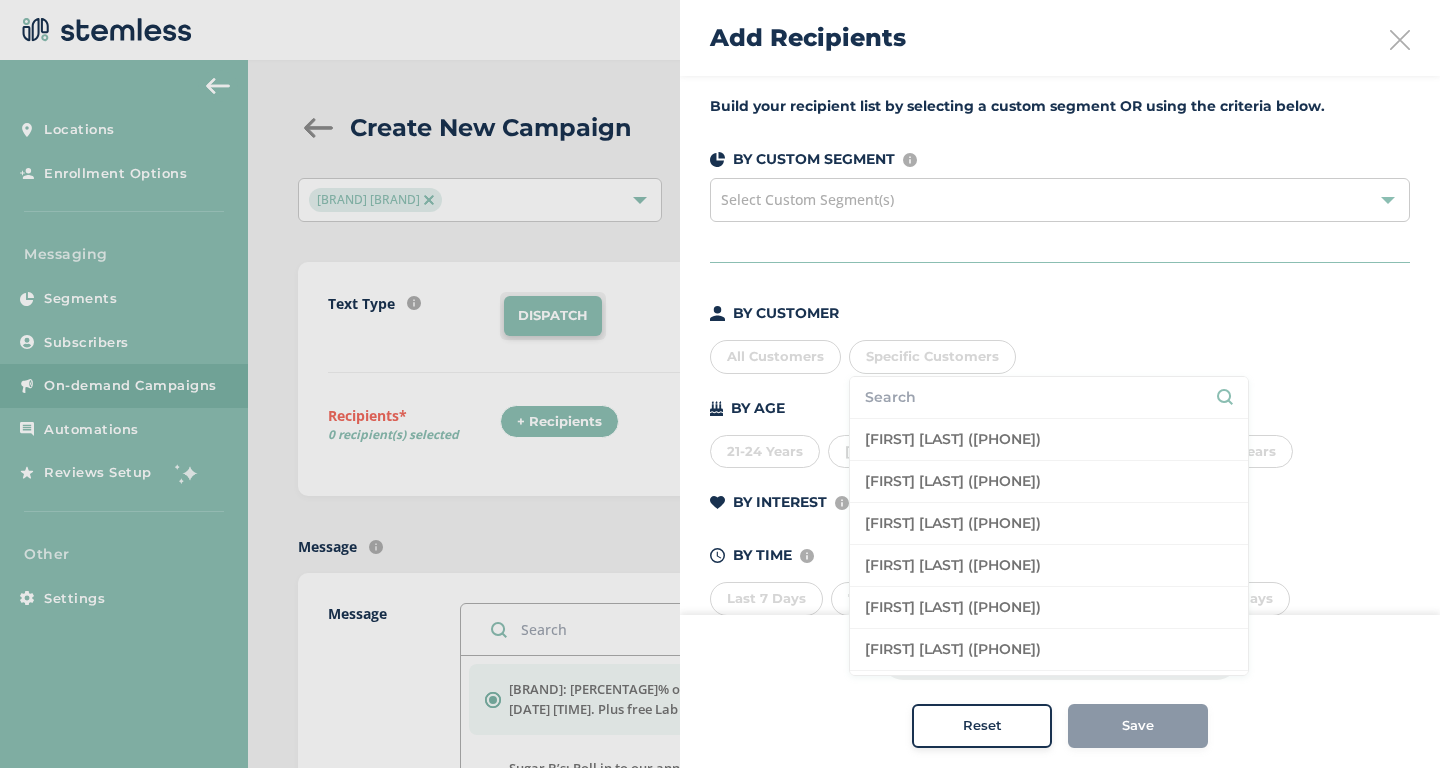 paste on "[PHONE]" 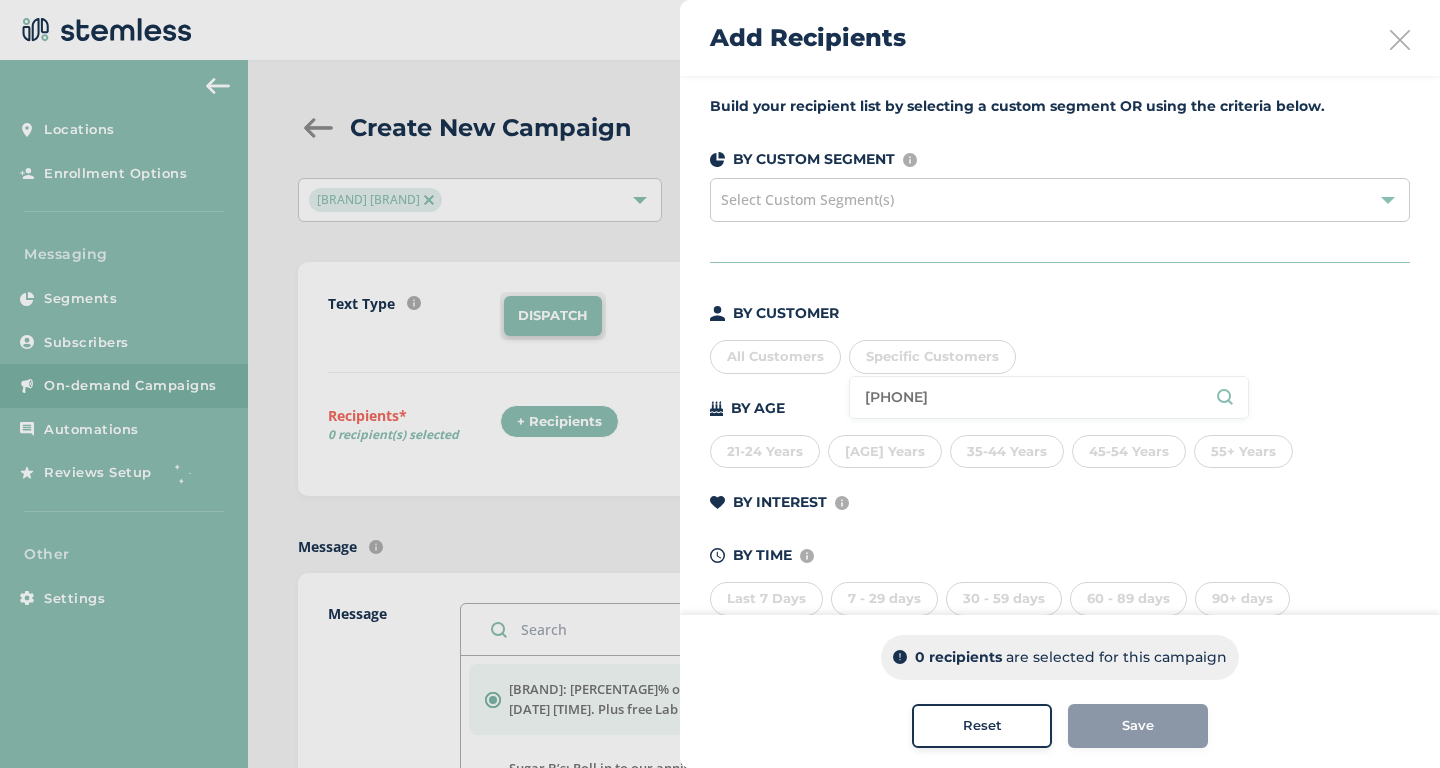 click on "[PHONE]" at bounding box center (1049, 397) 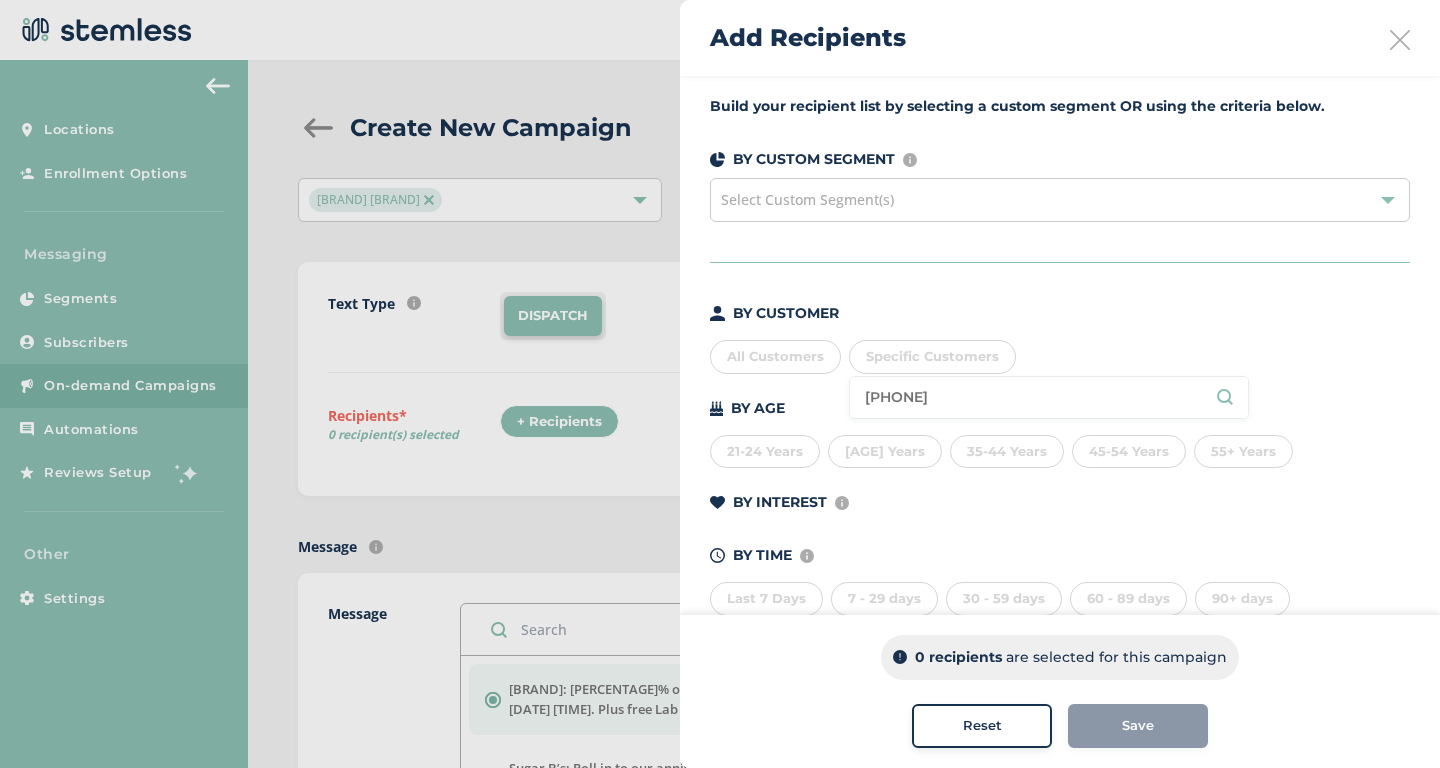 type on "[PHONE]" 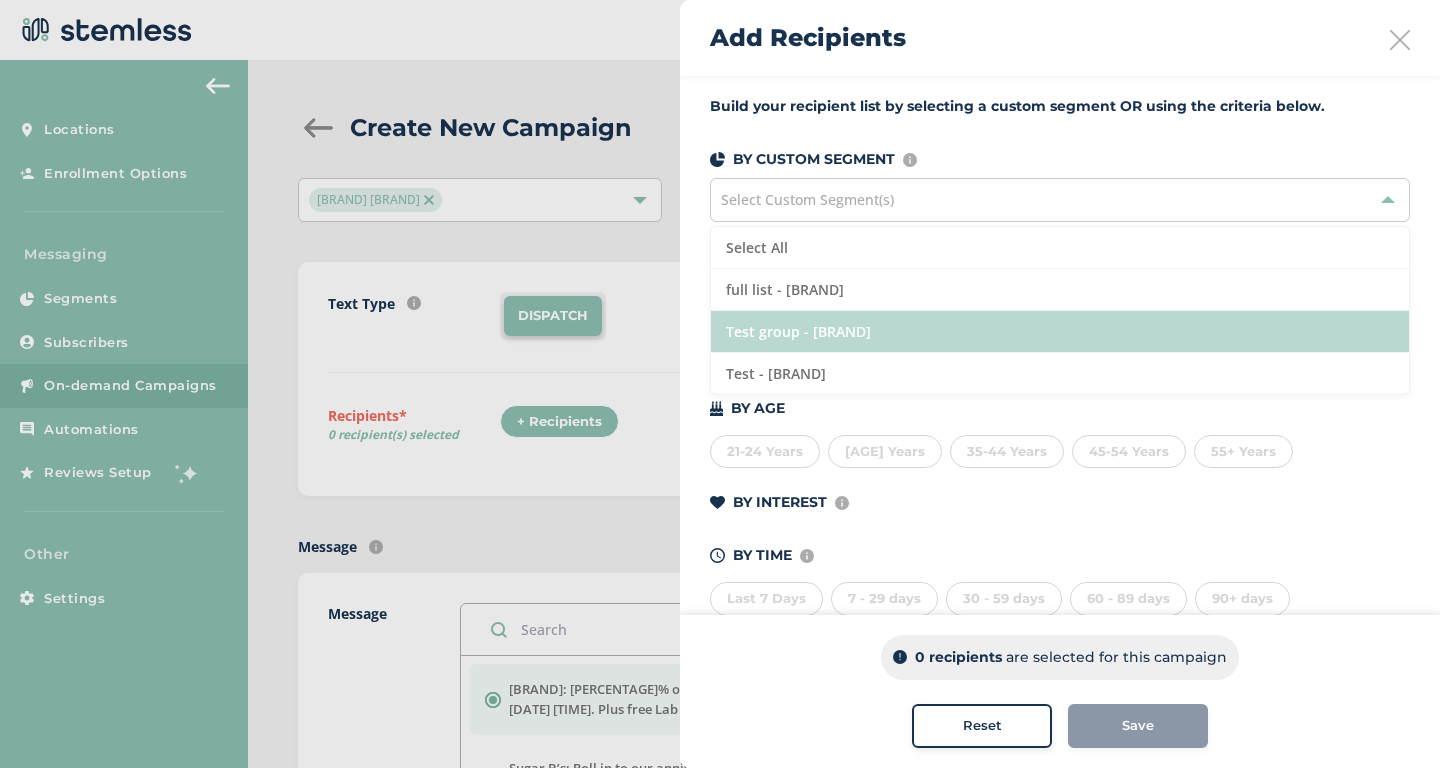 click on "Test group - [BRAND]" at bounding box center [1060, 332] 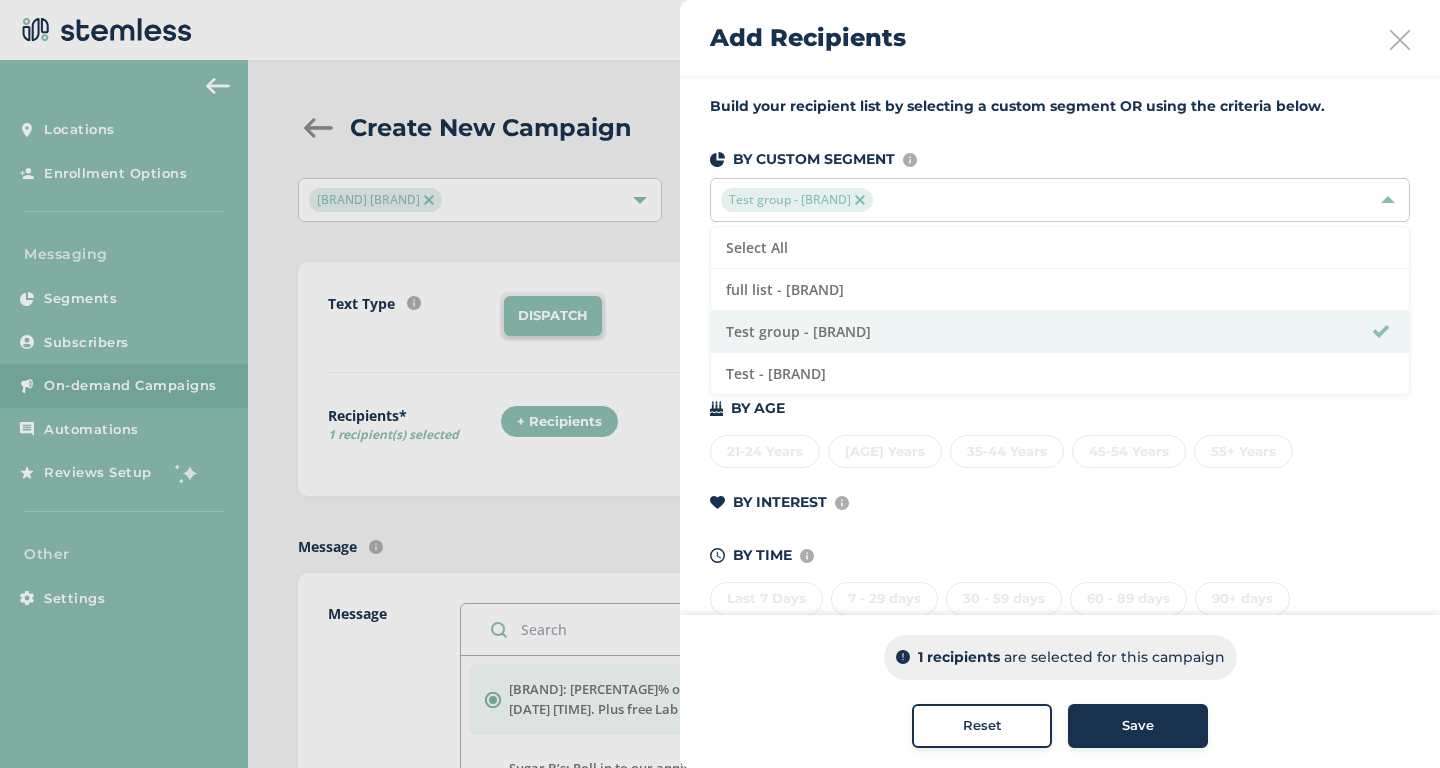 click on "BY INTEREST  Displays Stemless categories defined in the  Category Mapping tab of your Location Profile" at bounding box center [1060, 506] 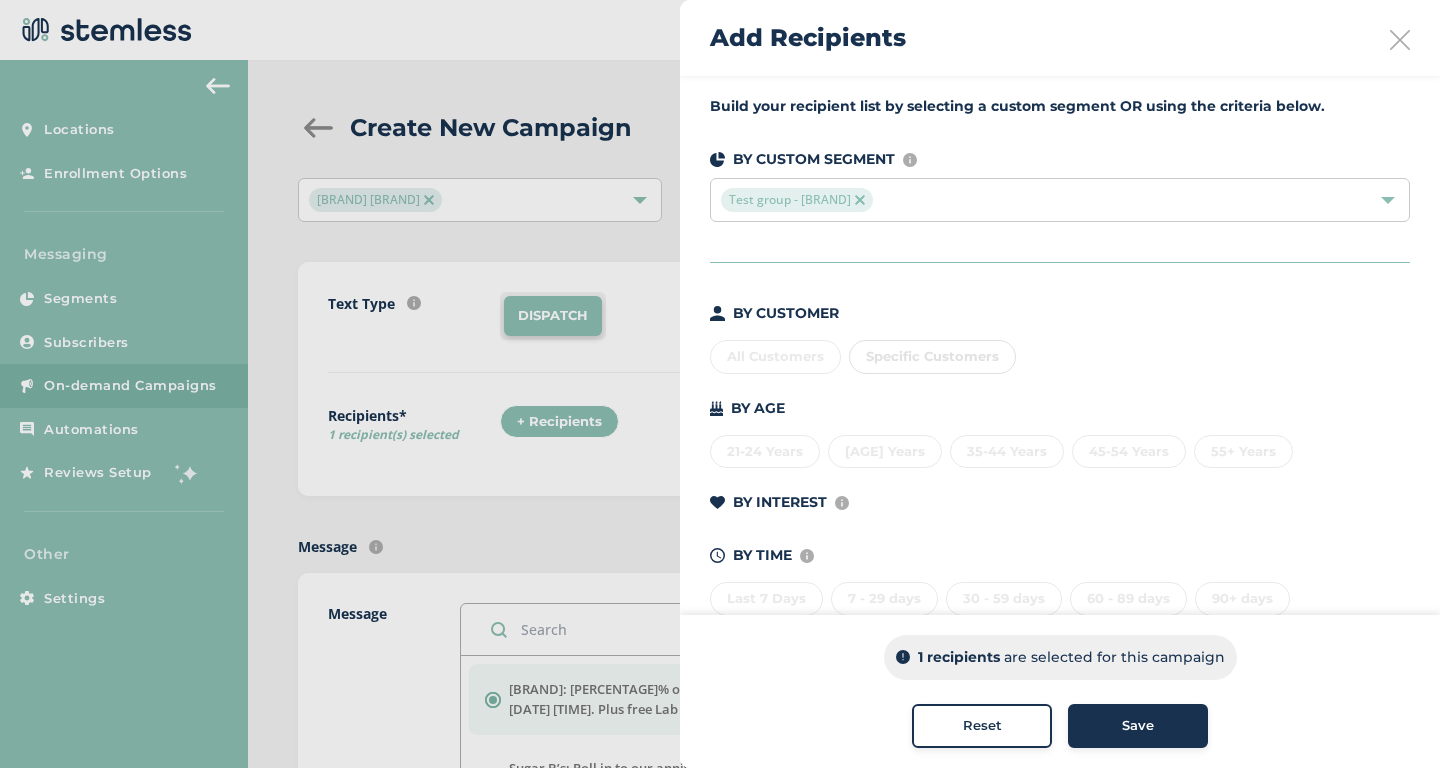click on "Save" at bounding box center (1138, 726) 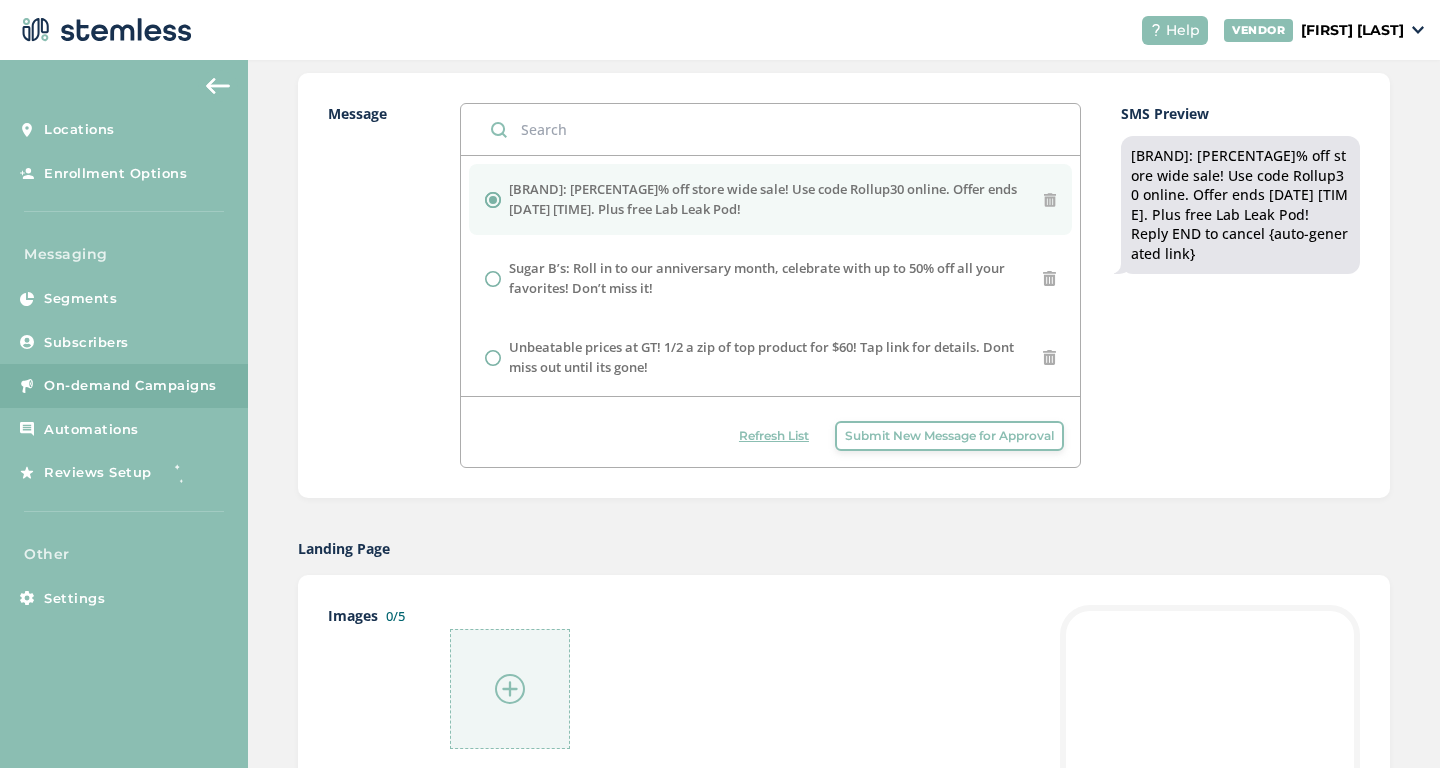 scroll, scrollTop: 646, scrollLeft: 0, axis: vertical 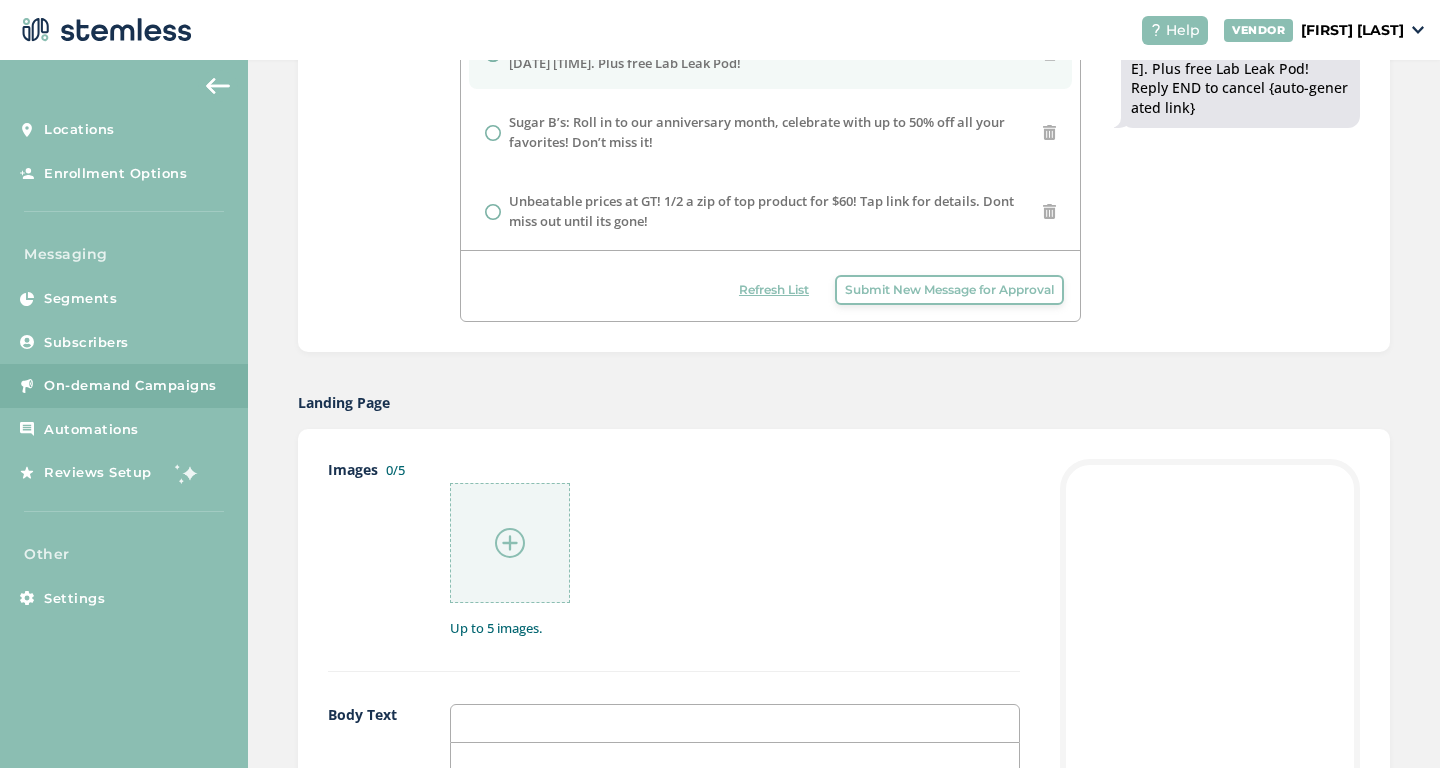click at bounding box center (510, 543) 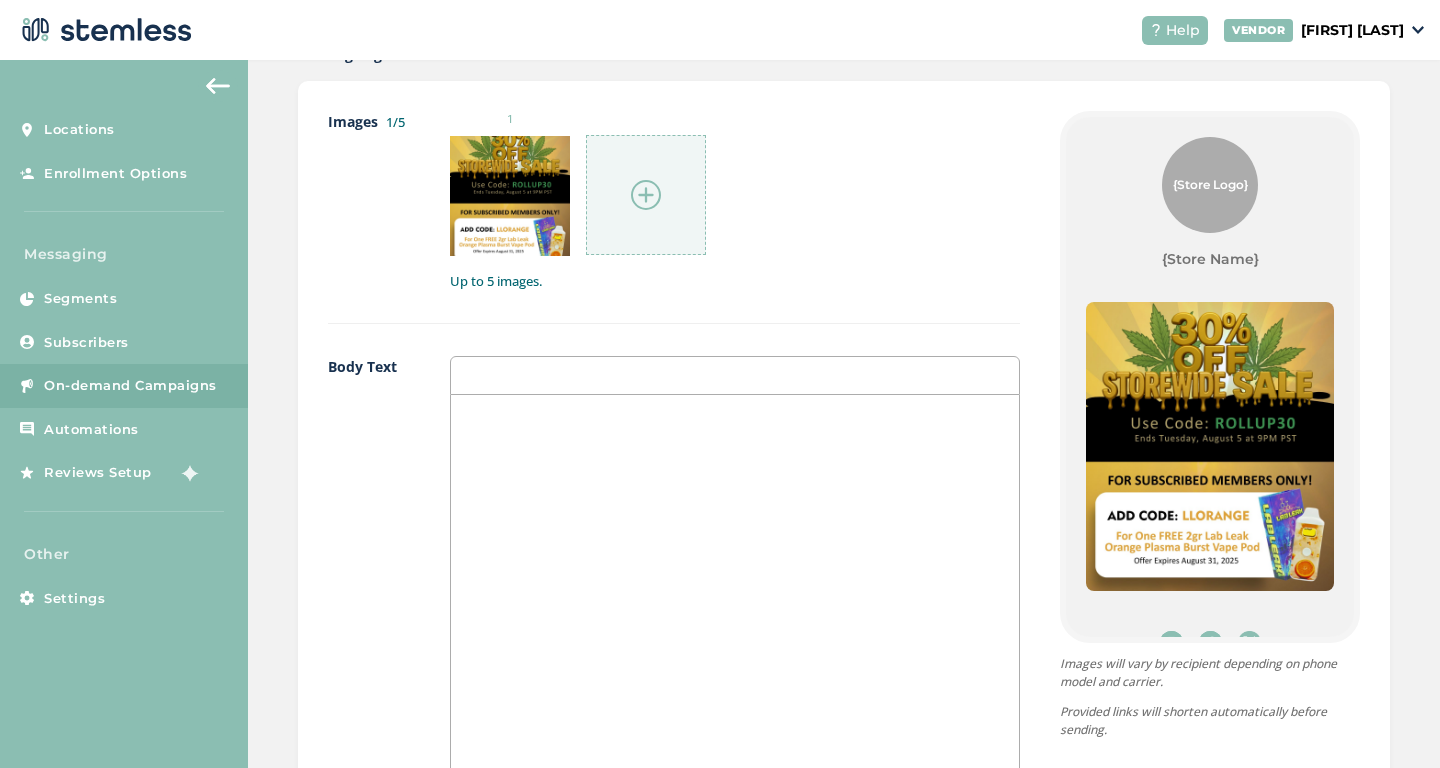 scroll, scrollTop: 1158, scrollLeft: 0, axis: vertical 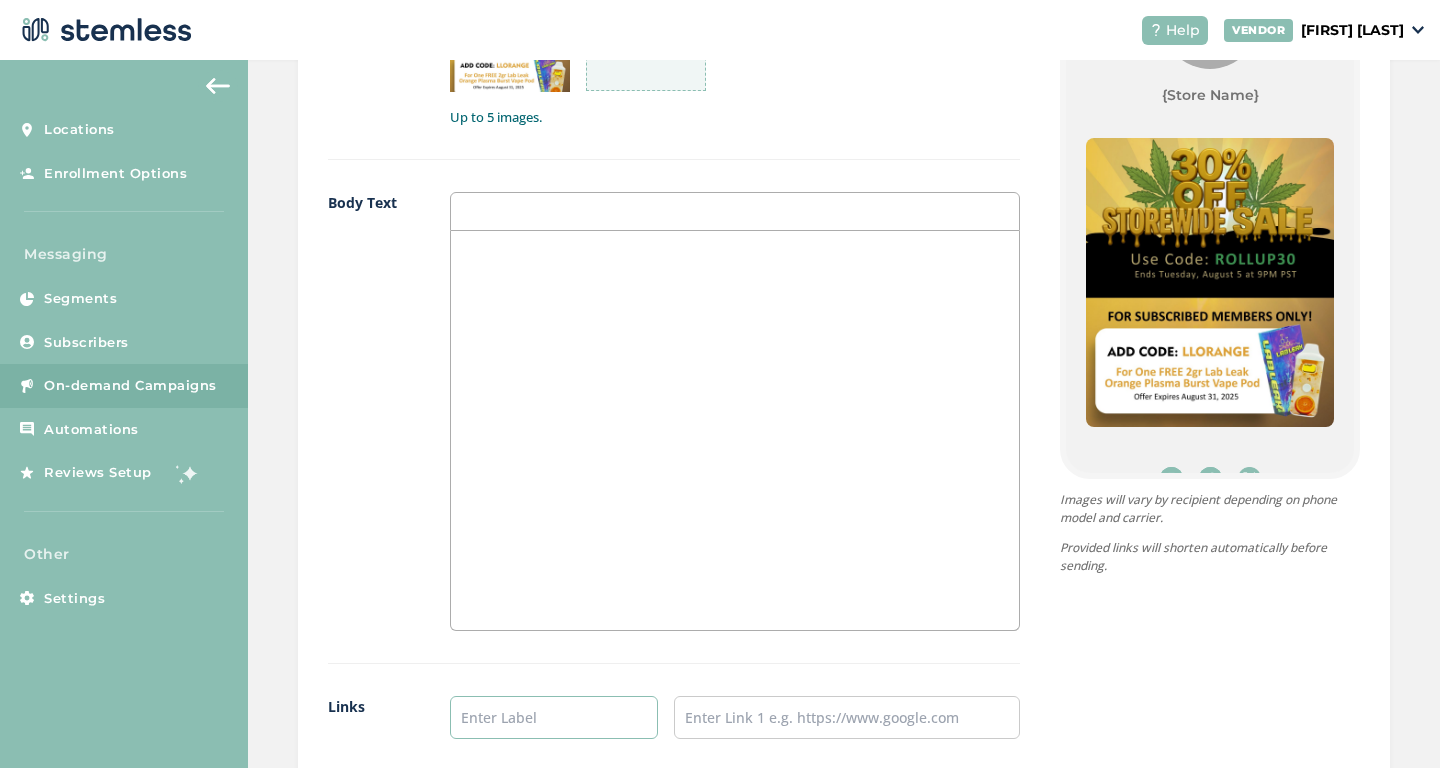 click at bounding box center (554, 717) 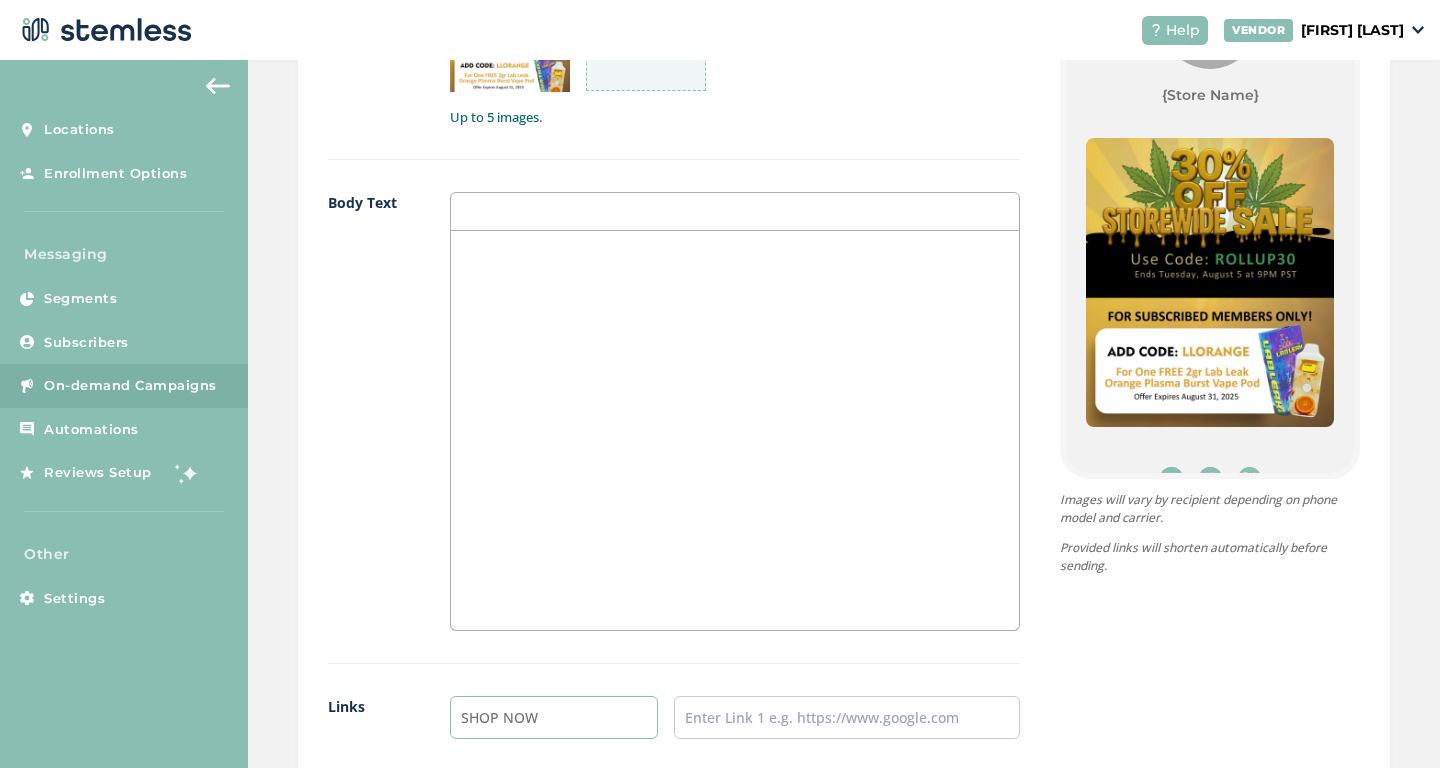 type on "SHOP NOW" 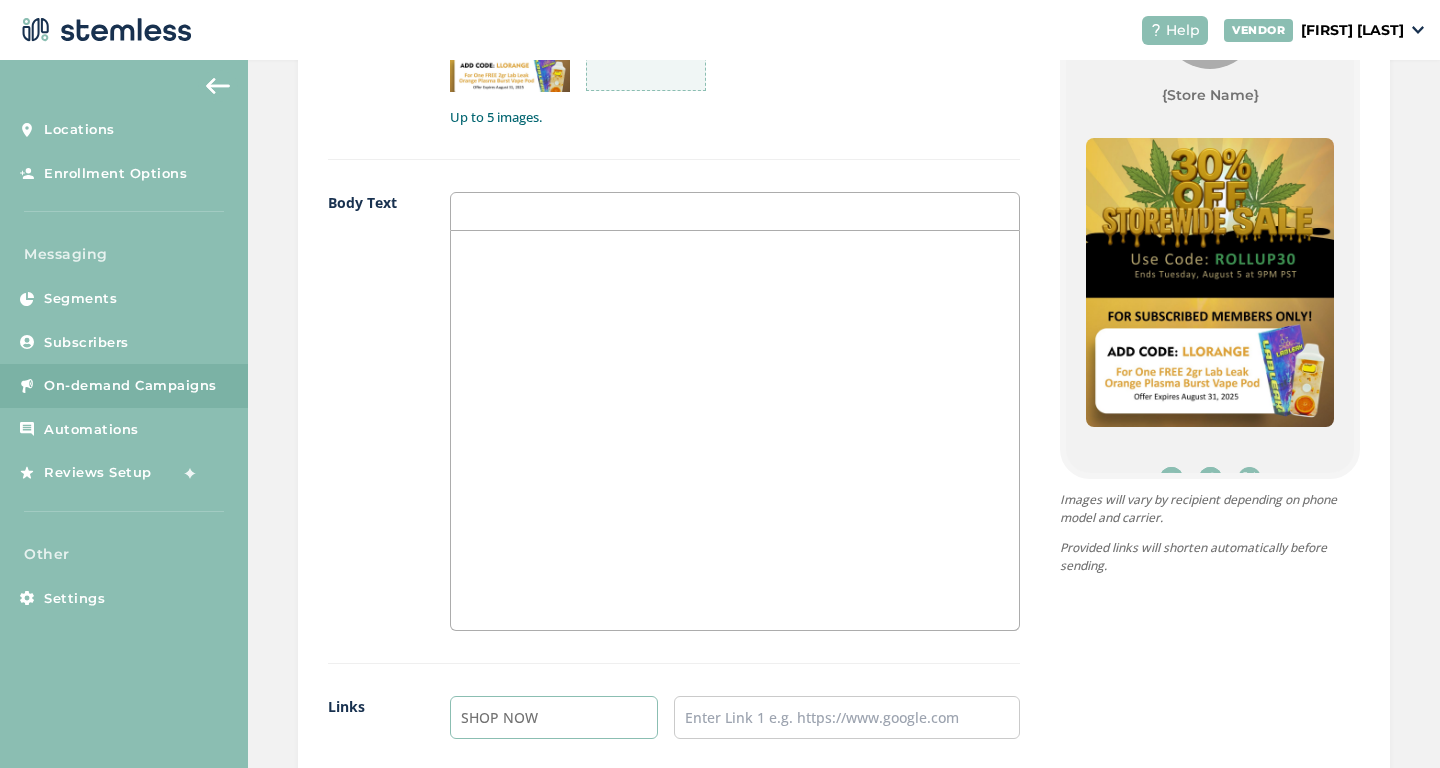 scroll, scrollTop: 1198, scrollLeft: 0, axis: vertical 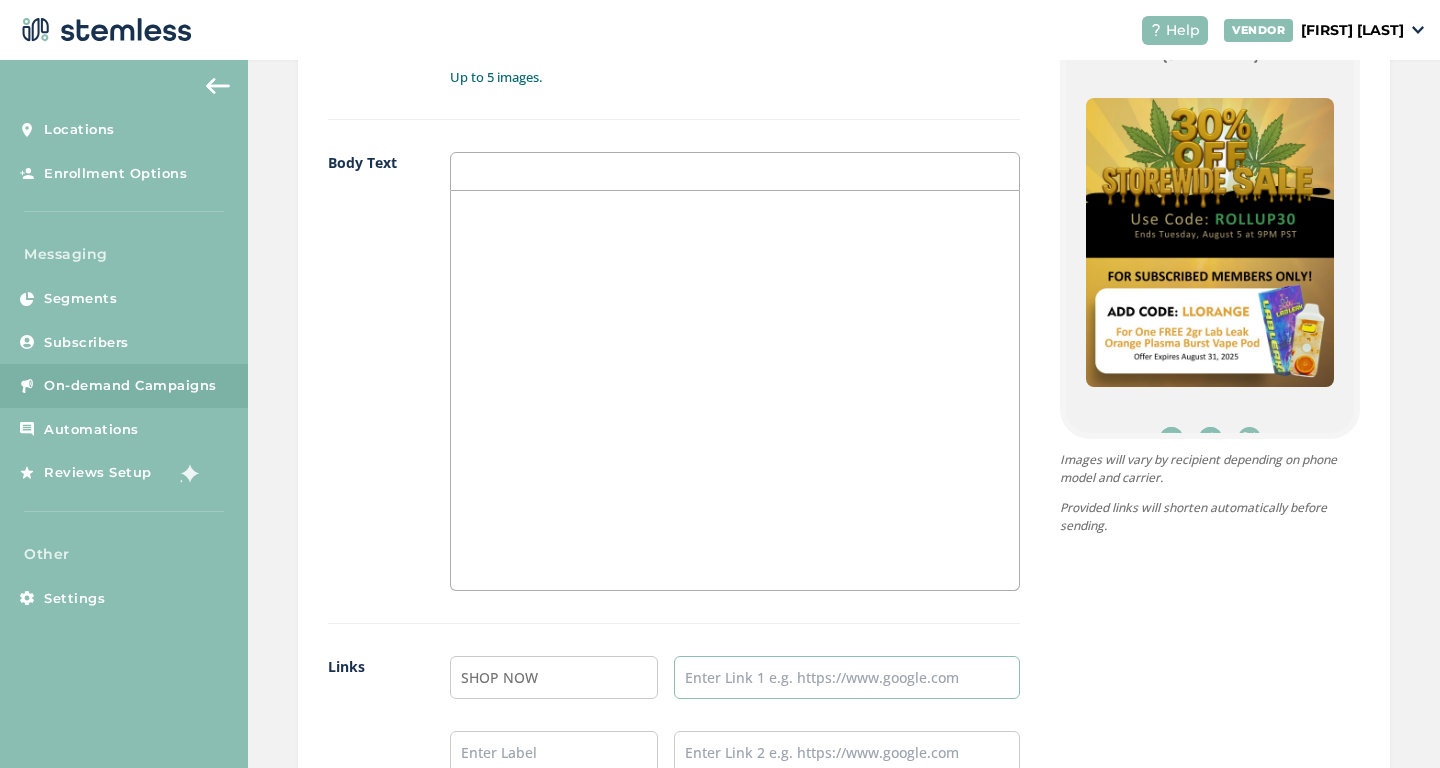 click at bounding box center [847, 677] 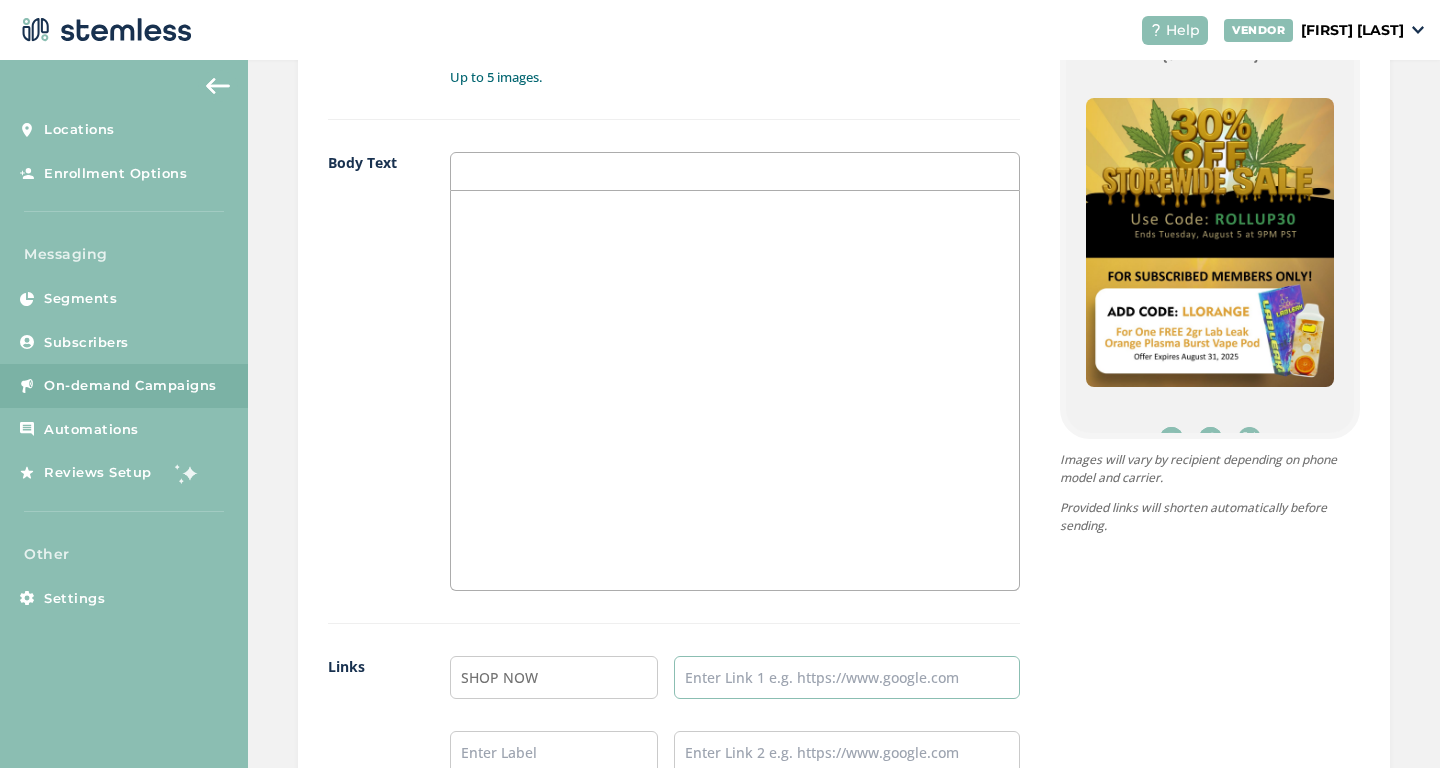 paste on "https://www.kingtutscannabis.cc/" 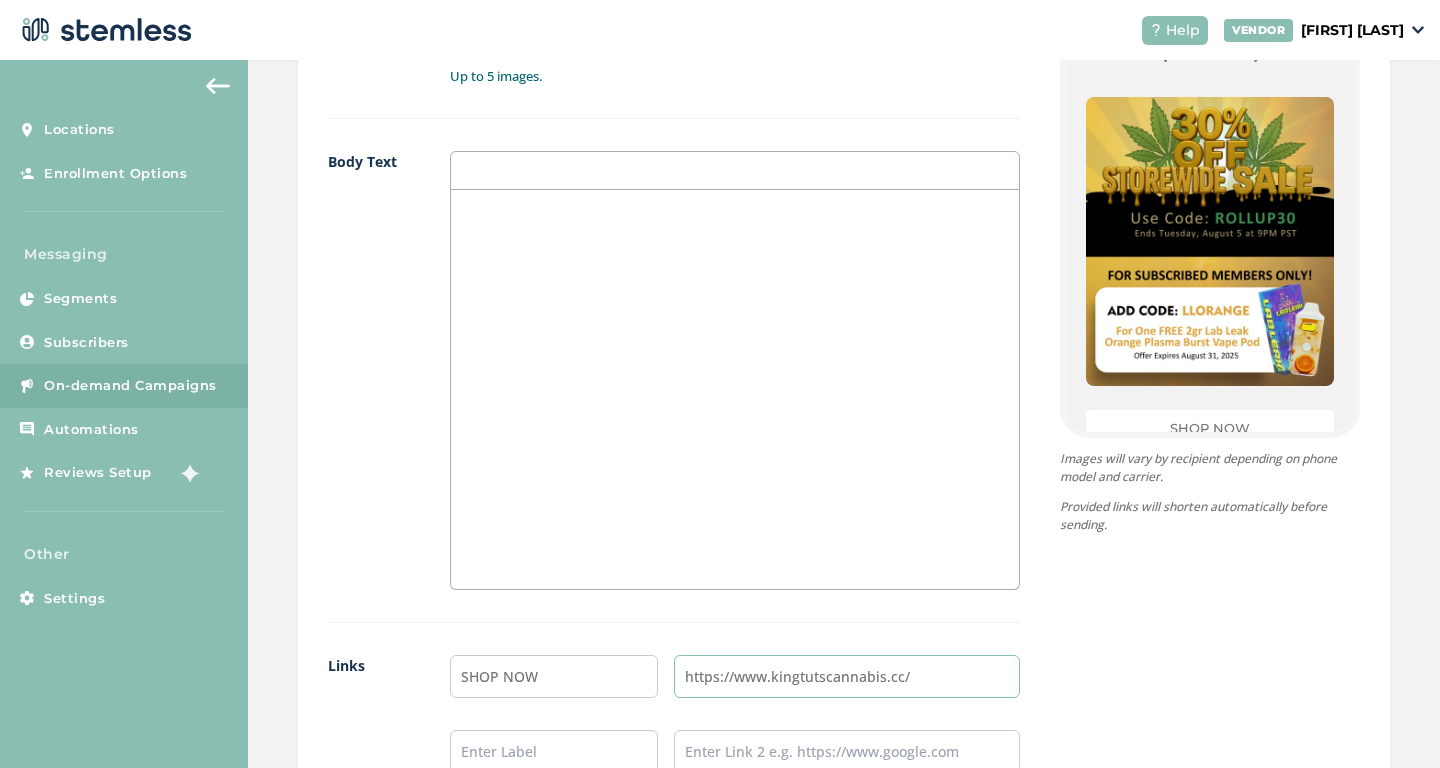 scroll, scrollTop: 1588, scrollLeft: 0, axis: vertical 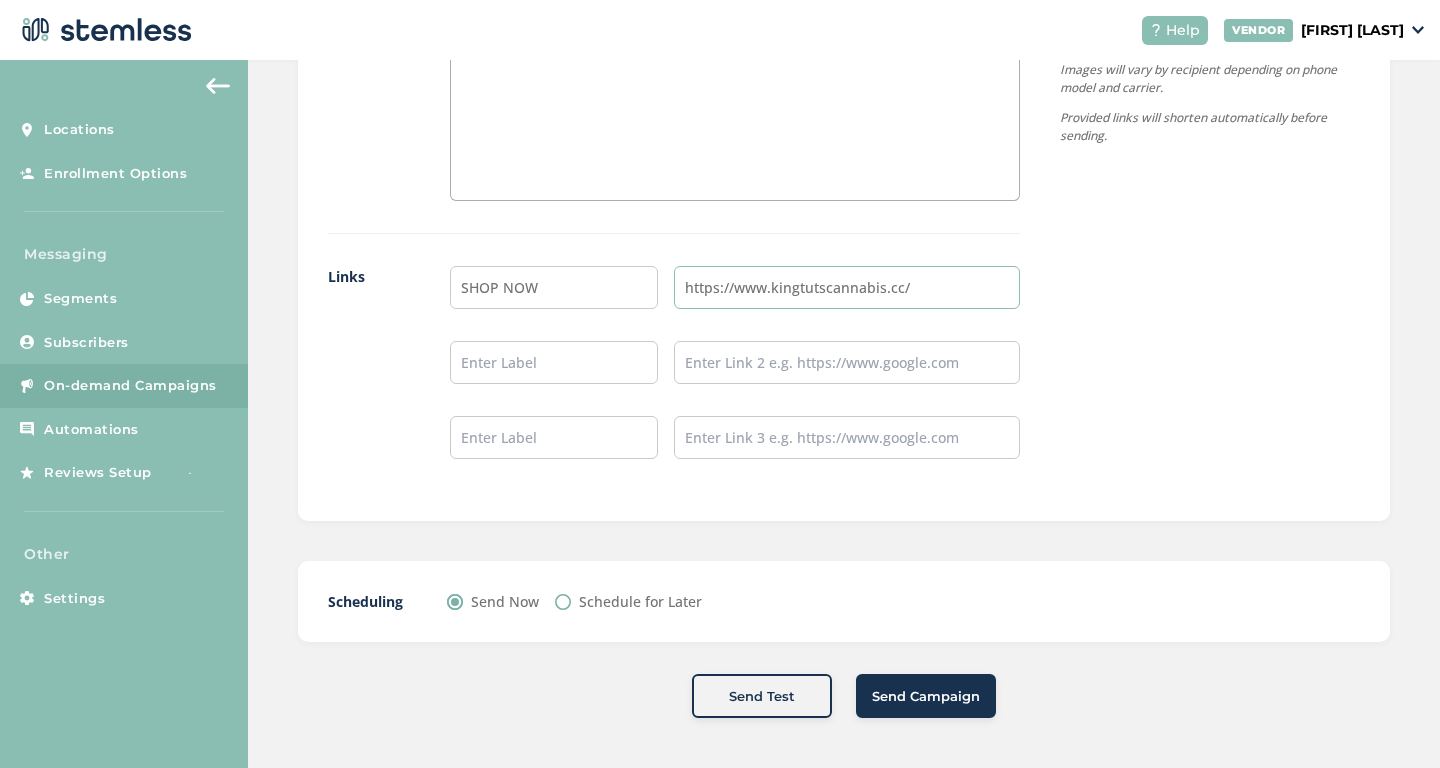 type on "https://www.kingtutscannabis.cc/" 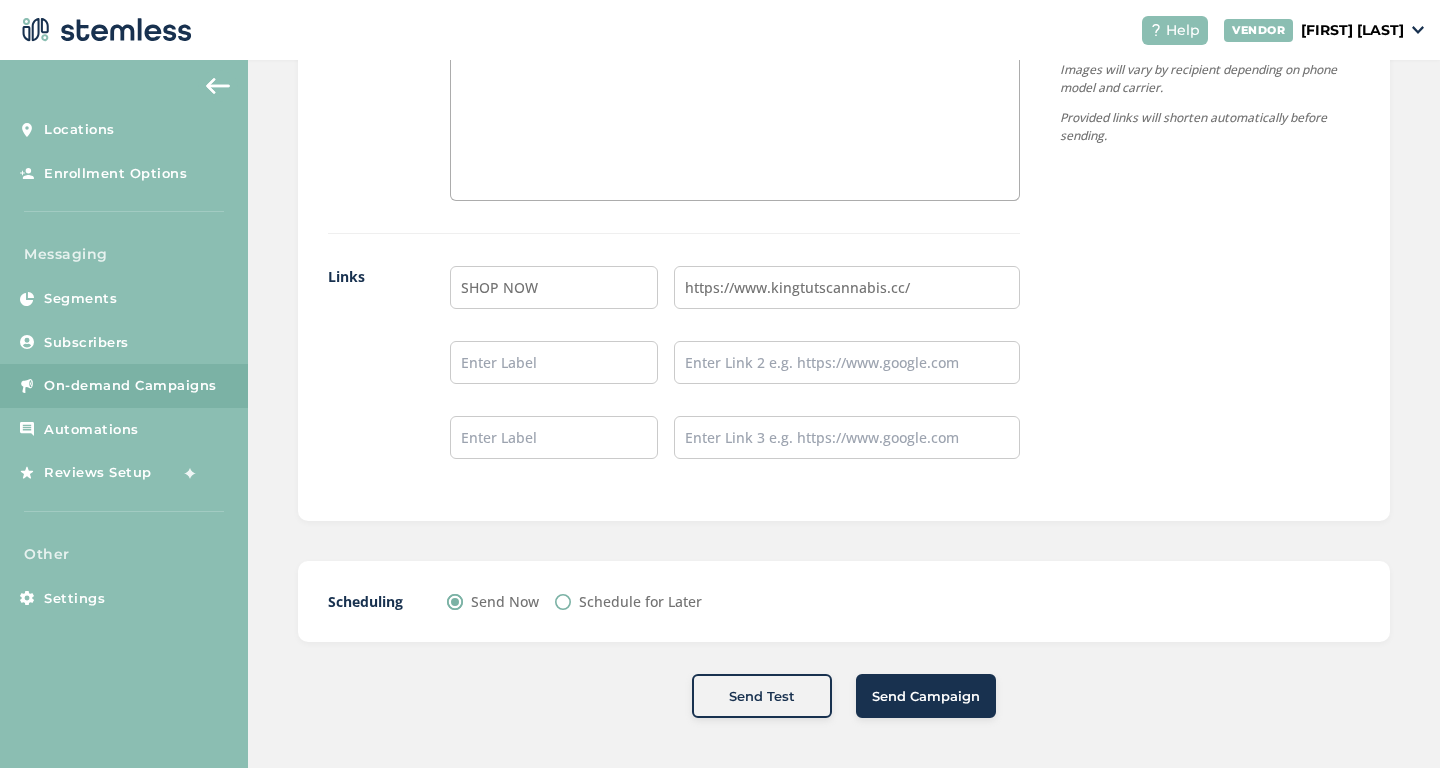 click on "Send Campaign" at bounding box center [926, 697] 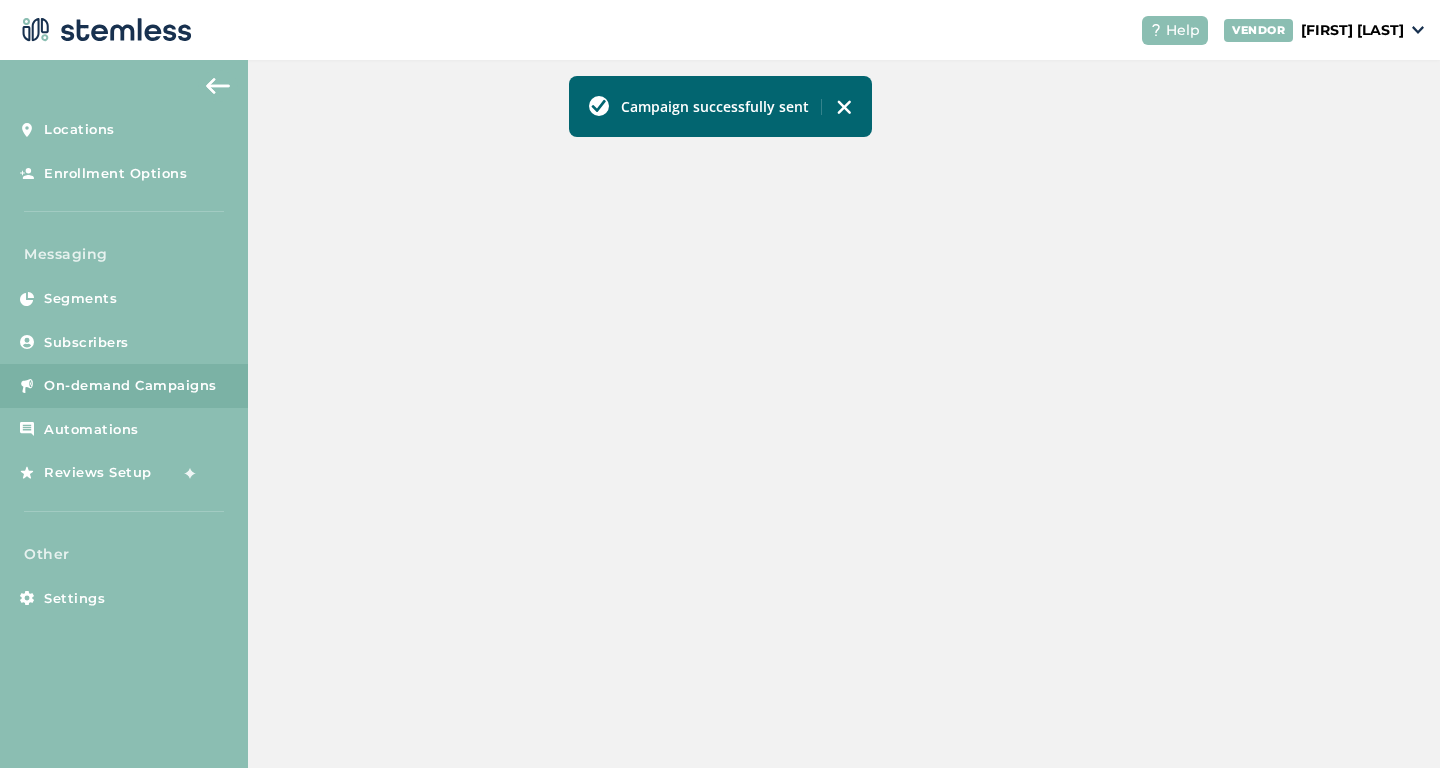 scroll, scrollTop: 0, scrollLeft: 0, axis: both 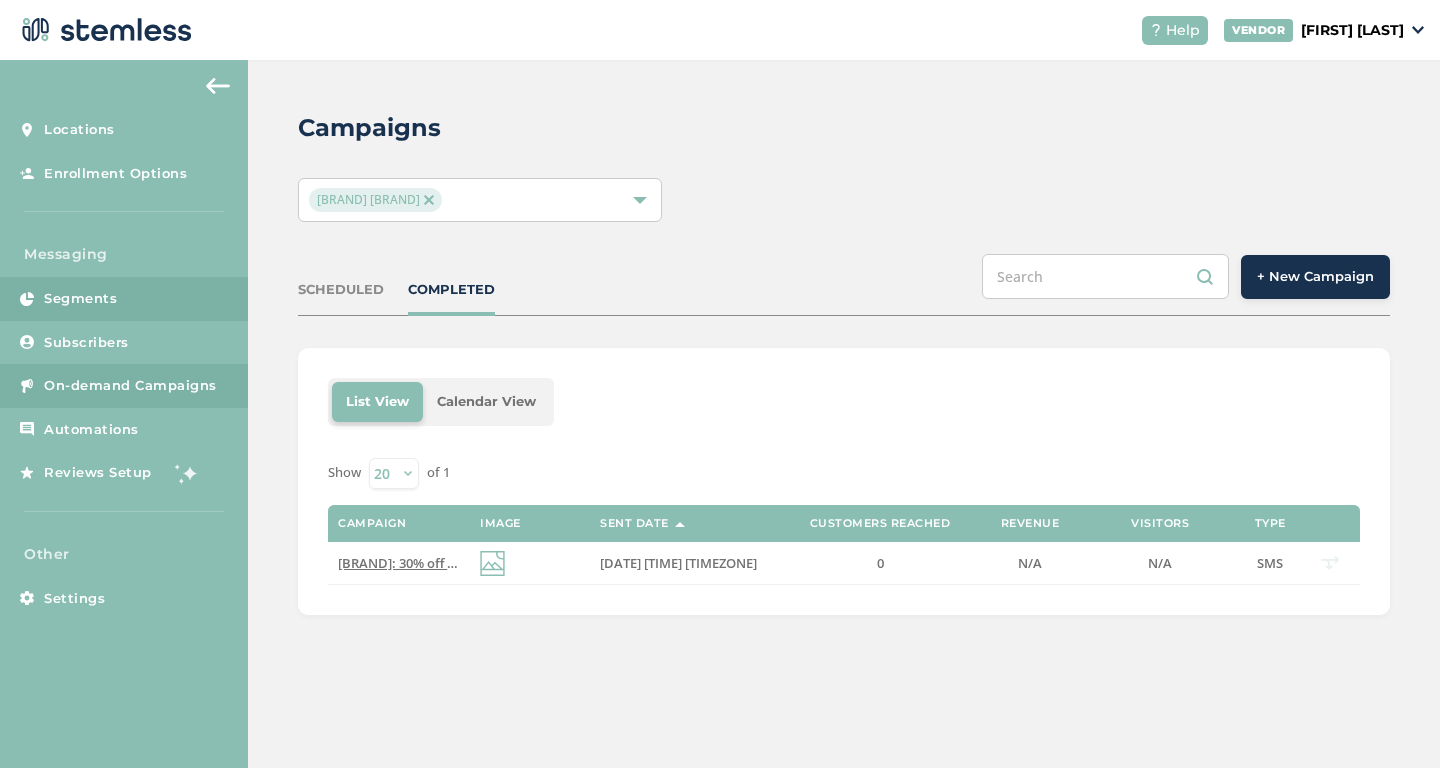 click on "Segments" at bounding box center (124, 299) 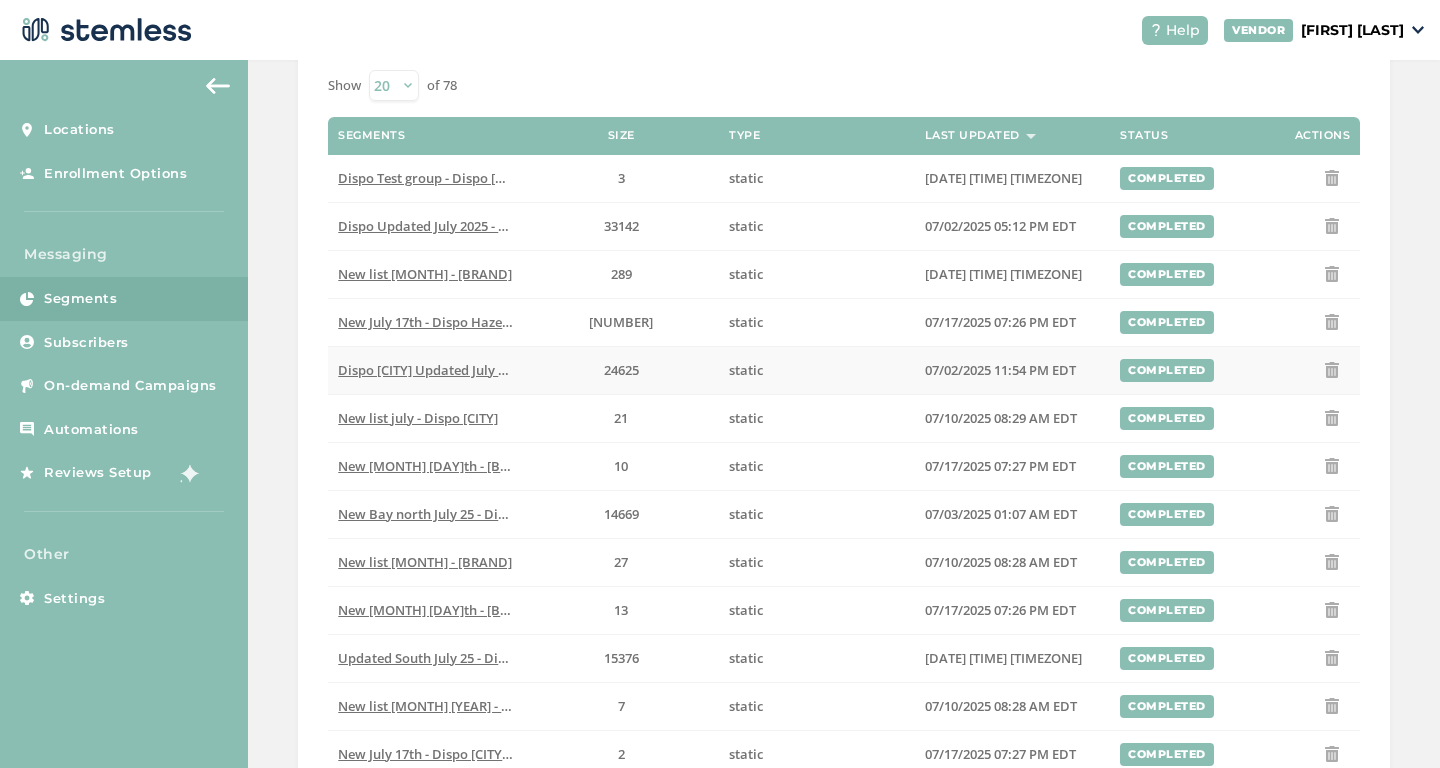 scroll, scrollTop: 691, scrollLeft: 0, axis: vertical 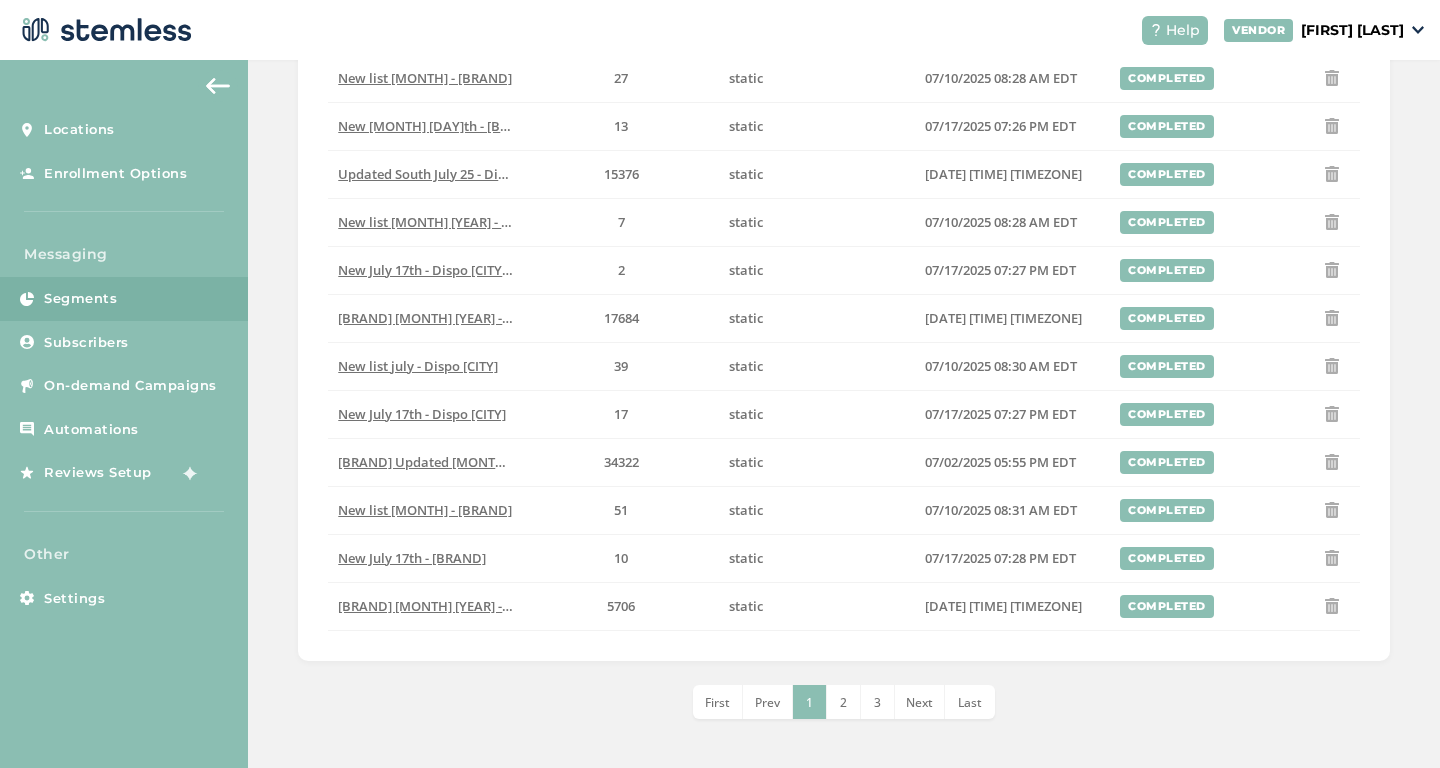 click on "3" at bounding box center [878, 702] 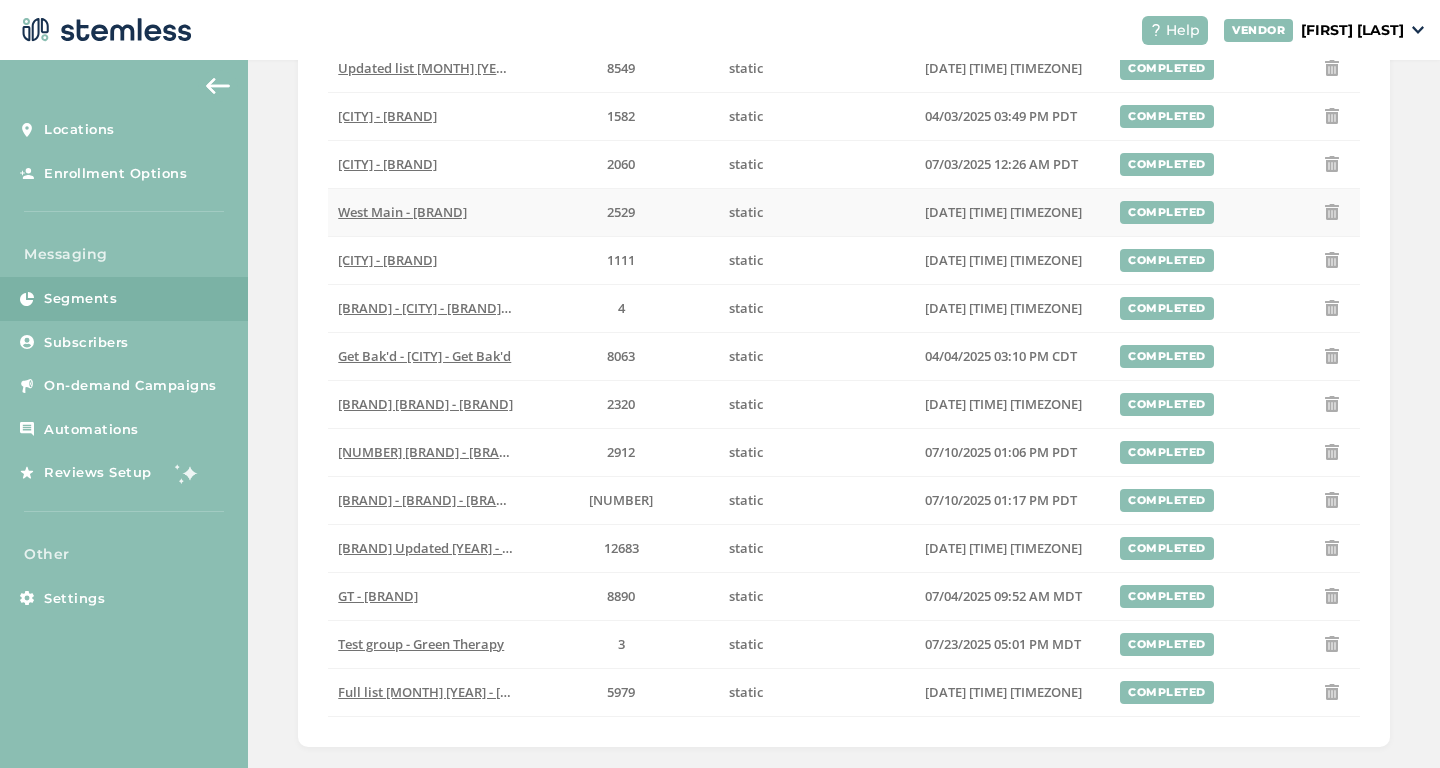 scroll, scrollTop: 691, scrollLeft: 0, axis: vertical 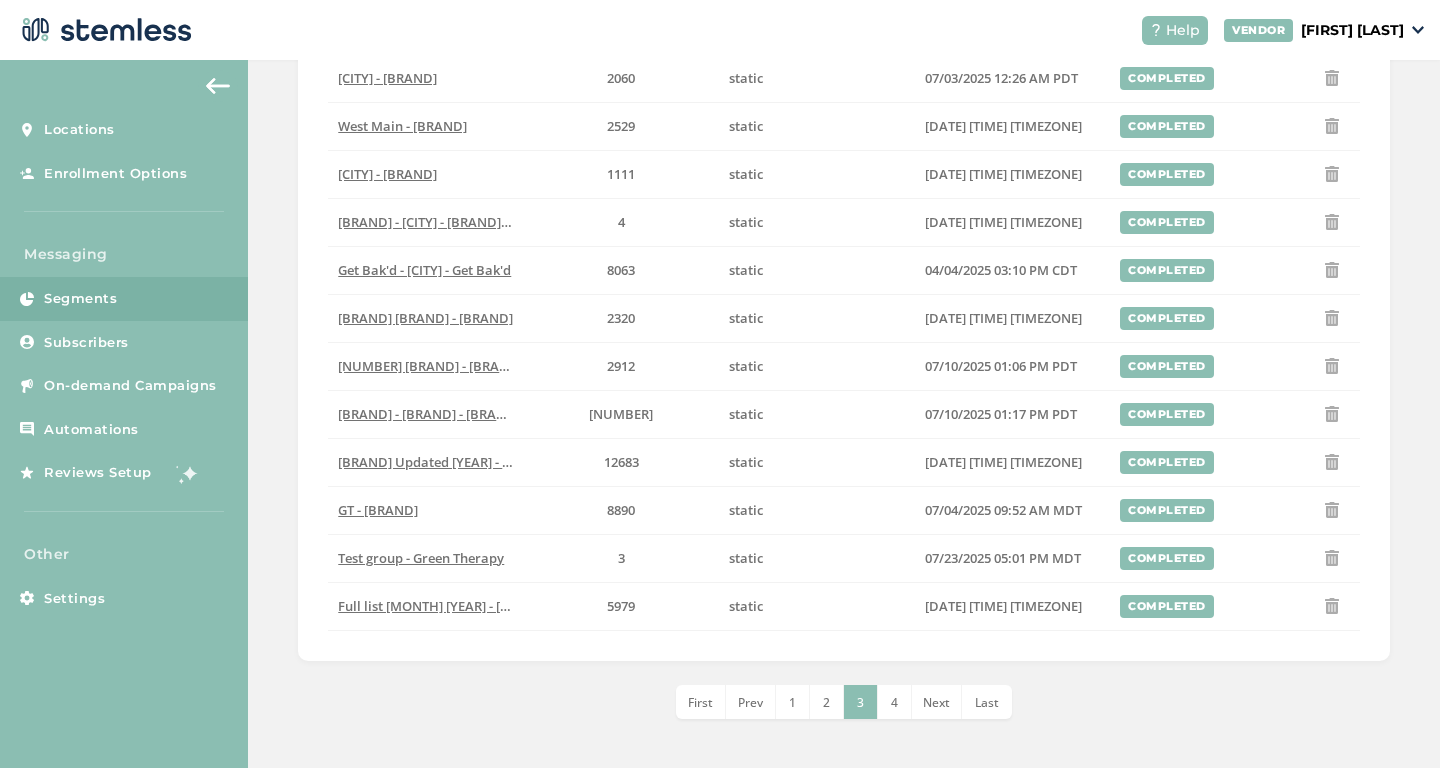 click on "4" at bounding box center [895, 702] 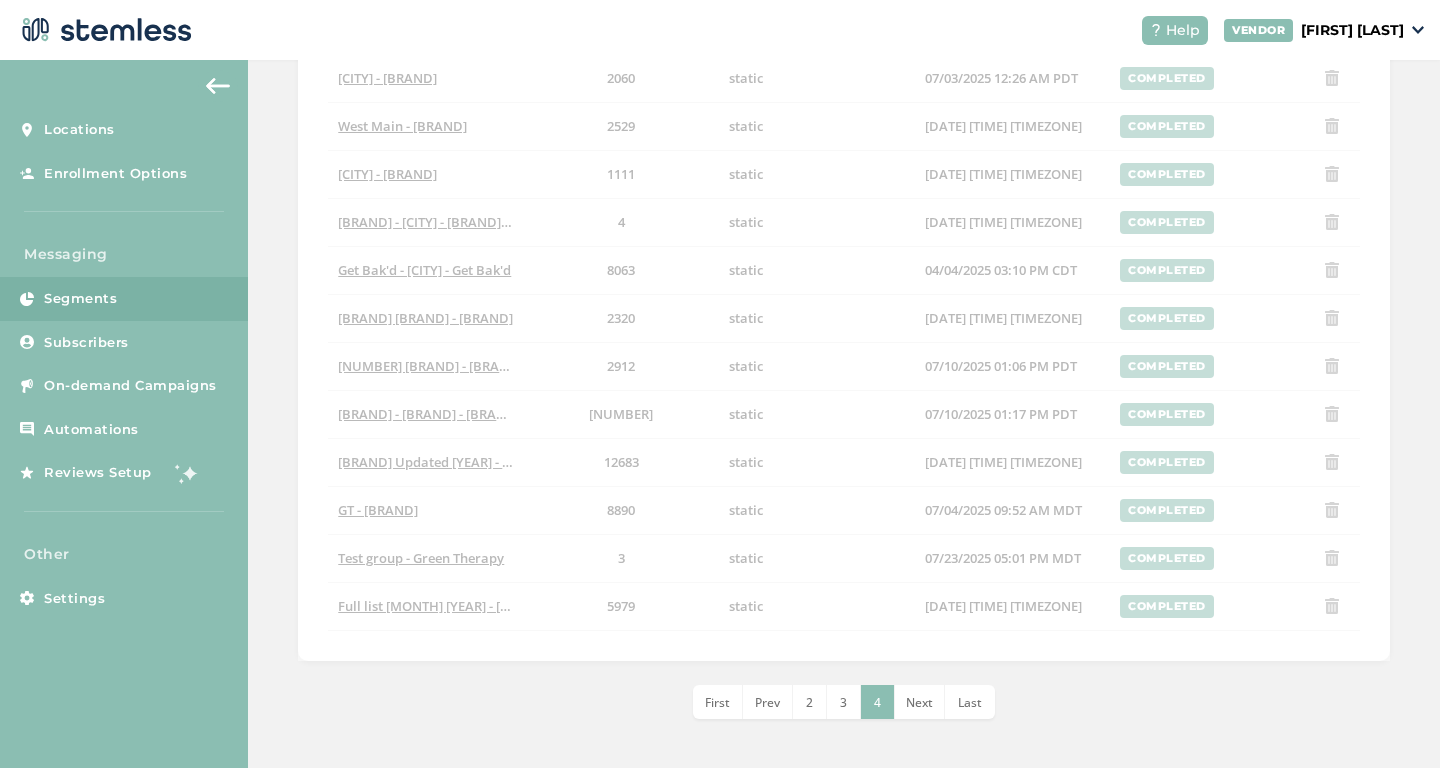 scroll, scrollTop: 595, scrollLeft: 0, axis: vertical 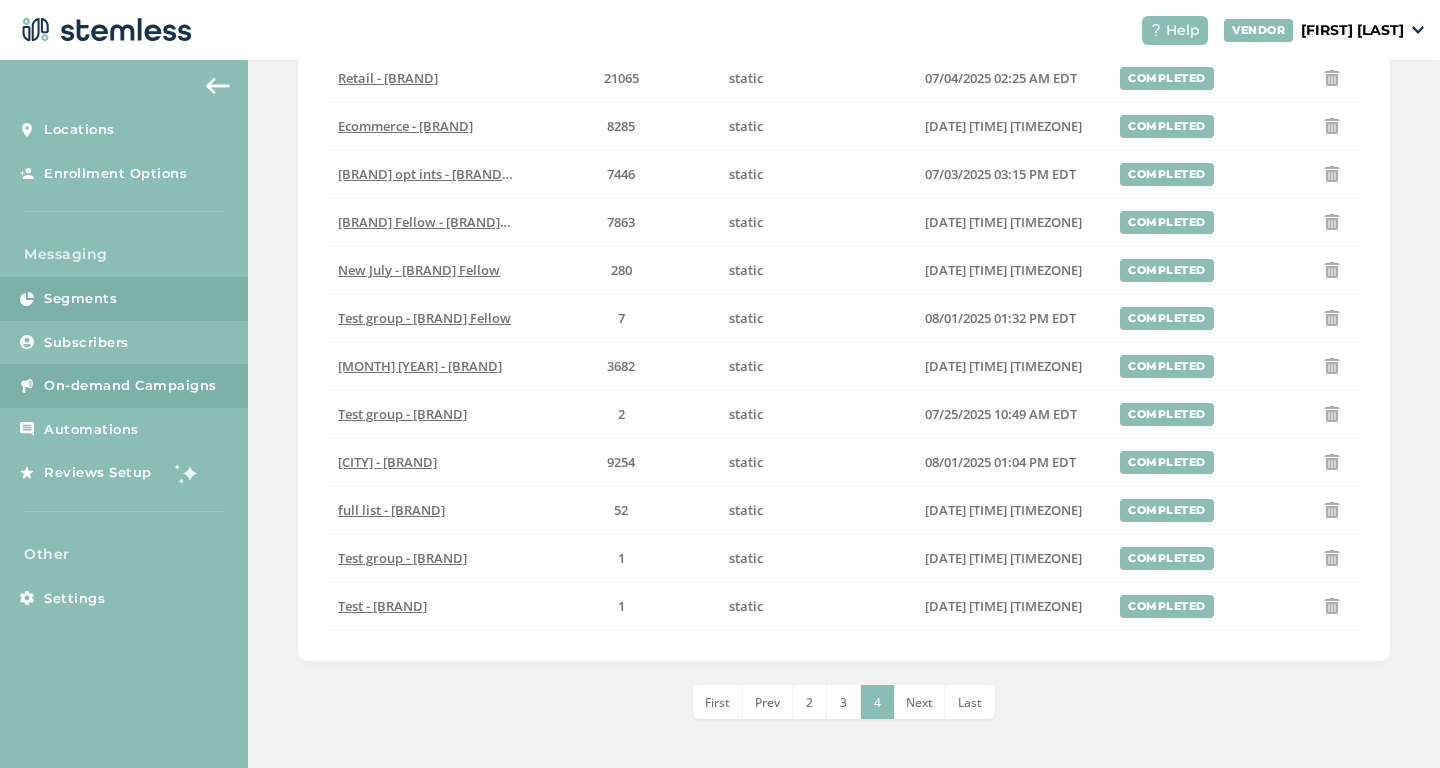 click on "On-demand Campaigns" at bounding box center (124, 386) 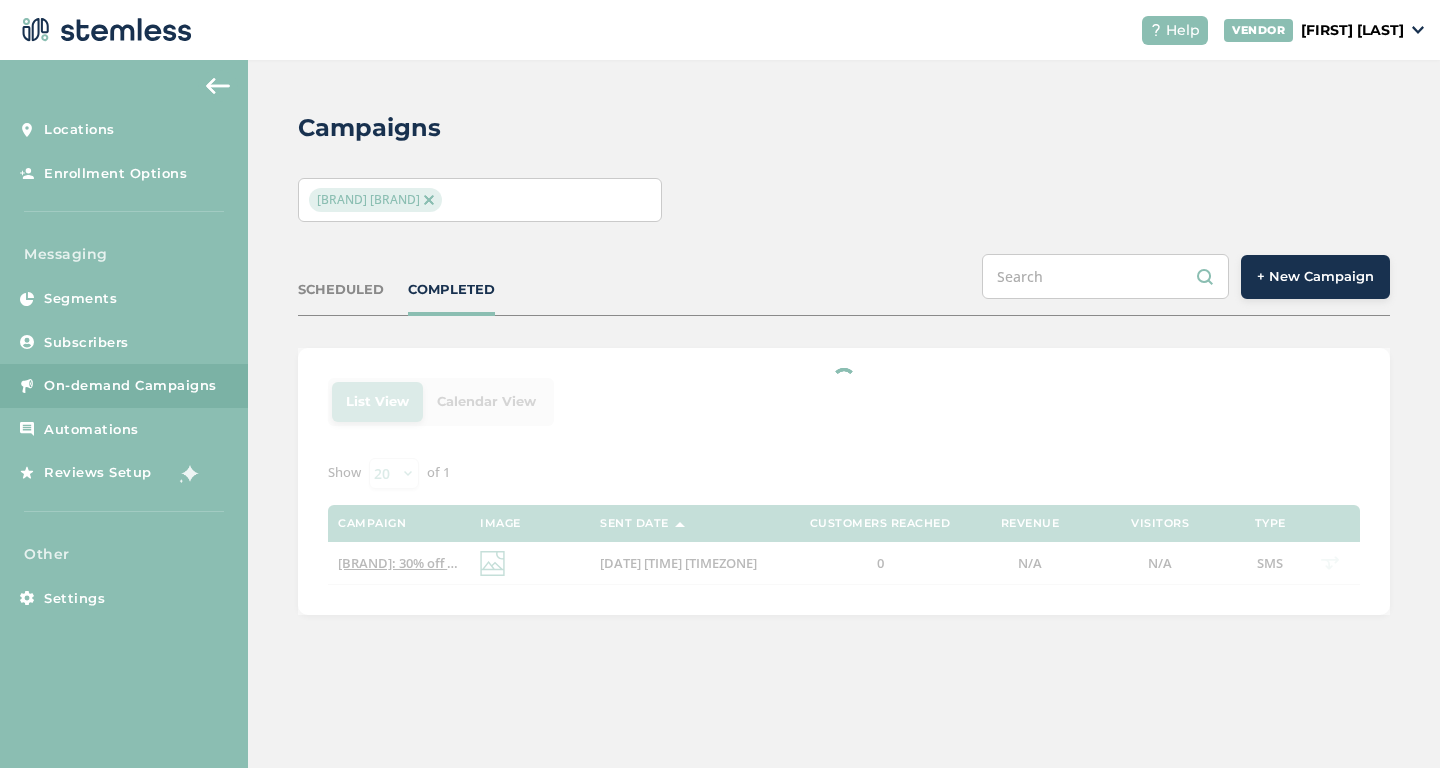 scroll, scrollTop: 0, scrollLeft: 0, axis: both 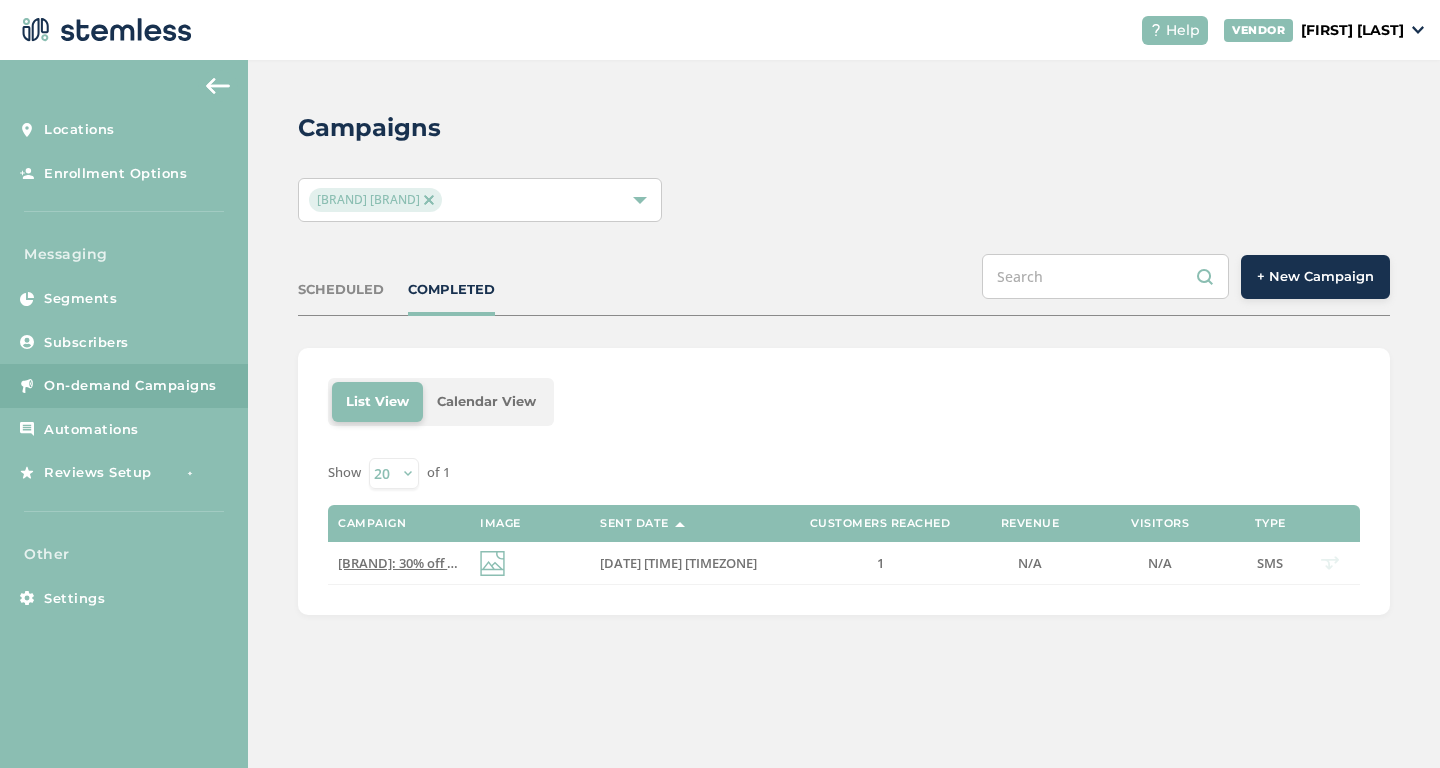 click on "+ New Campaign" at bounding box center (1315, 277) 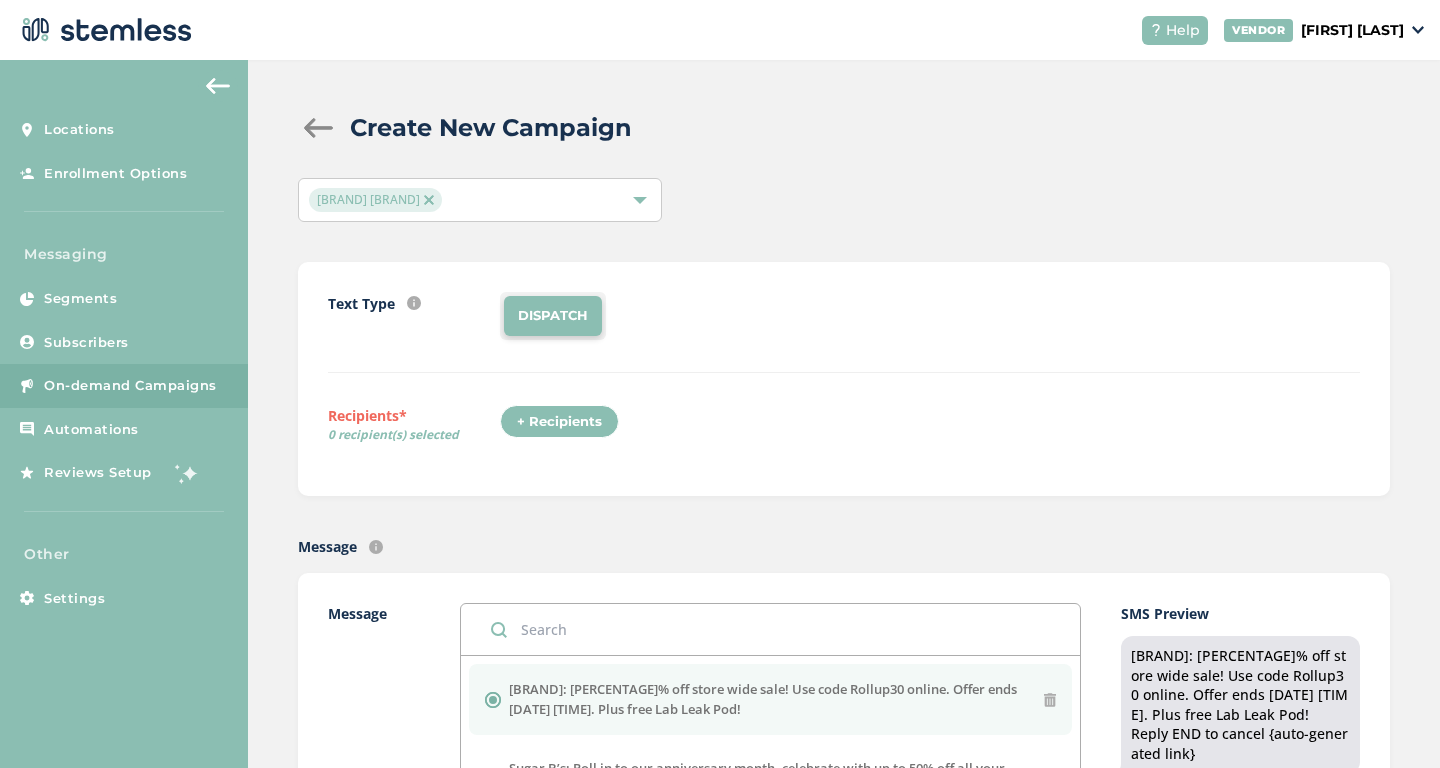 scroll, scrollTop: 157, scrollLeft: 0, axis: vertical 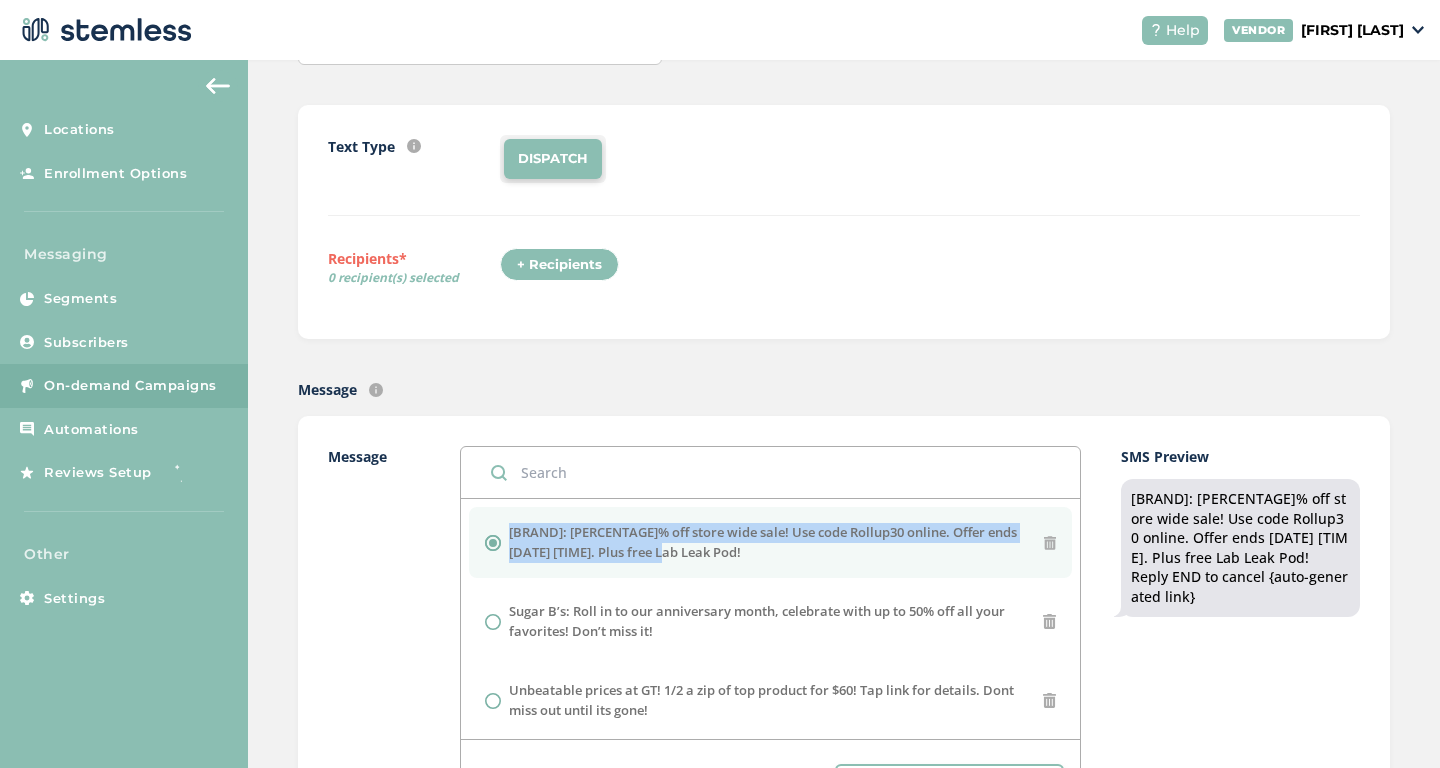 drag, startPoint x: 655, startPoint y: 552, endPoint x: 500, endPoint y: 544, distance: 155.20631 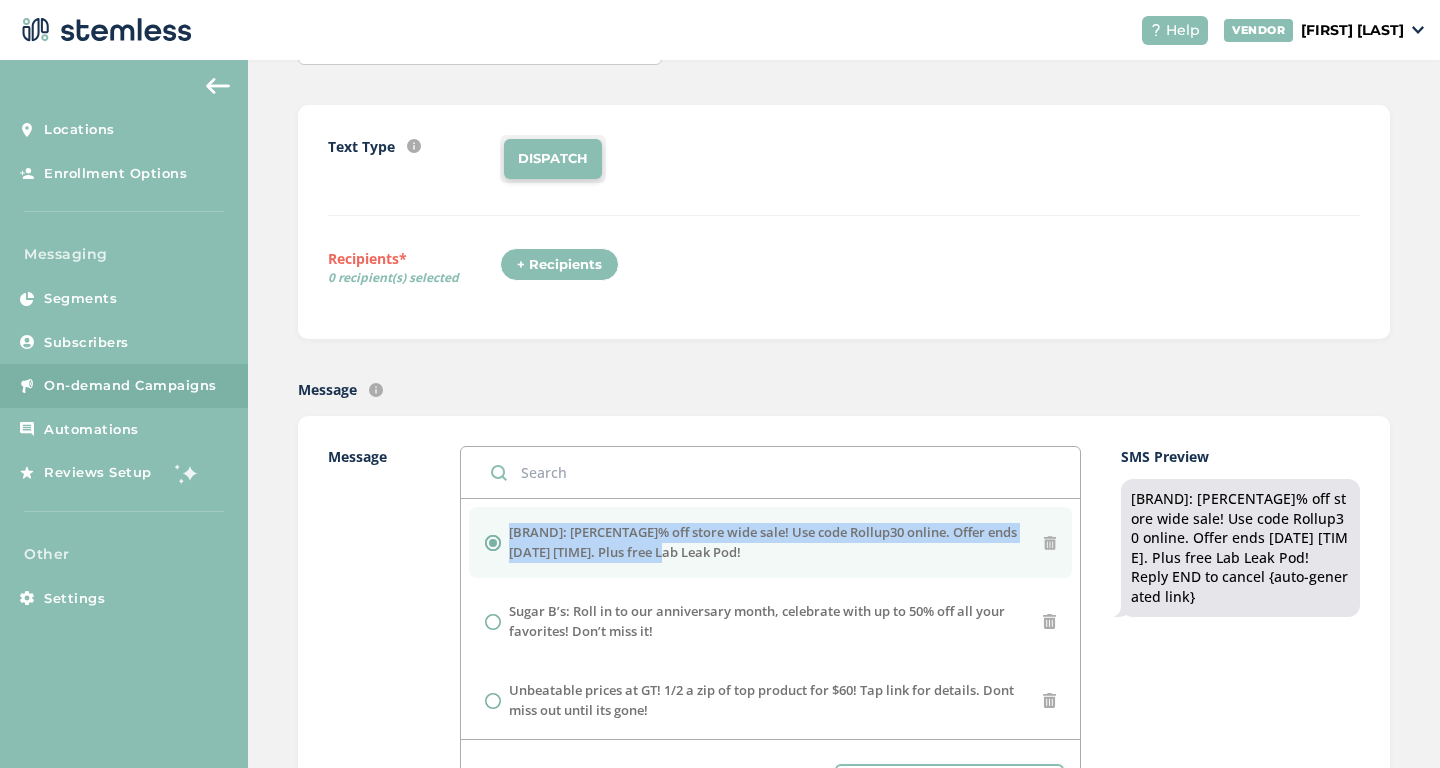 click on "[BRAND]: [PERCENTAGE]% off store wide sale! Use code Rollup30 online. Offer ends [DATE] [TIME]. Plus free Lab Leak Pod!" at bounding box center (770, 542) 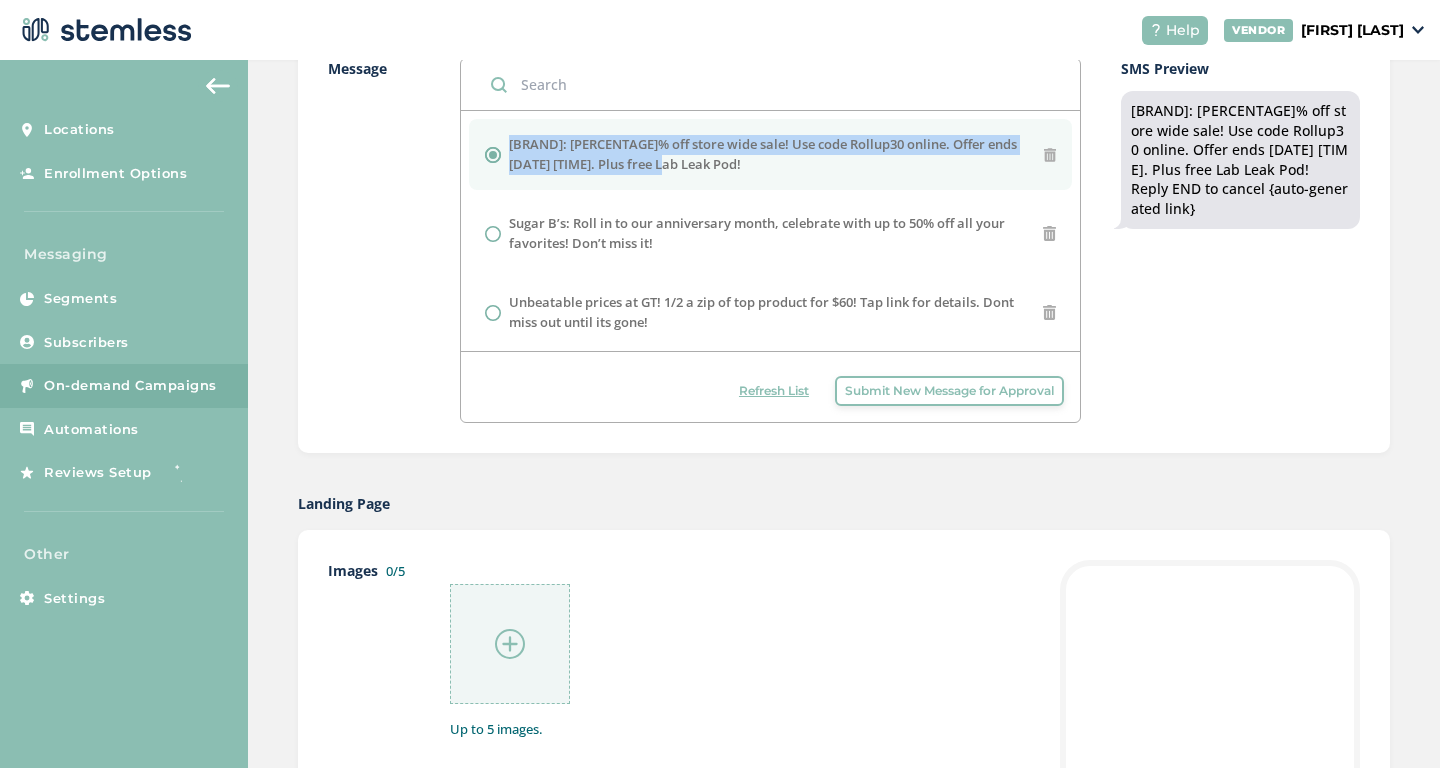 scroll, scrollTop: 0, scrollLeft: 0, axis: both 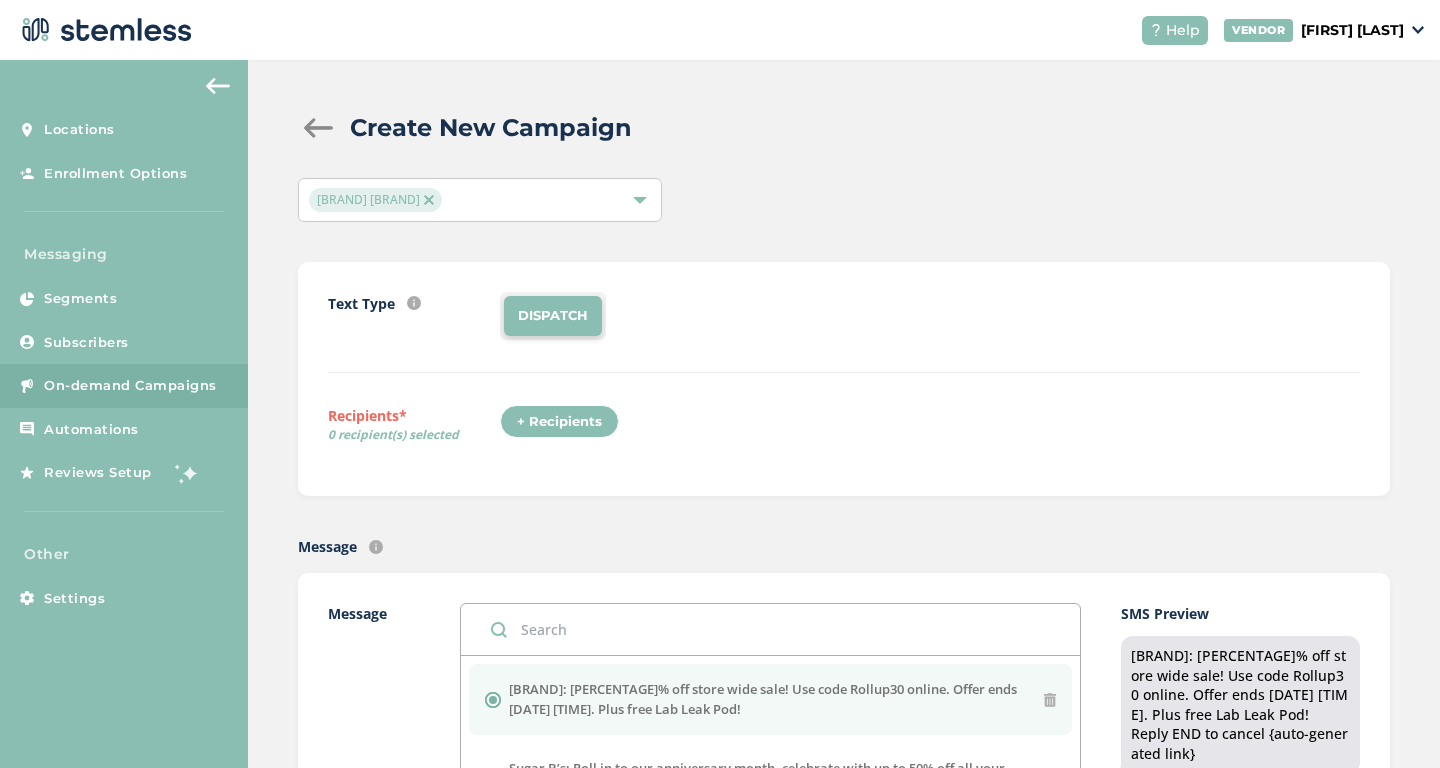 click on "+ Recipients" at bounding box center [559, 422] 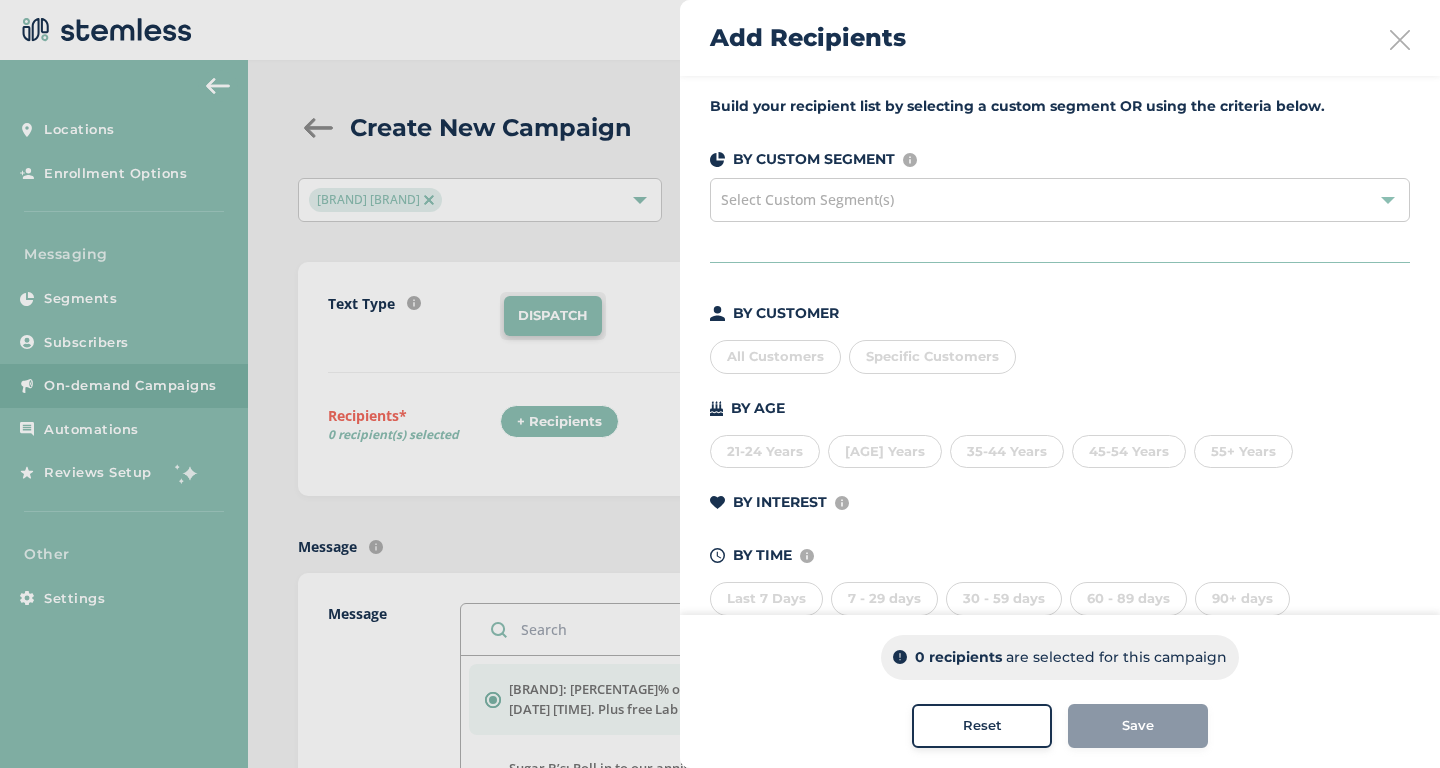 click on "Select Custom Segment(s)" at bounding box center (1060, 200) 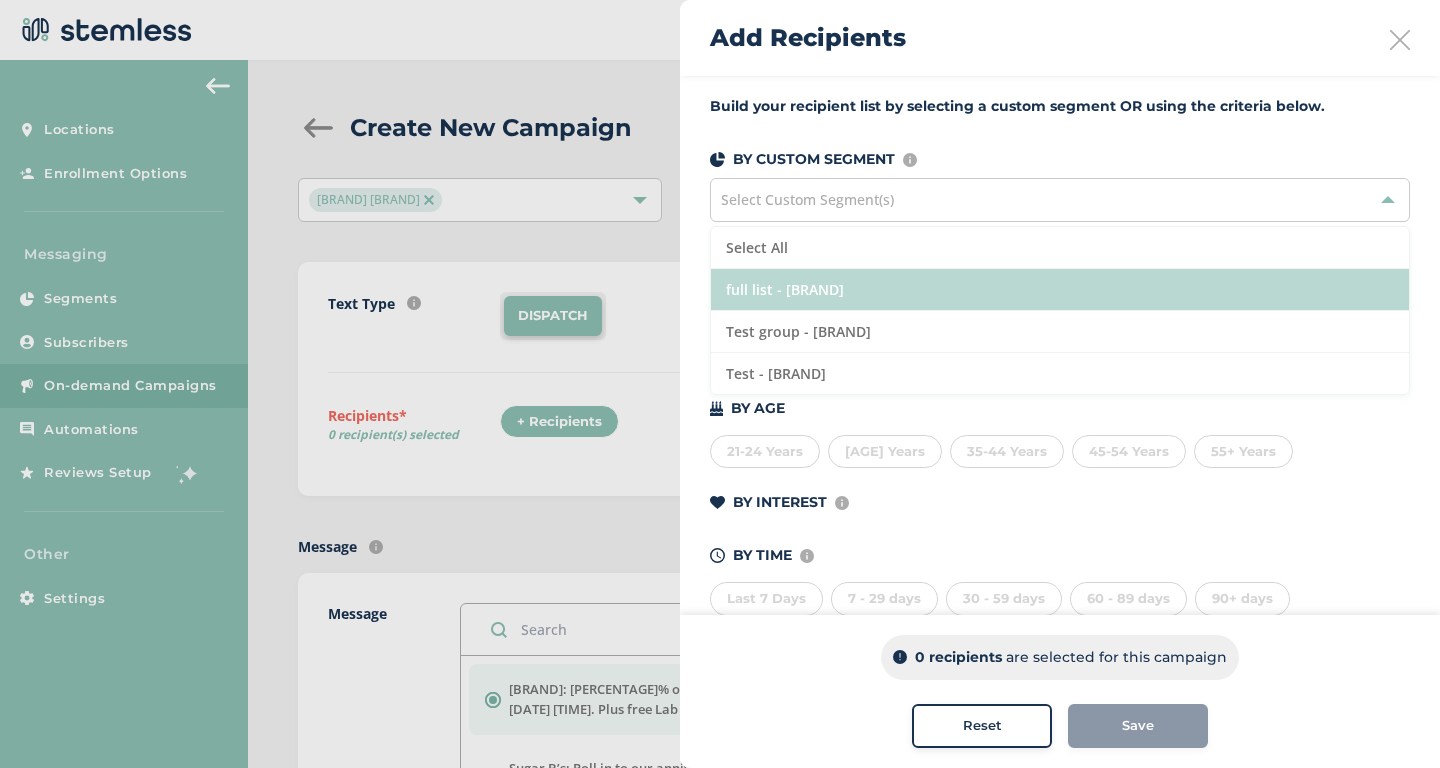 click on "full list - [BRAND]" at bounding box center (1060, 290) 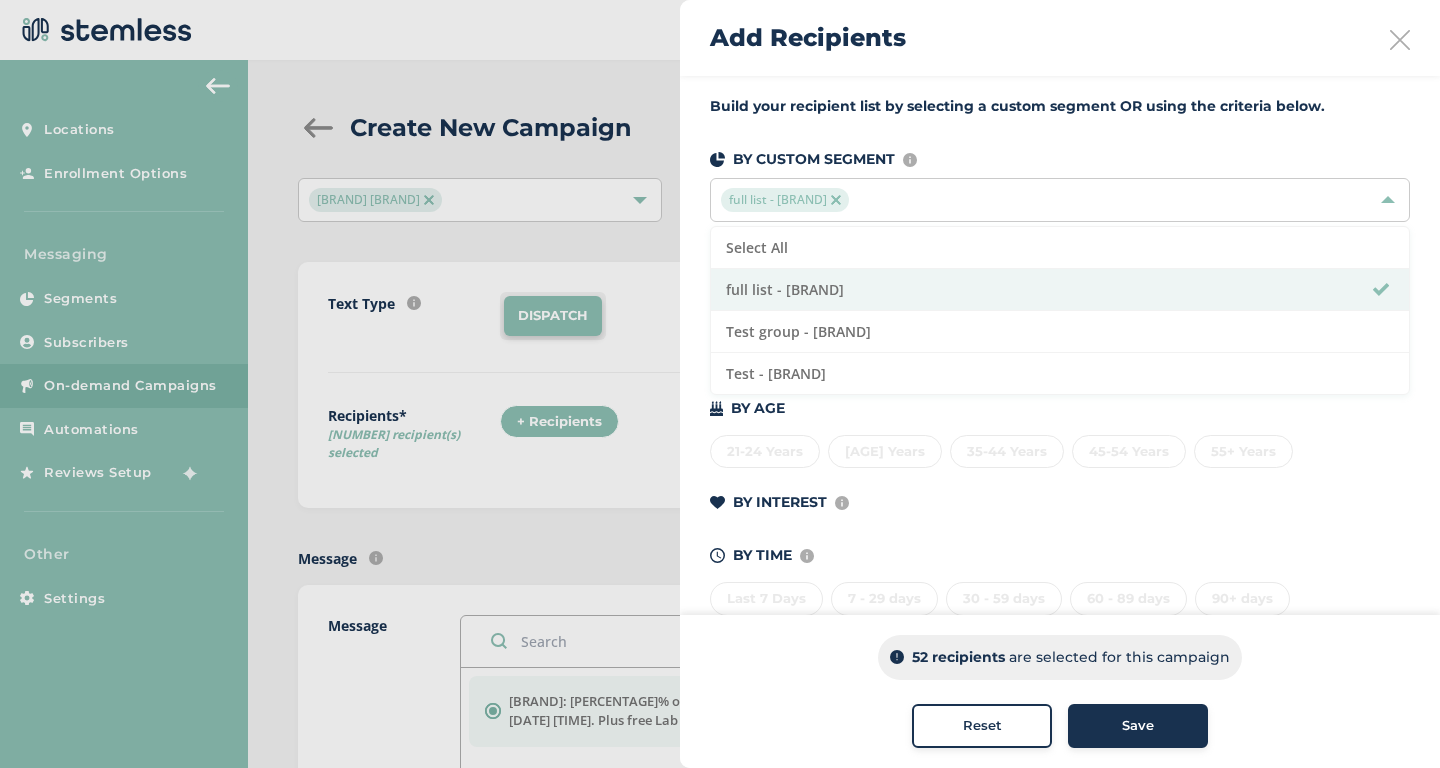 click on "BY INTEREST  Displays Stemless categories defined in the  Category Mapping tab of your Location Profile" at bounding box center (1060, 502) 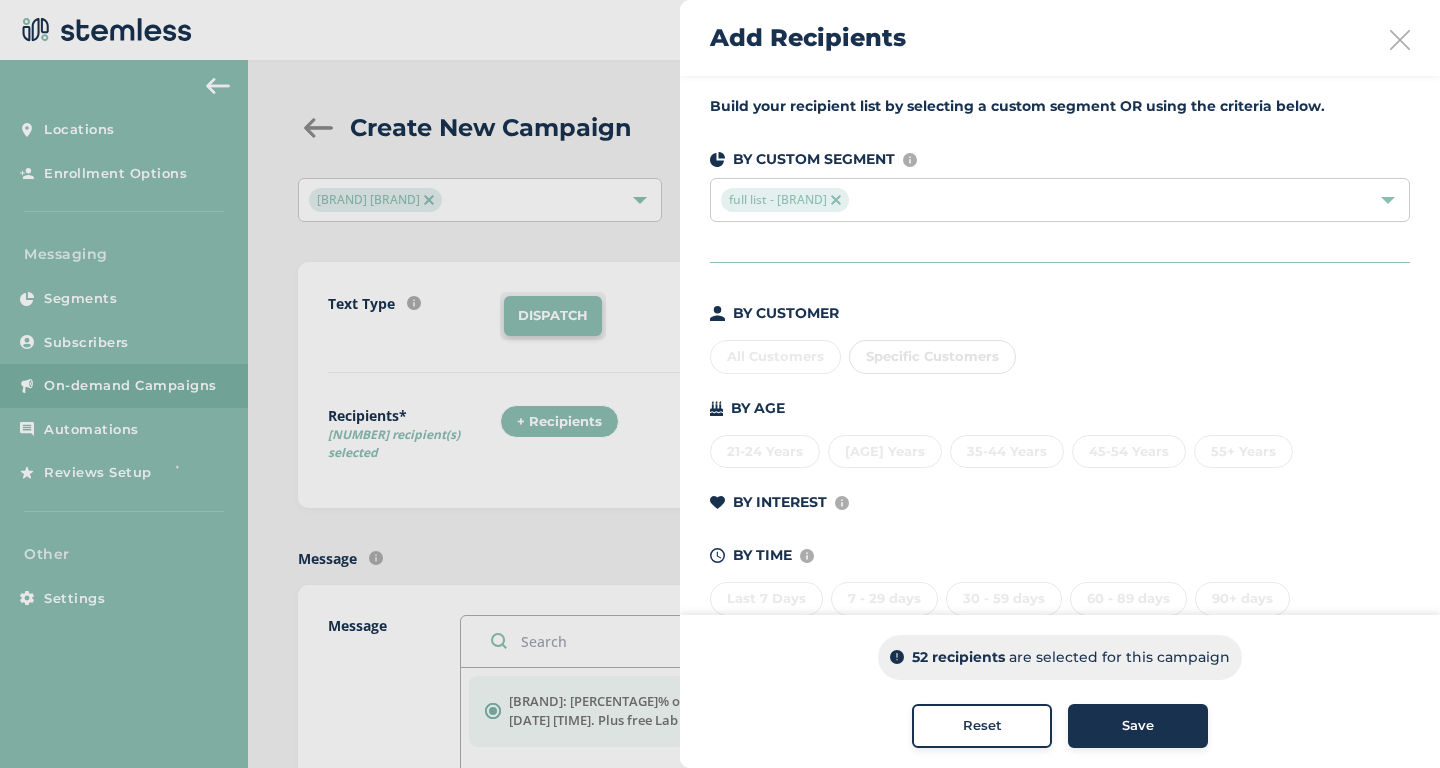 click at bounding box center [720, 384] 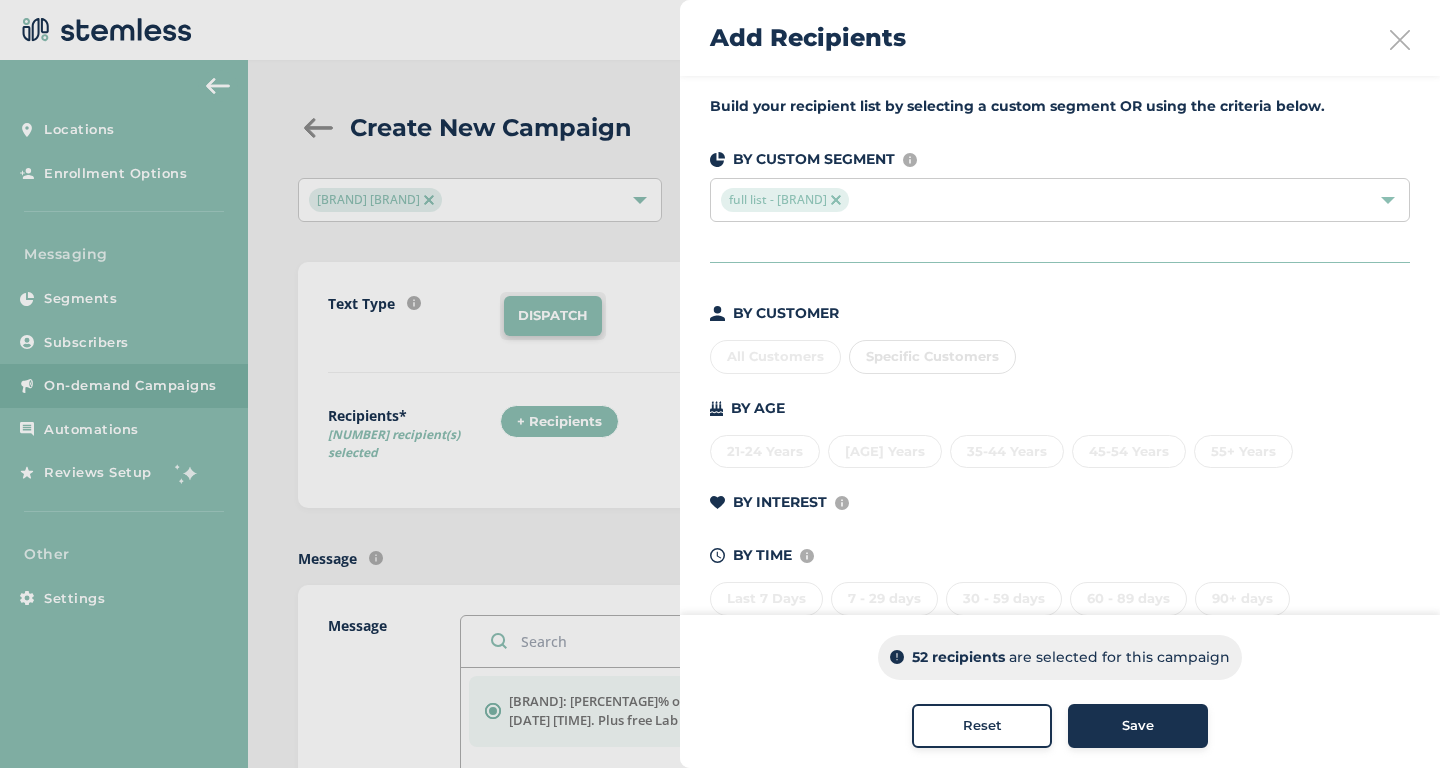 click at bounding box center [1400, 40] 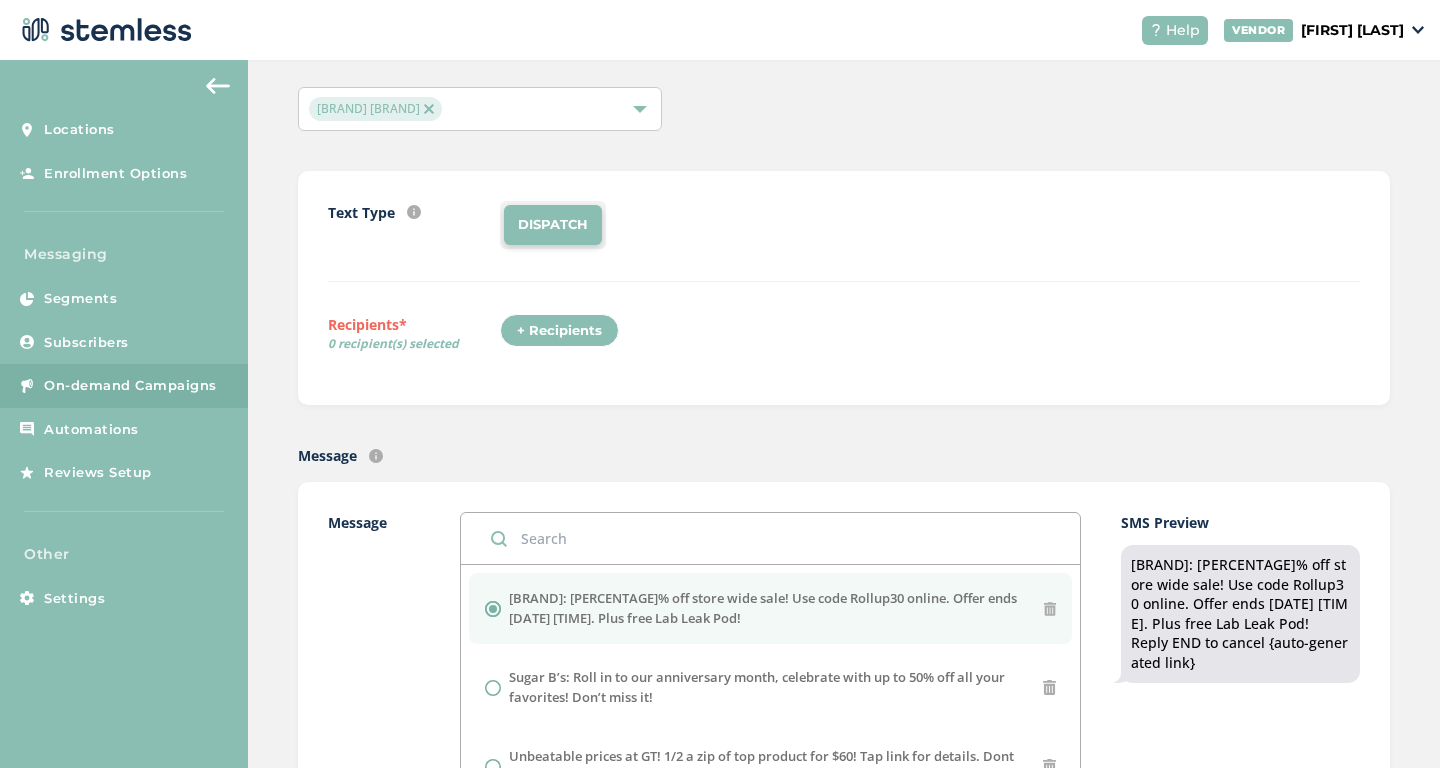 scroll, scrollTop: 169, scrollLeft: 0, axis: vertical 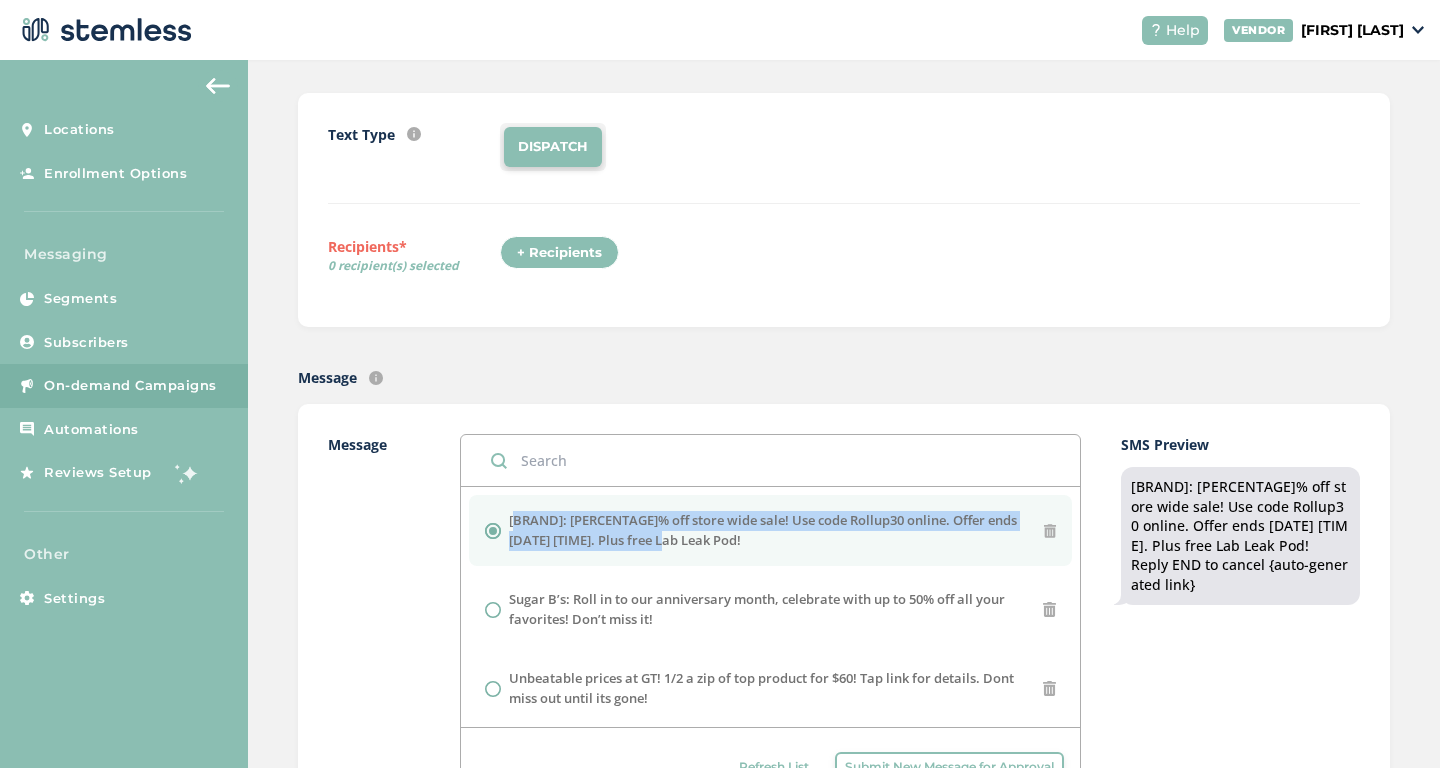 drag, startPoint x: 664, startPoint y: 544, endPoint x: 508, endPoint y: 522, distance: 157.54364 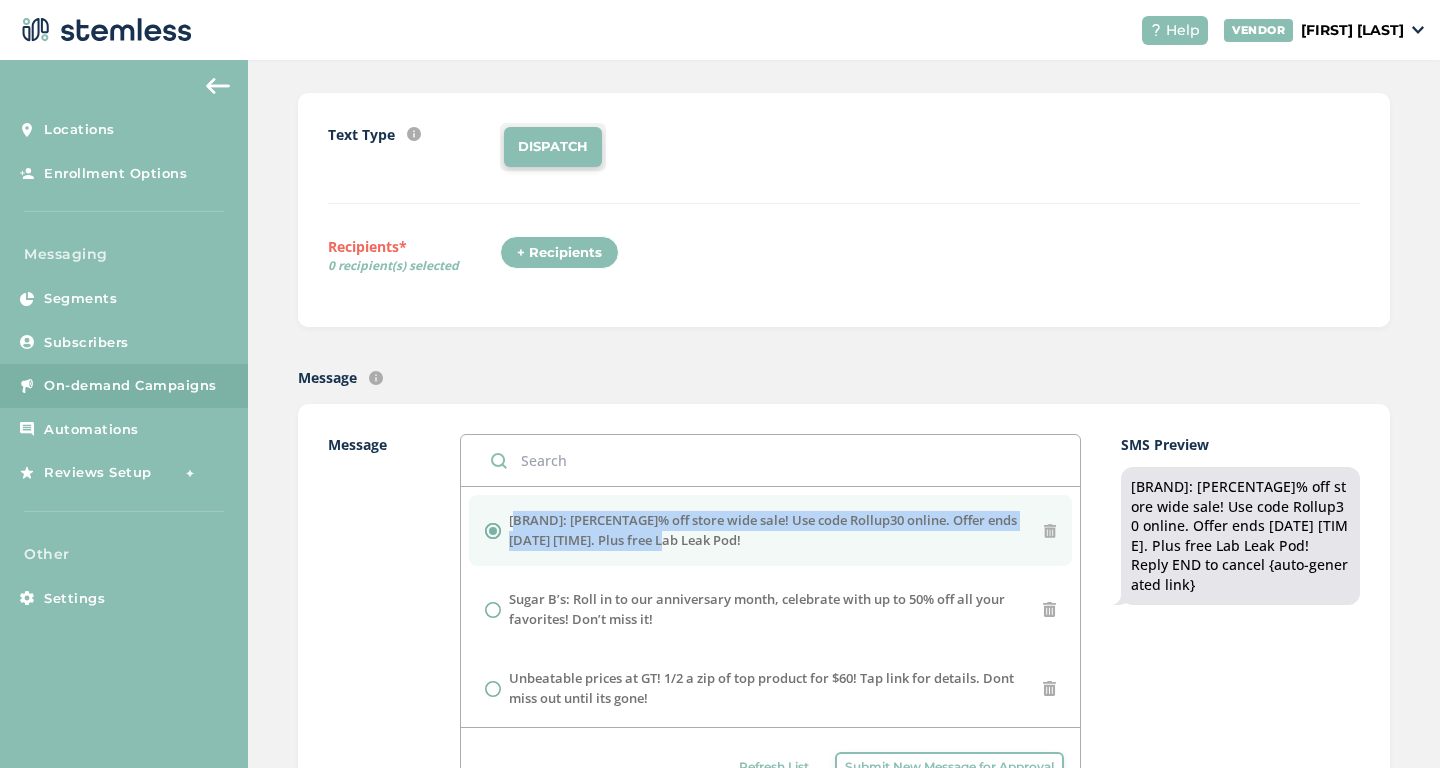 click on "[BRAND]: [PERCENTAGE]% off store wide sale! Use code Rollup30 online. Offer ends [DATE] [TIME]. Plus free Lab Leak Pod!" at bounding box center (776, 530) 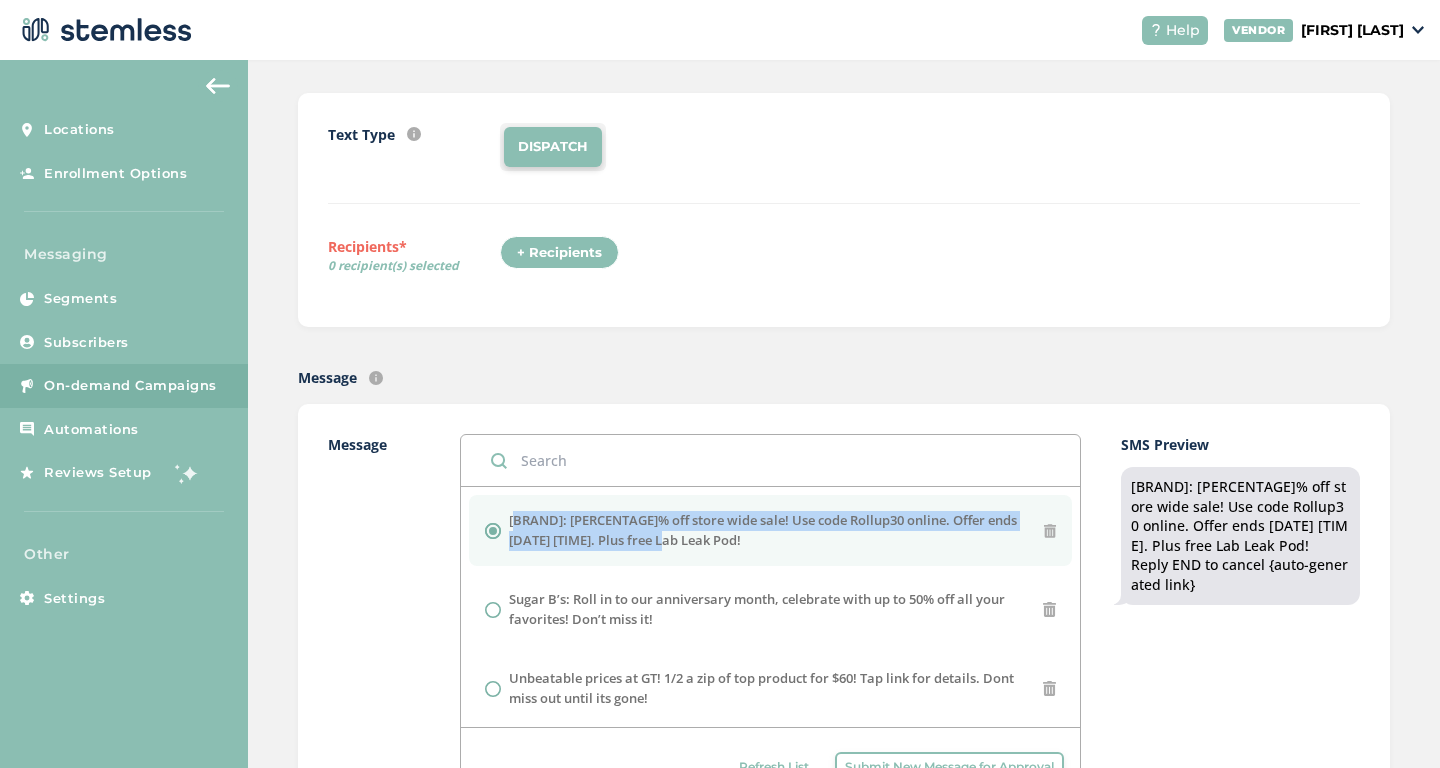 copy on "[BRAND]: [PERCENTAGE]% off store wide sale! Use code Rollup30 online. Offer ends [DATE] [TIME]. Plus free Lab Leak Pod!" 